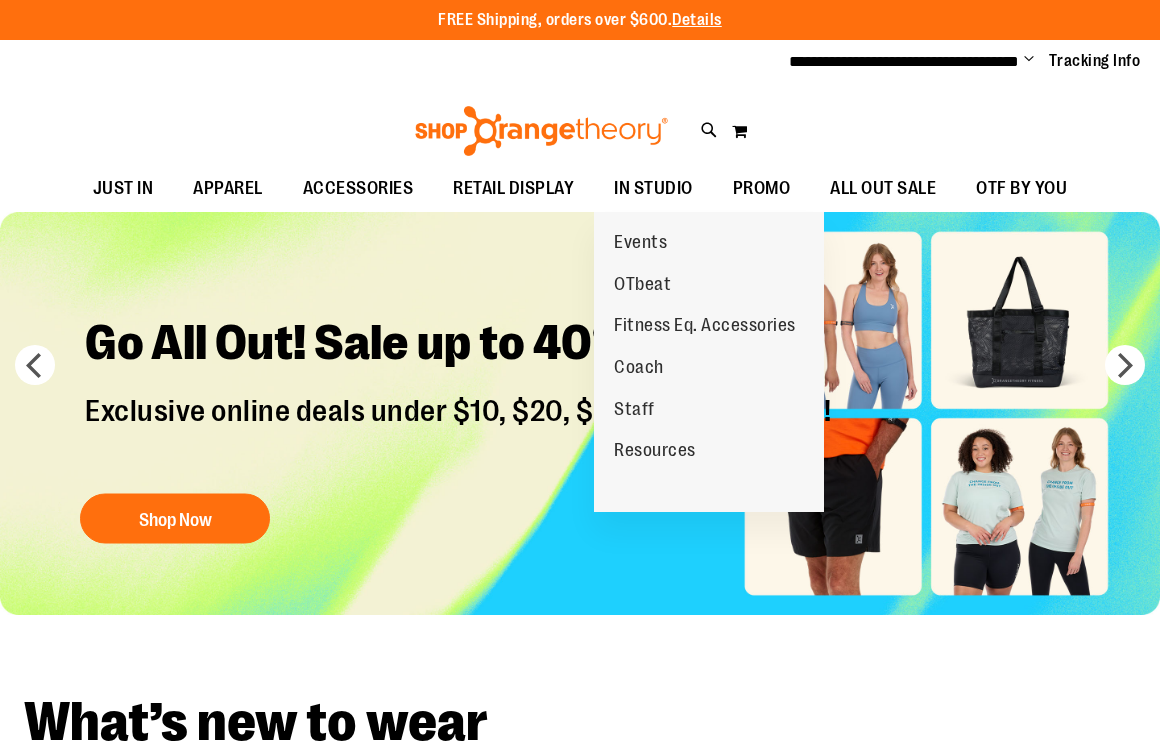 scroll, scrollTop: 0, scrollLeft: 0, axis: both 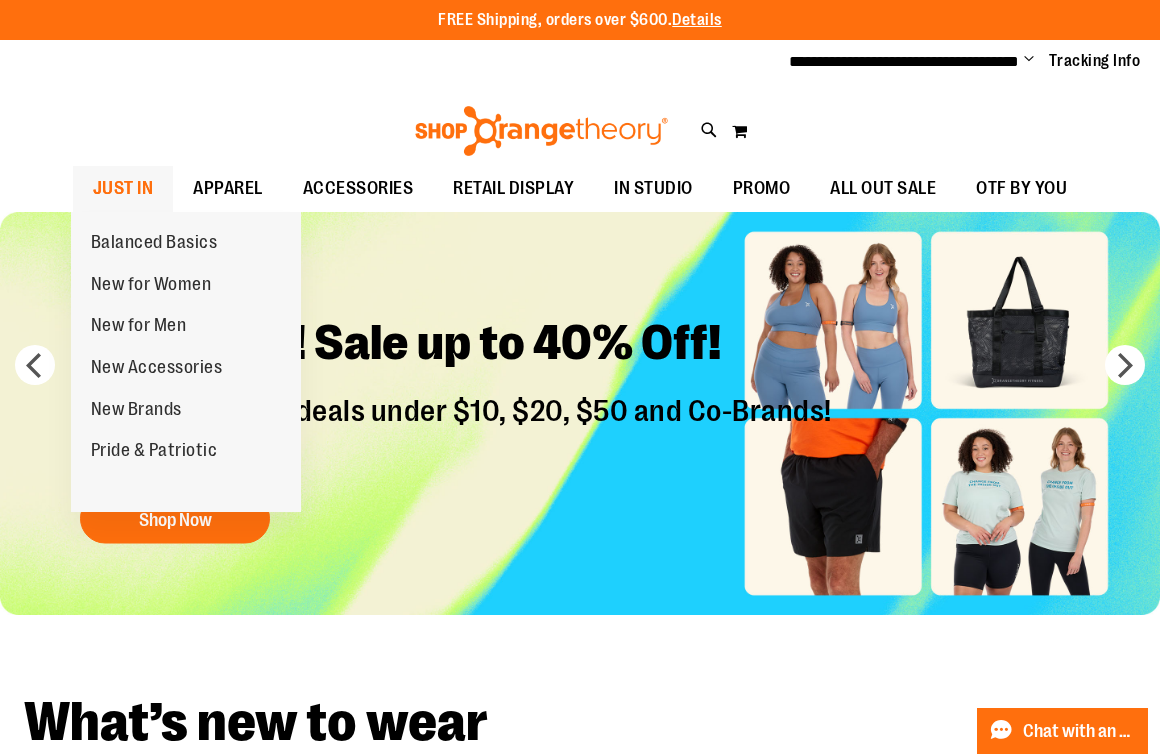 click on "JUST IN" at bounding box center [123, 188] 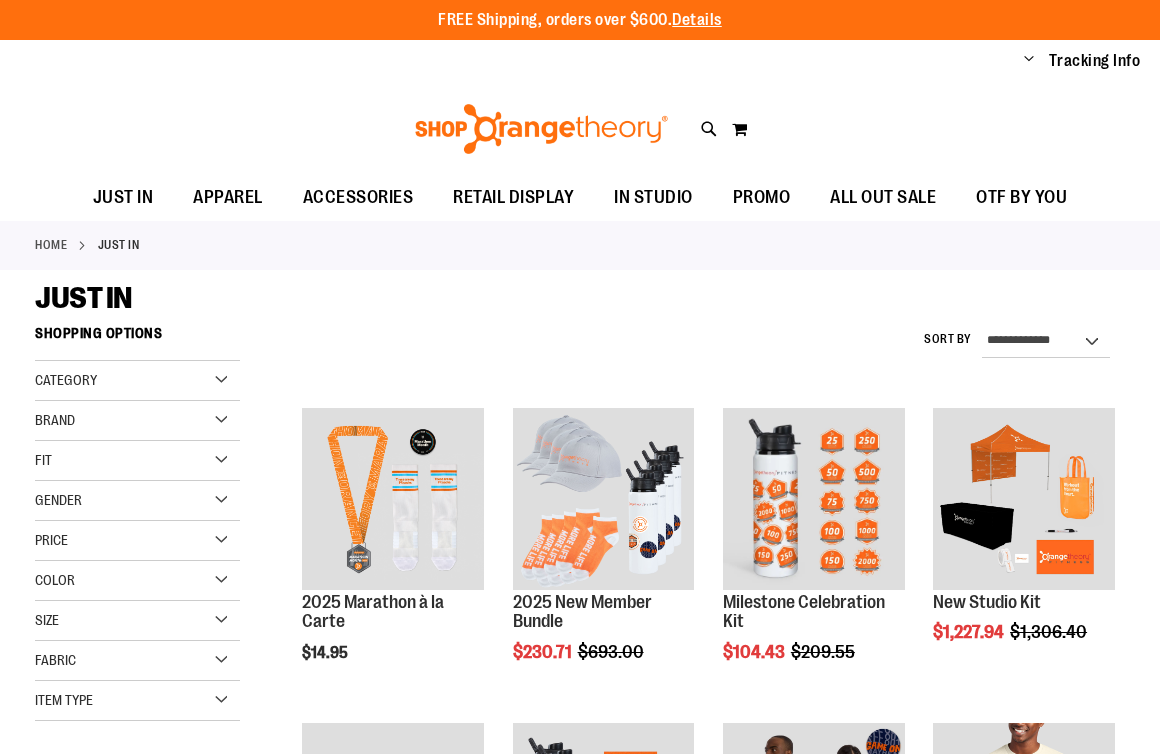 scroll, scrollTop: 0, scrollLeft: 0, axis: both 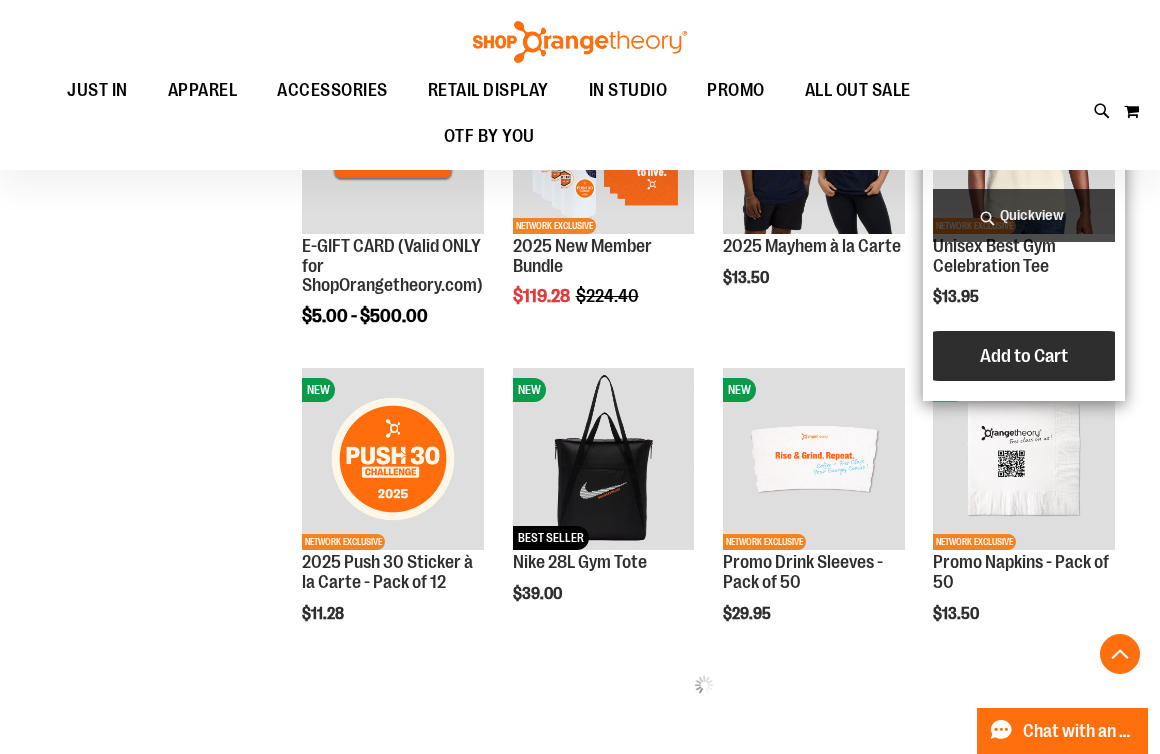 click on "Add to Cart" at bounding box center (1024, 356) 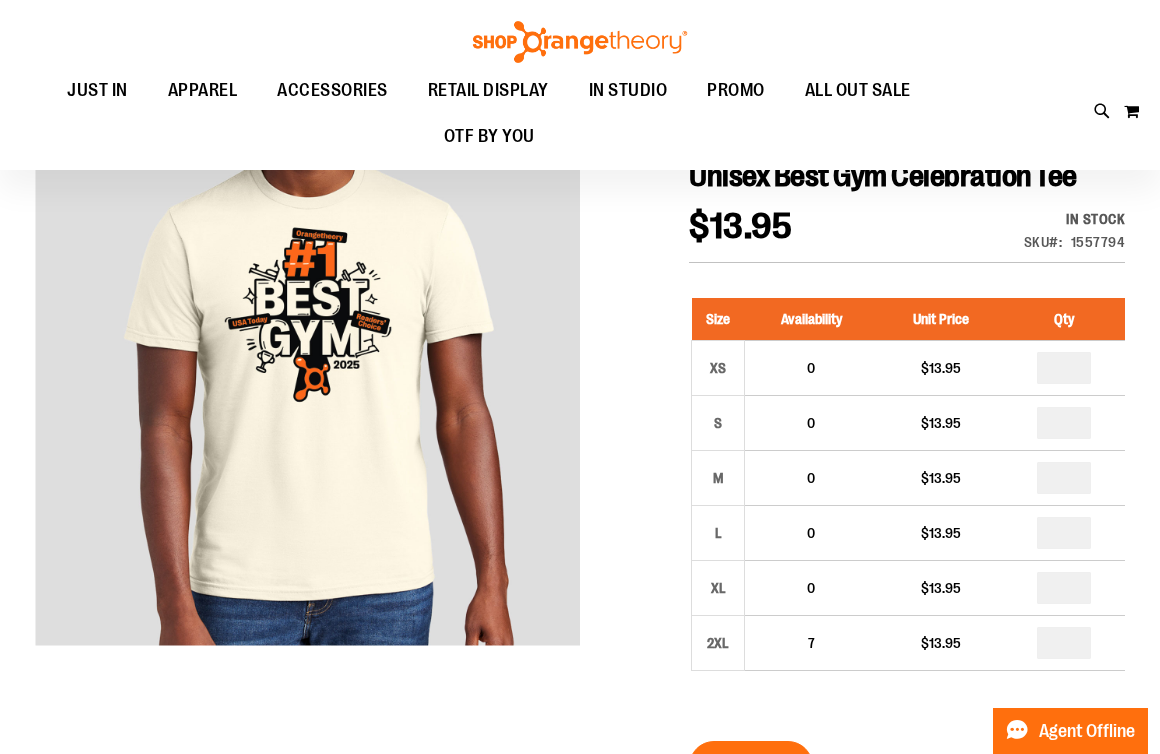 scroll, scrollTop: 252, scrollLeft: 0, axis: vertical 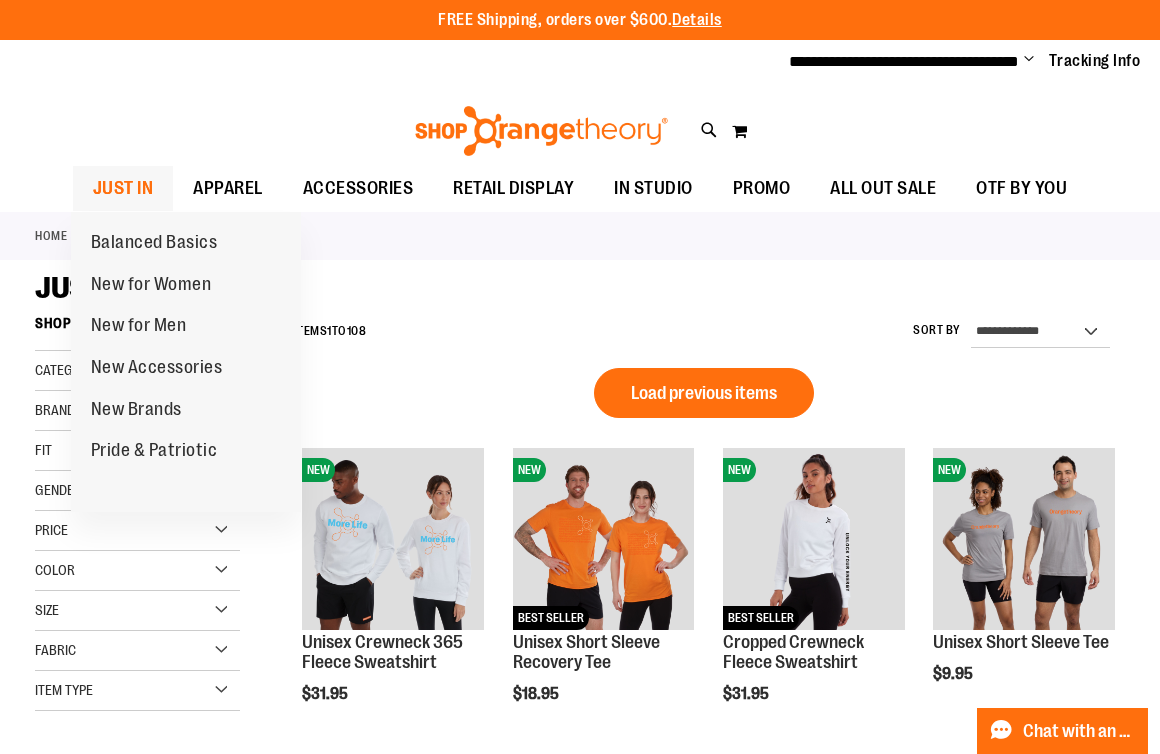 click on "JUST IN" at bounding box center [123, 188] 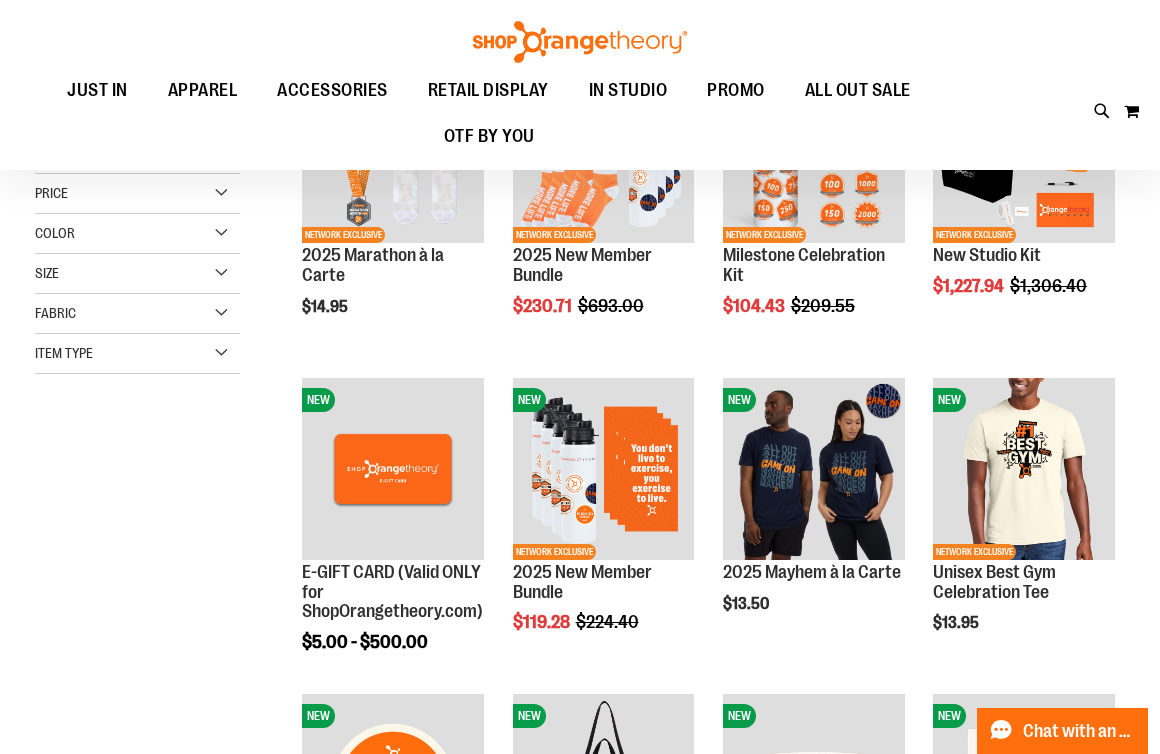 scroll, scrollTop: 343, scrollLeft: 0, axis: vertical 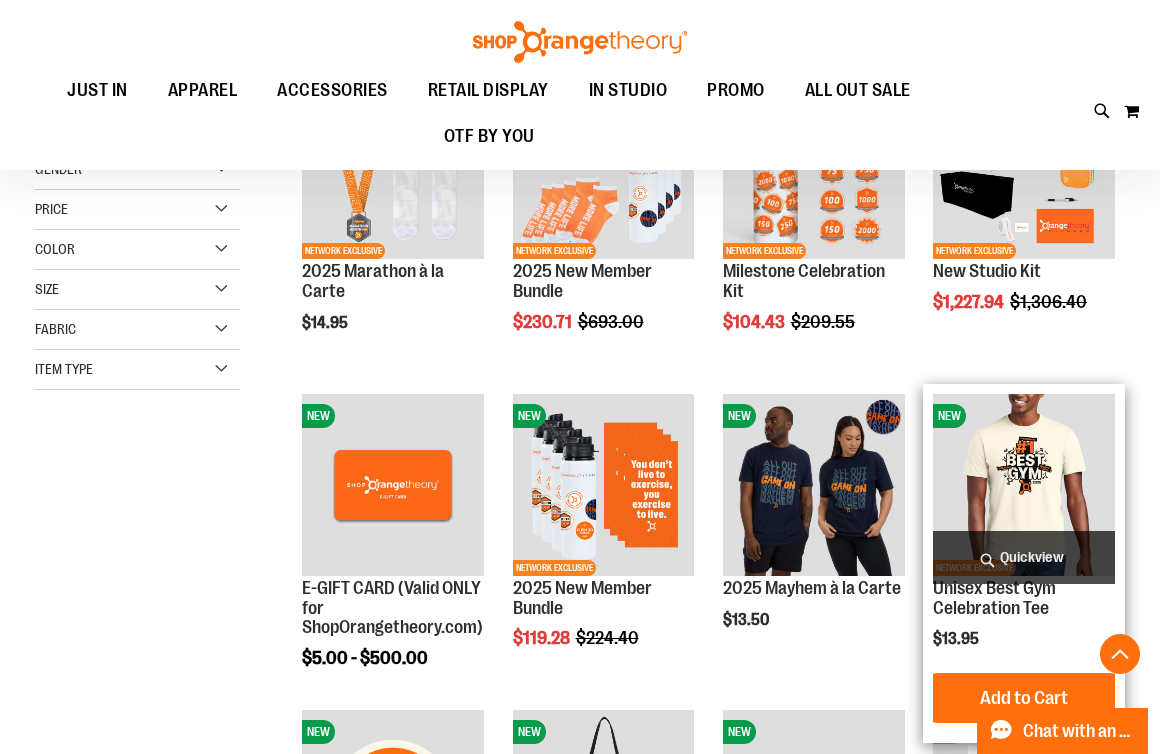 click at bounding box center (1024, 485) 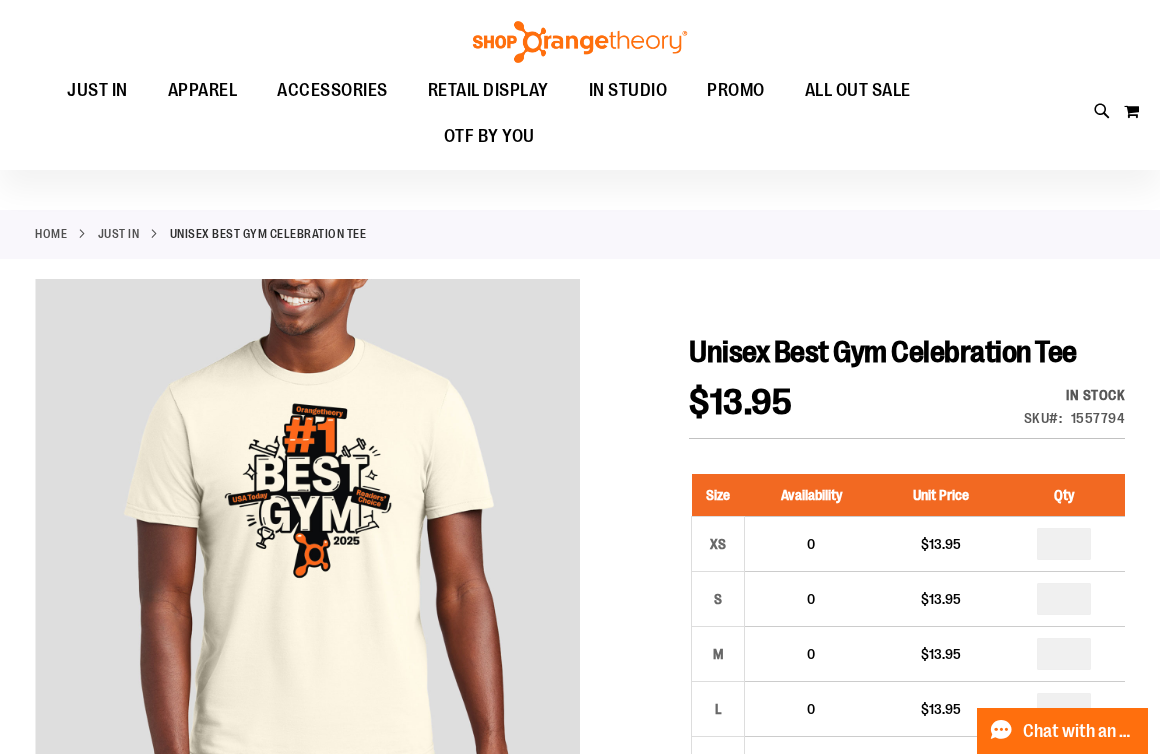 scroll, scrollTop: 66, scrollLeft: 0, axis: vertical 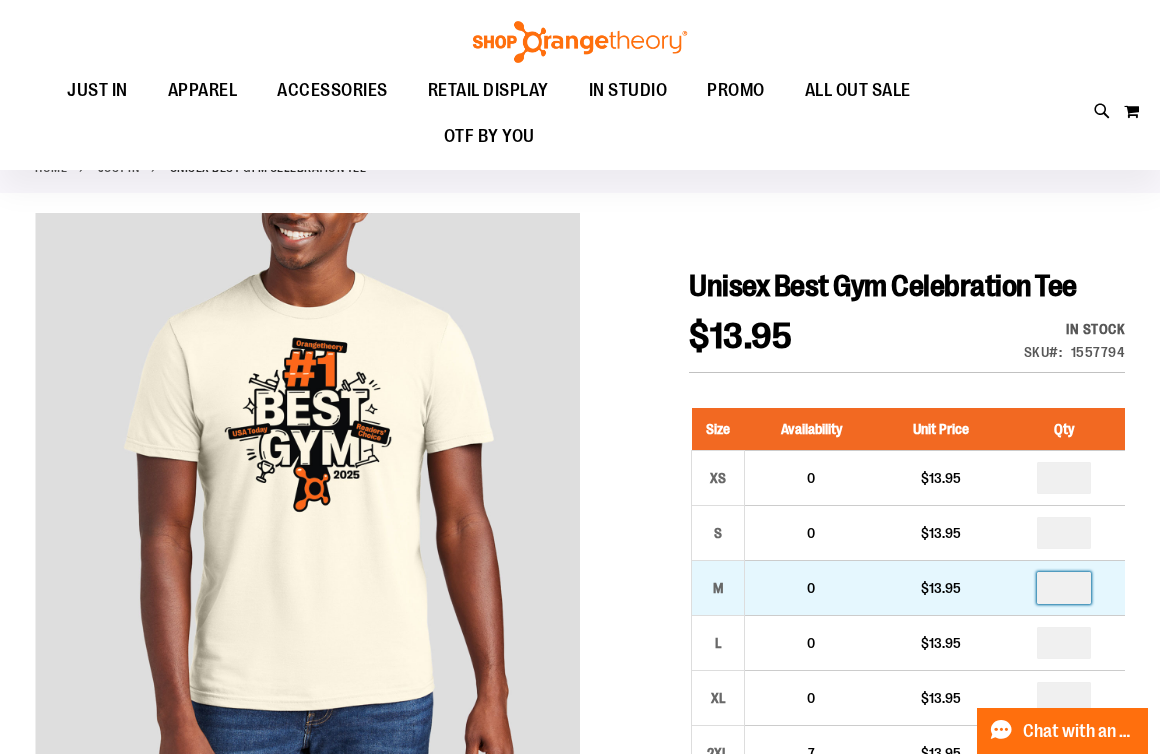 click at bounding box center [1064, 588] 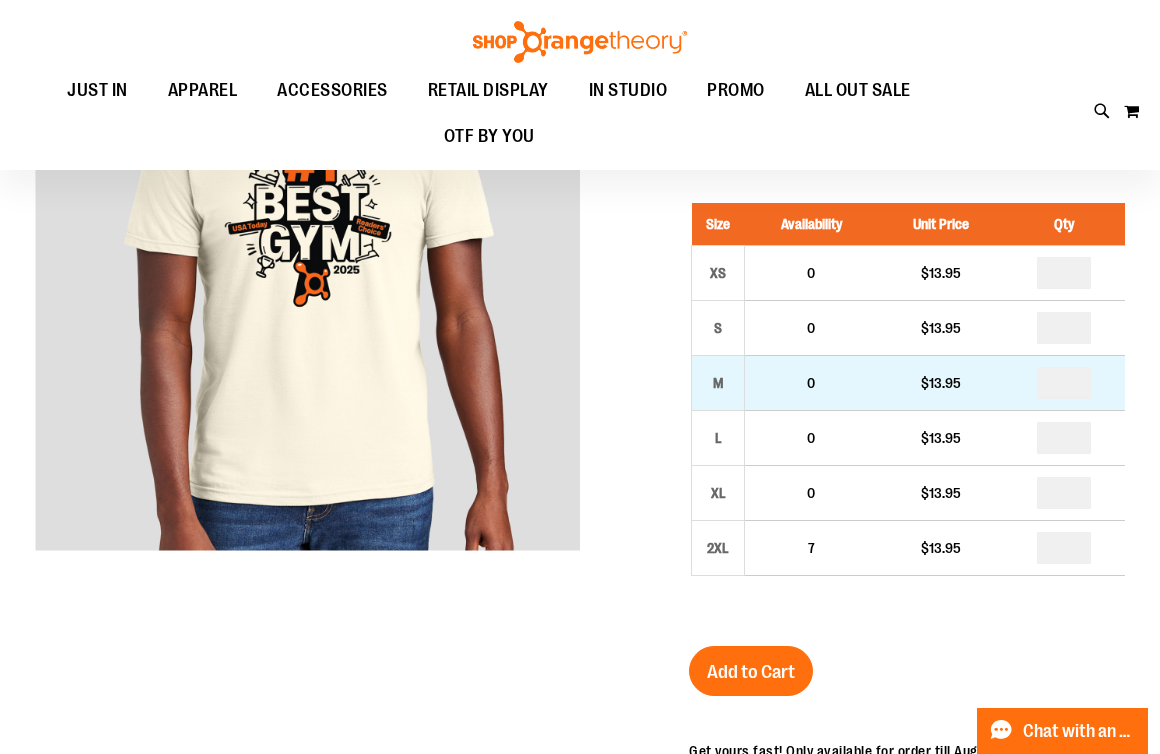 scroll, scrollTop: 274, scrollLeft: 0, axis: vertical 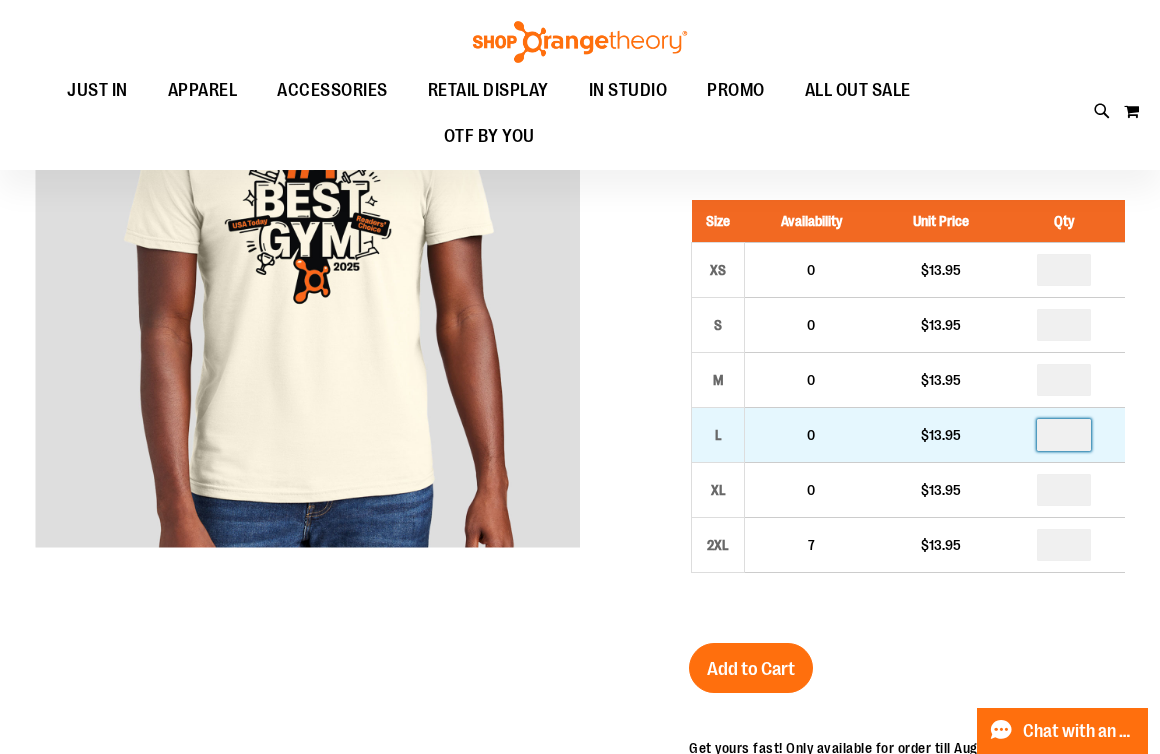 click at bounding box center (1064, 435) 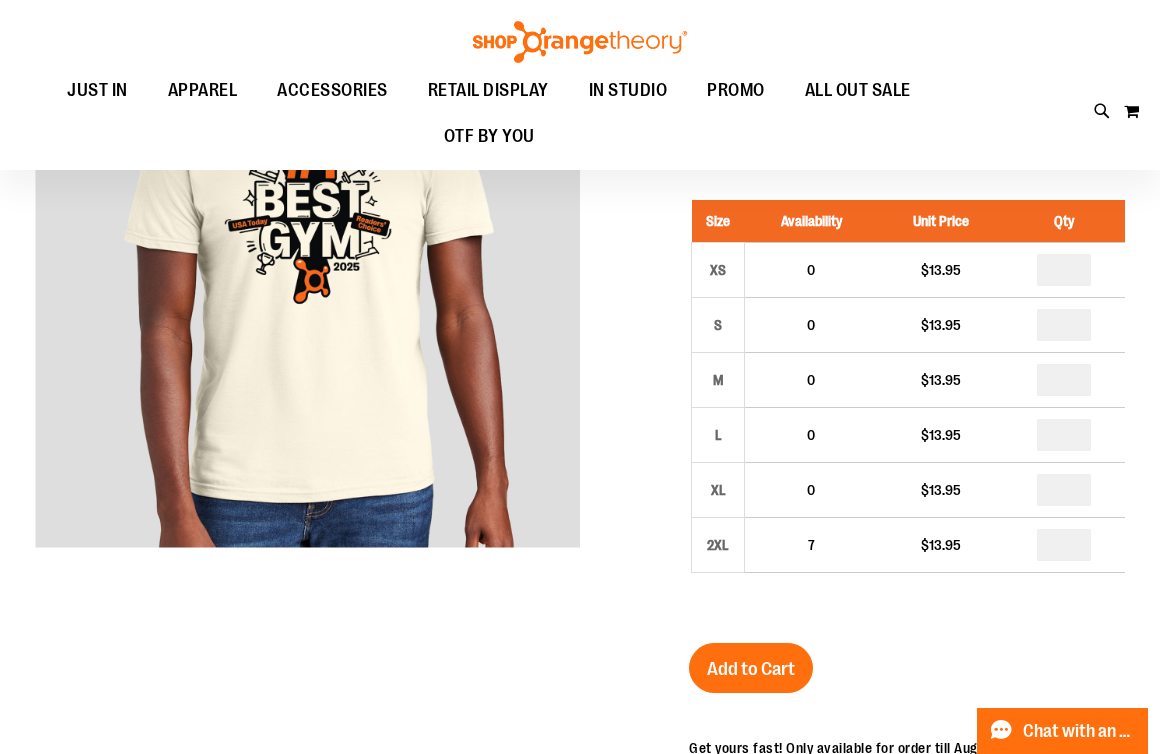 click at bounding box center [580, 631] 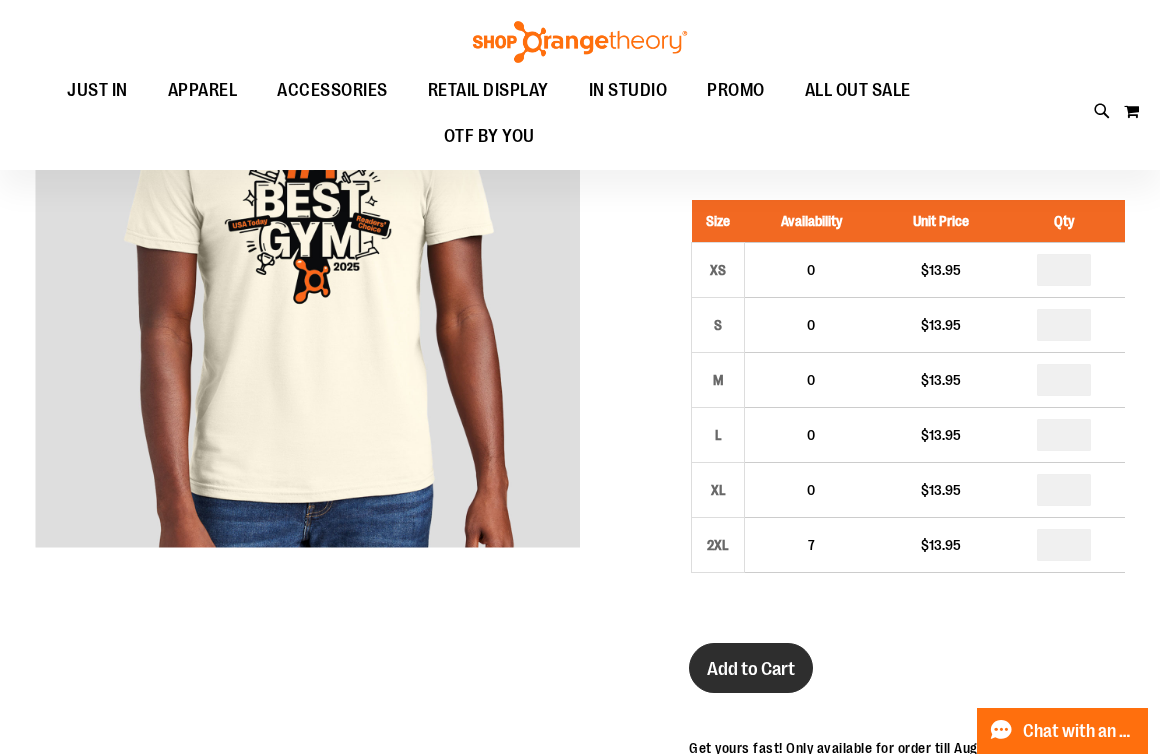 click on "Add to Cart" at bounding box center (751, 668) 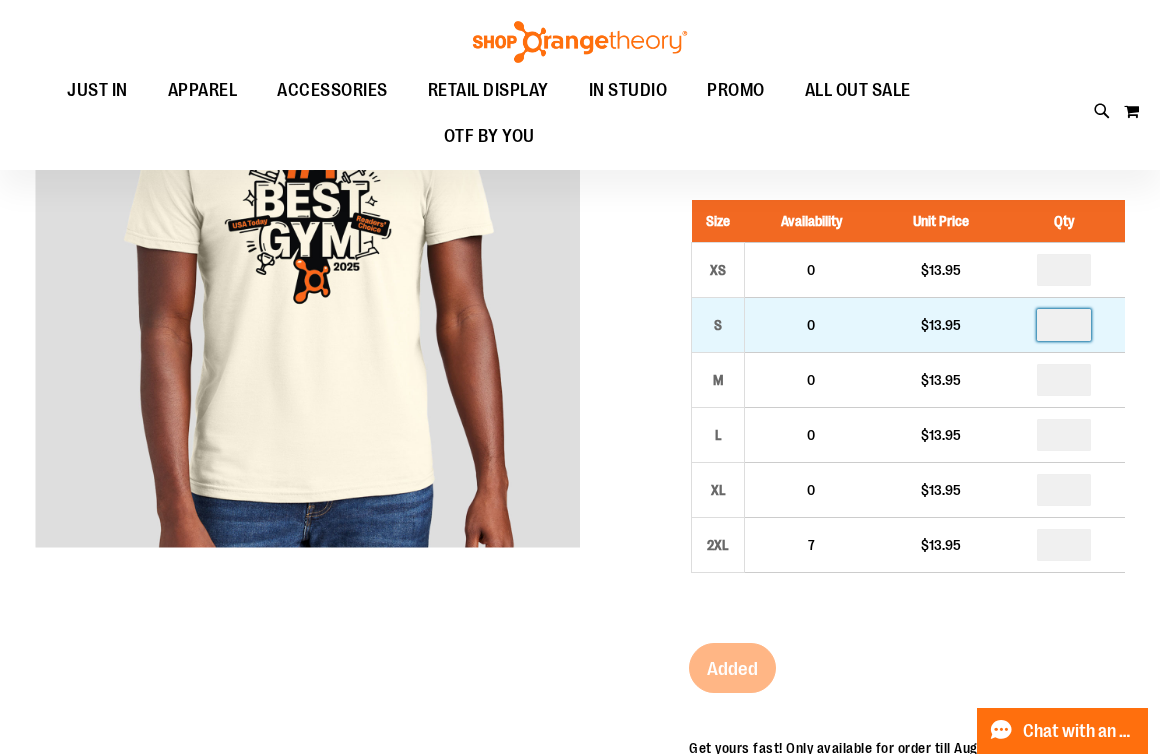 click at bounding box center [1064, 325] 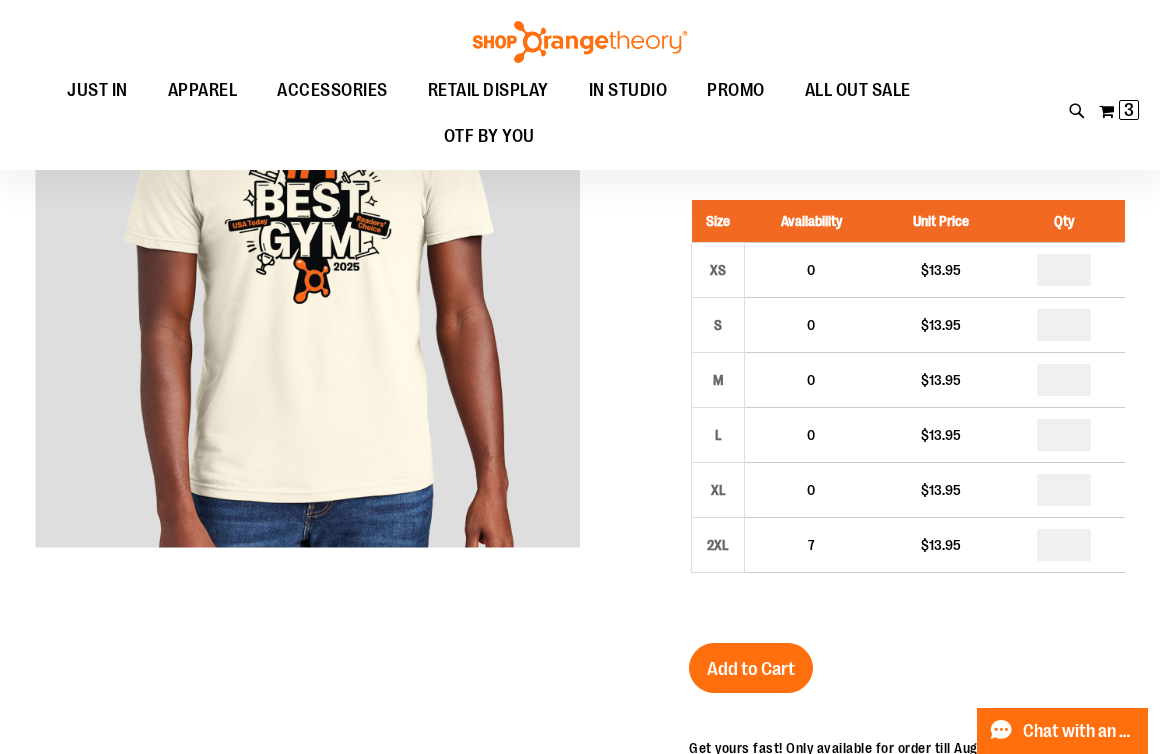 type on "*" 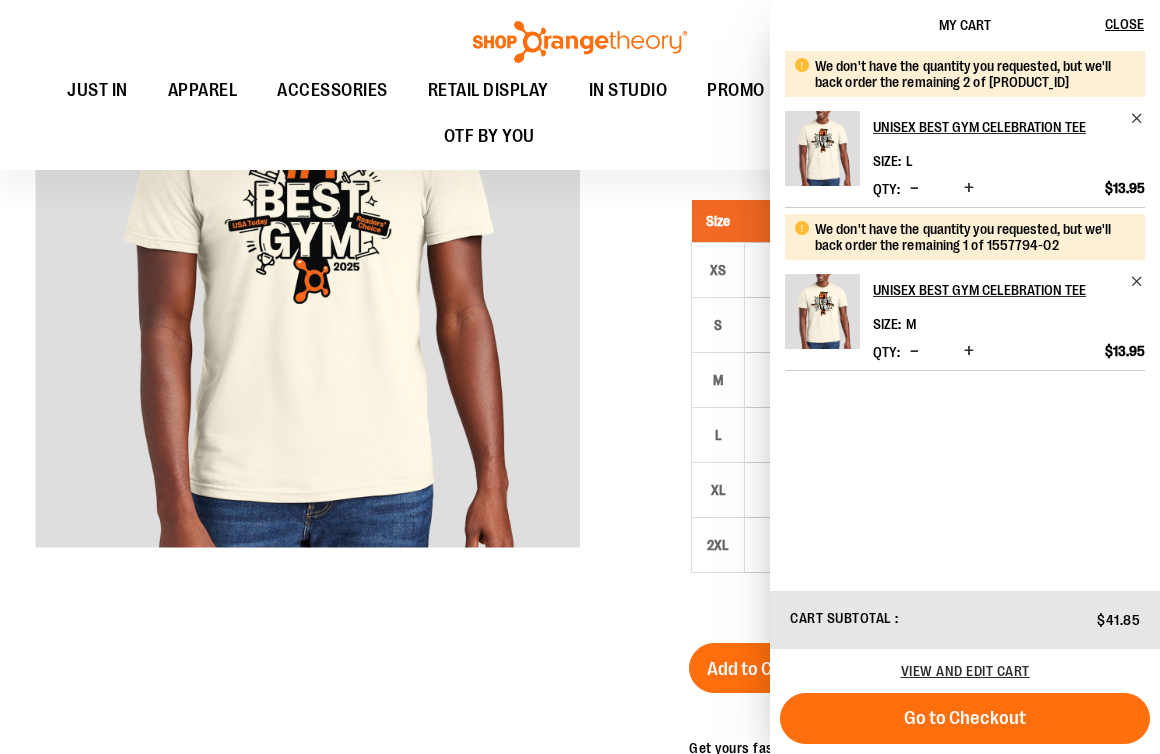 click at bounding box center (580, 631) 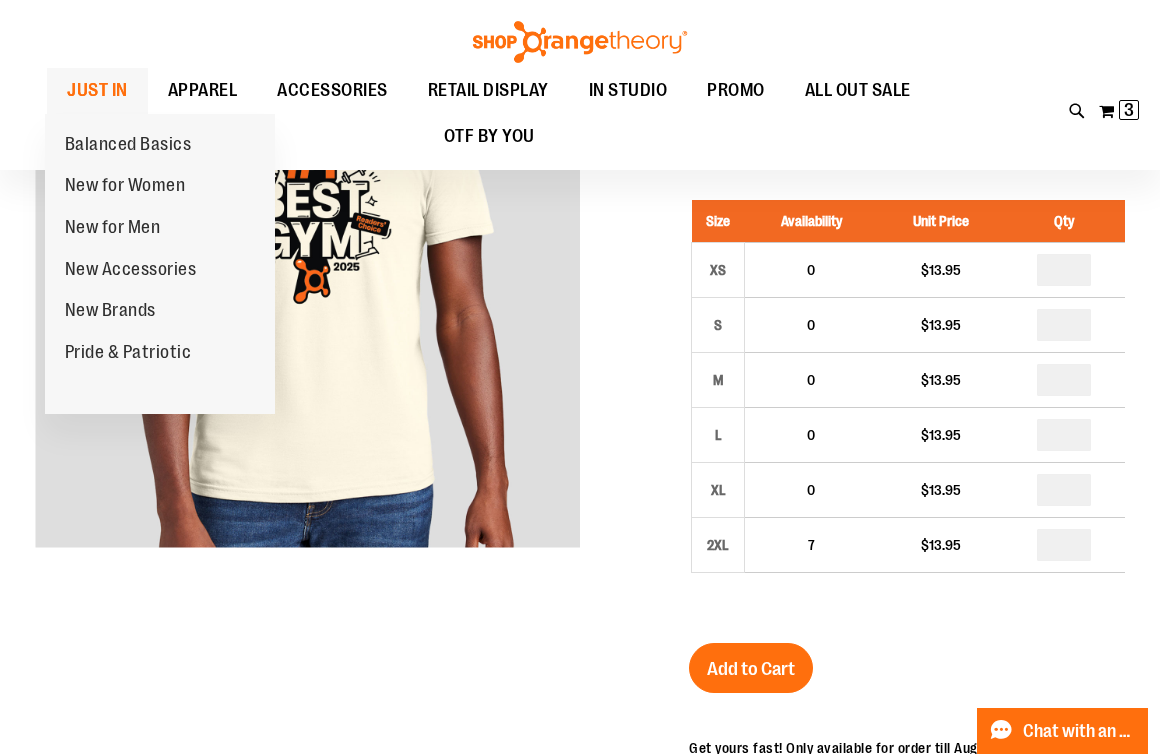 click on "JUST IN" at bounding box center (97, 90) 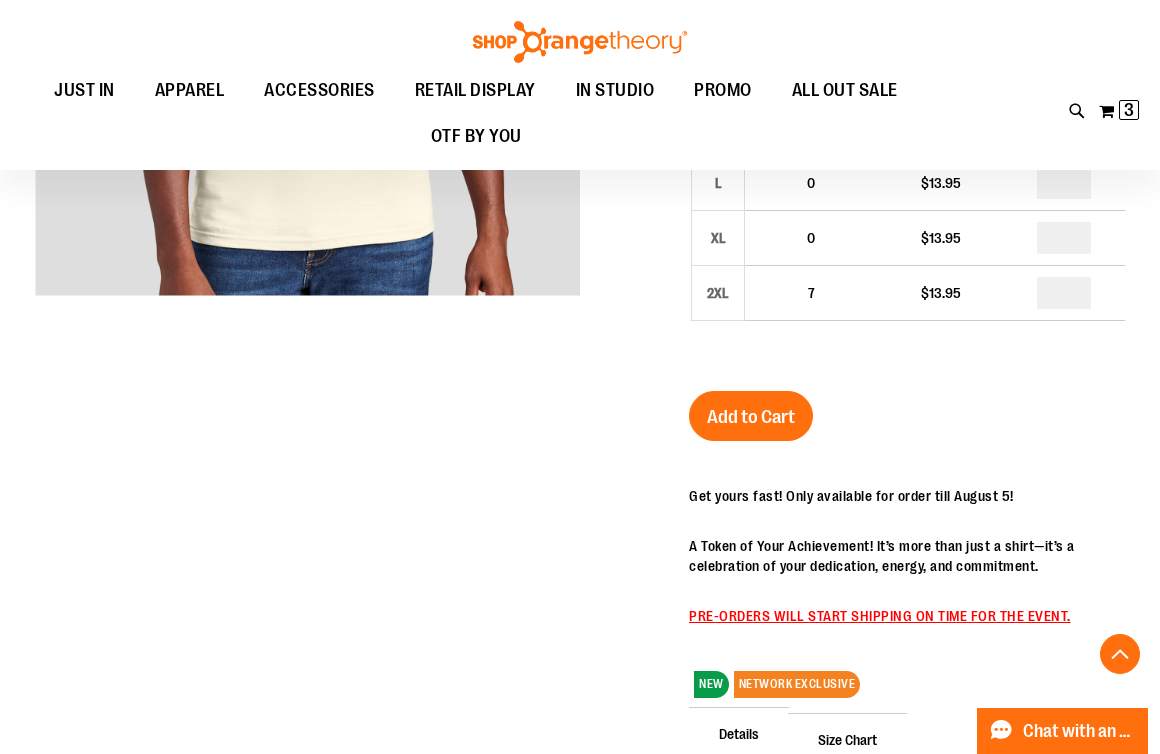 scroll, scrollTop: 0, scrollLeft: 0, axis: both 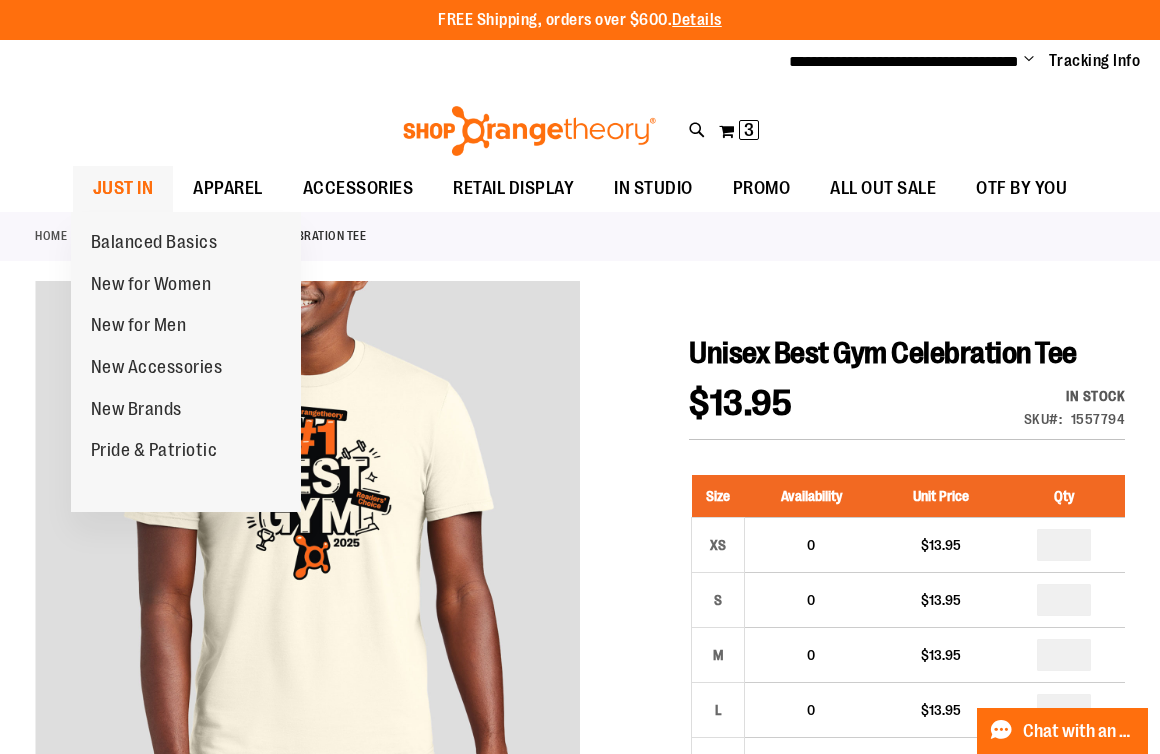 click on "JUST IN" at bounding box center [123, 188] 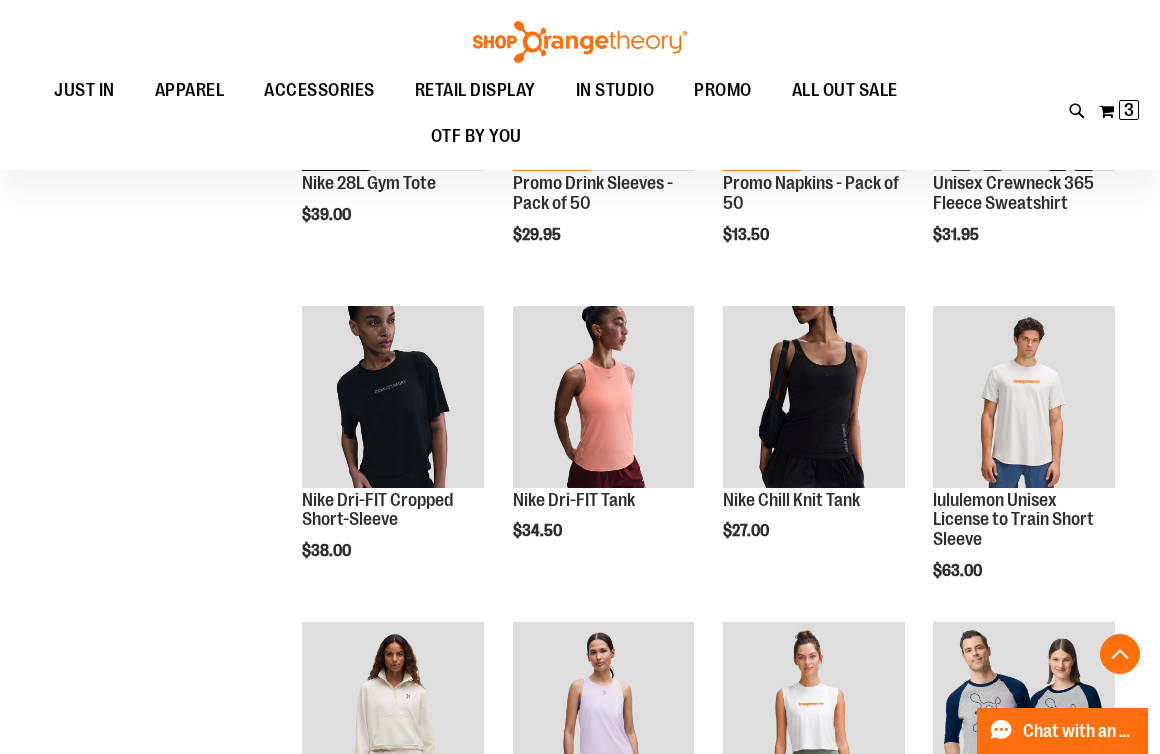 scroll, scrollTop: 831, scrollLeft: 0, axis: vertical 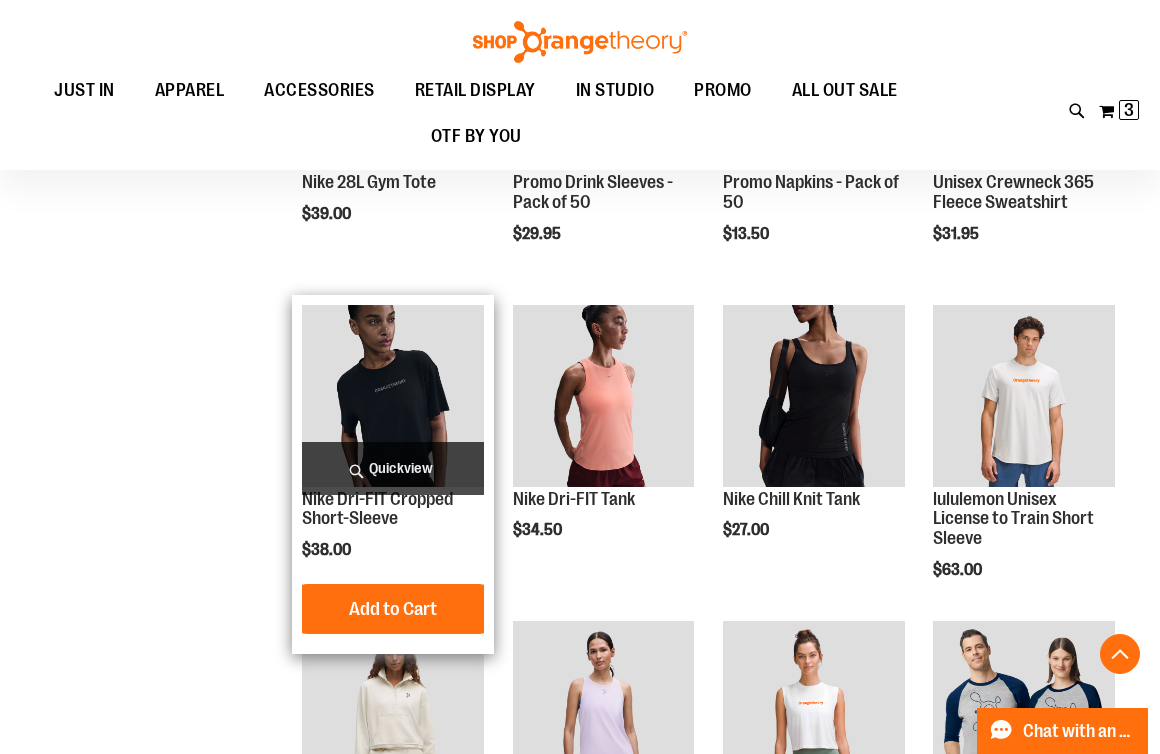 click at bounding box center (393, 396) 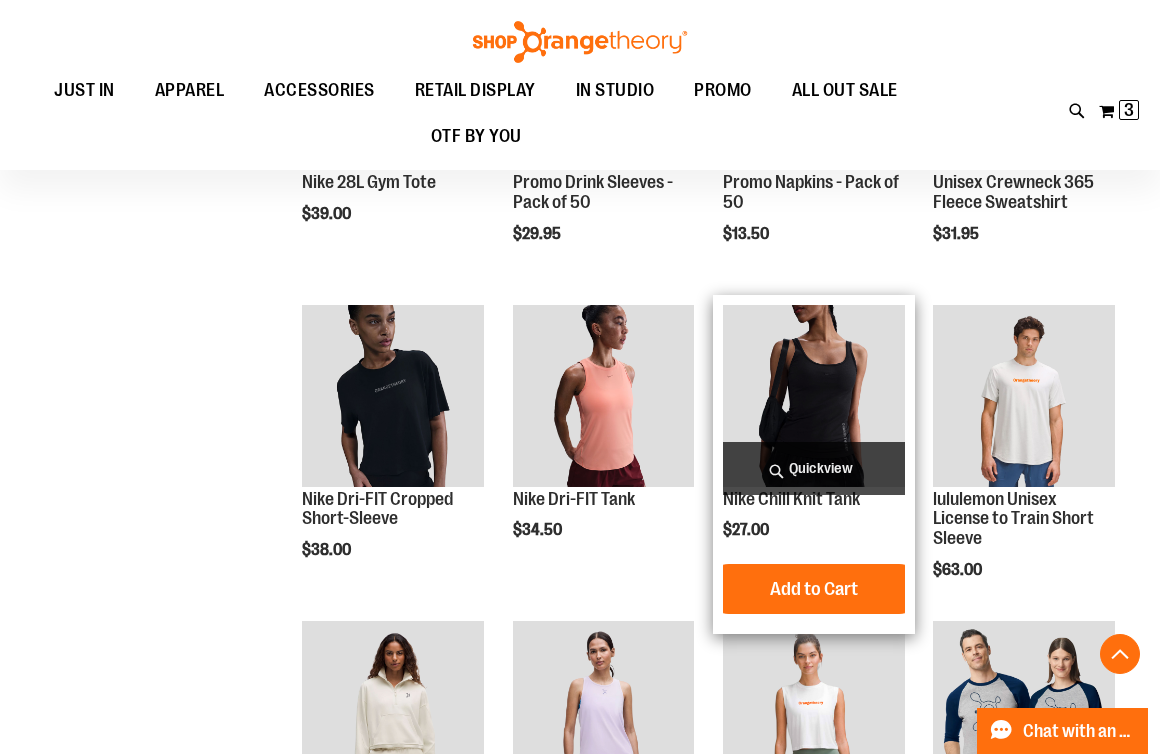 click at bounding box center (814, 396) 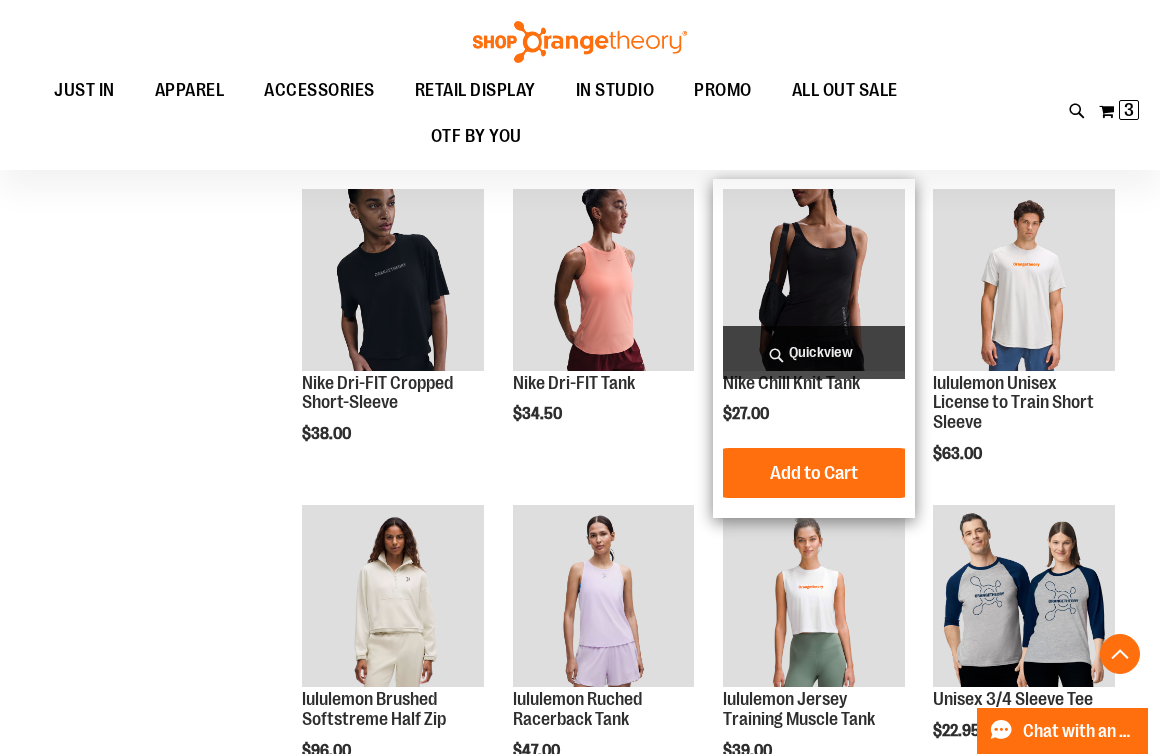 scroll, scrollTop: 993, scrollLeft: 0, axis: vertical 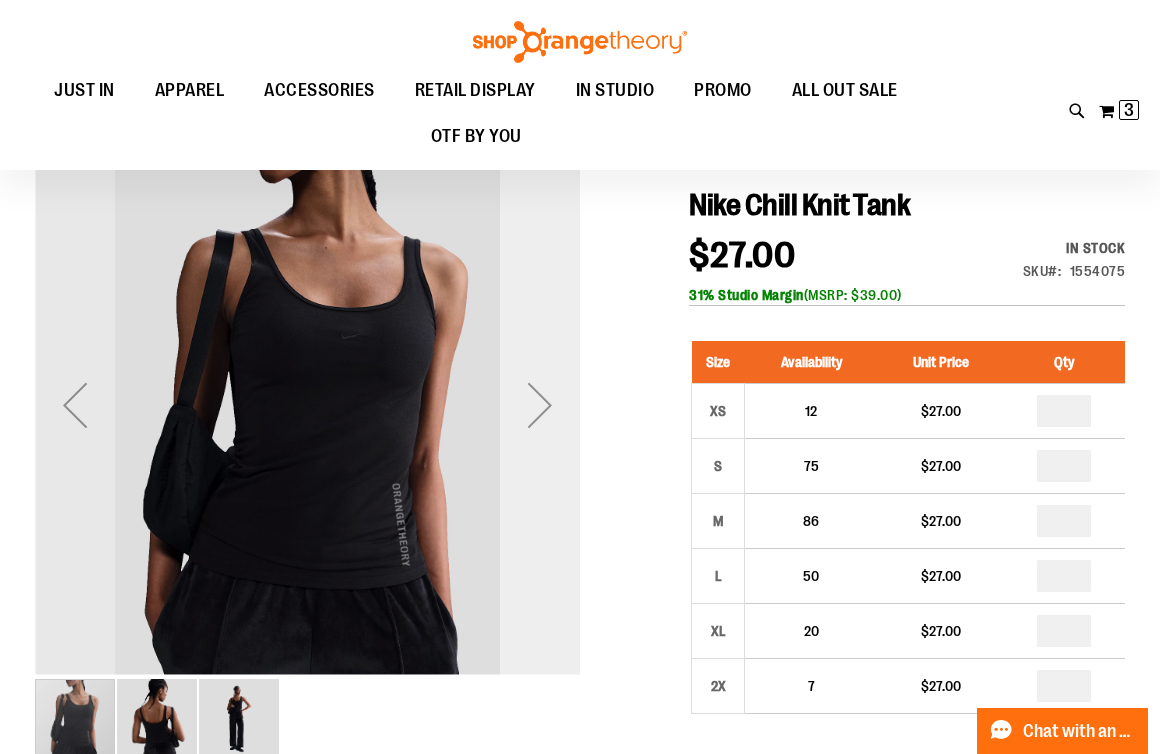 click at bounding box center (540, 405) 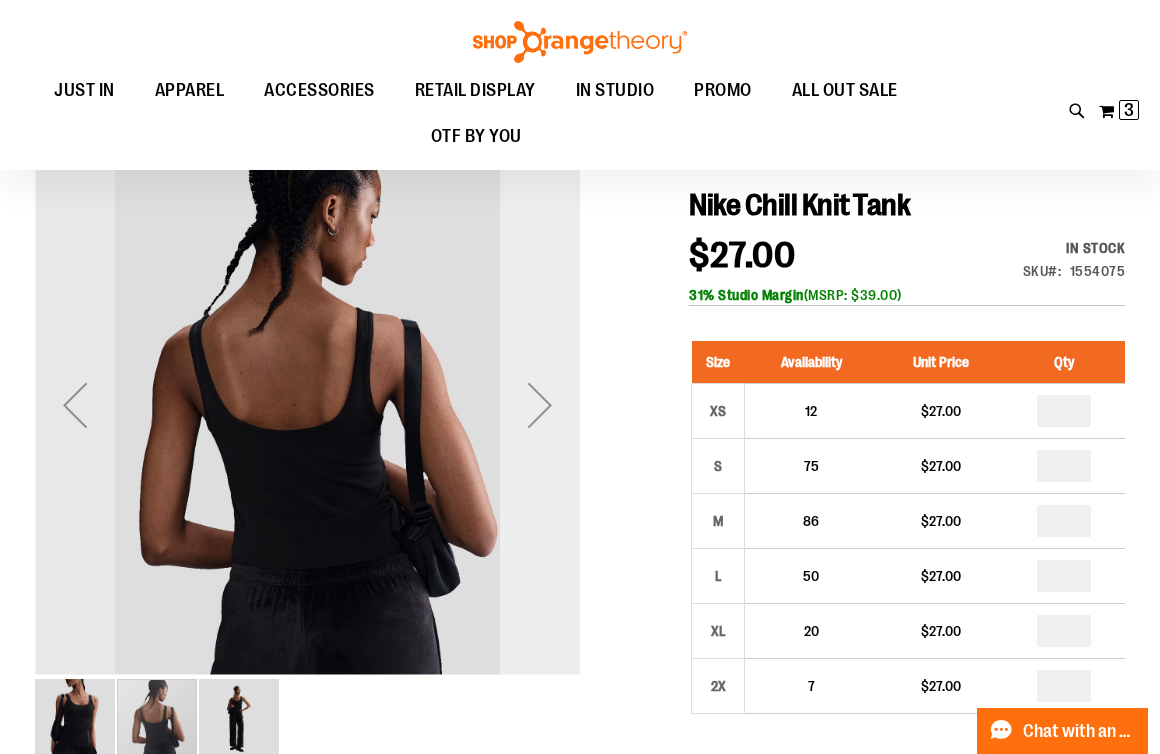 click at bounding box center (540, 405) 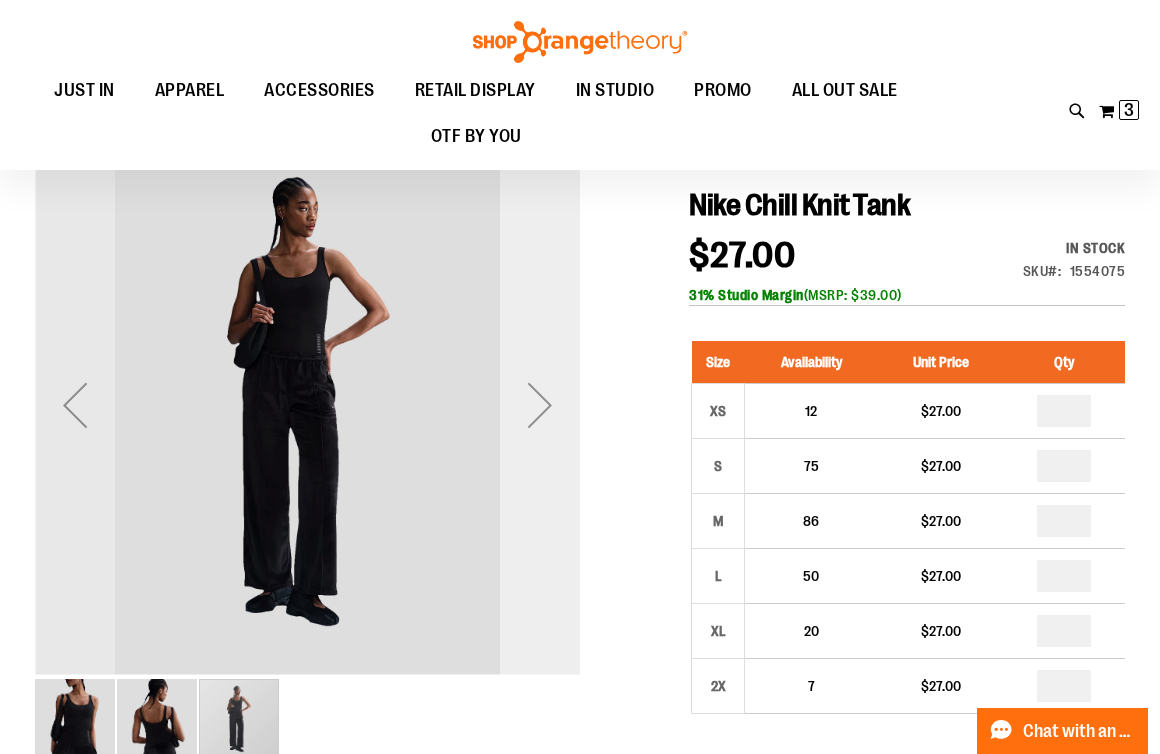 click at bounding box center [540, 405] 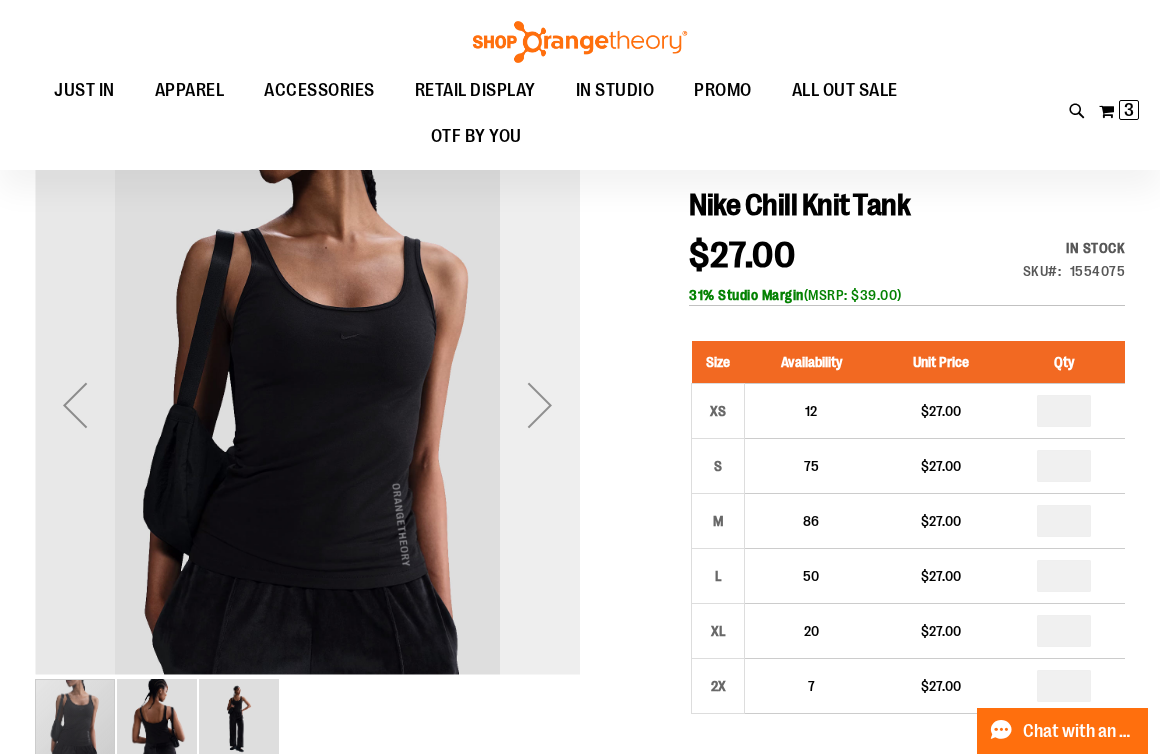 click at bounding box center (540, 405) 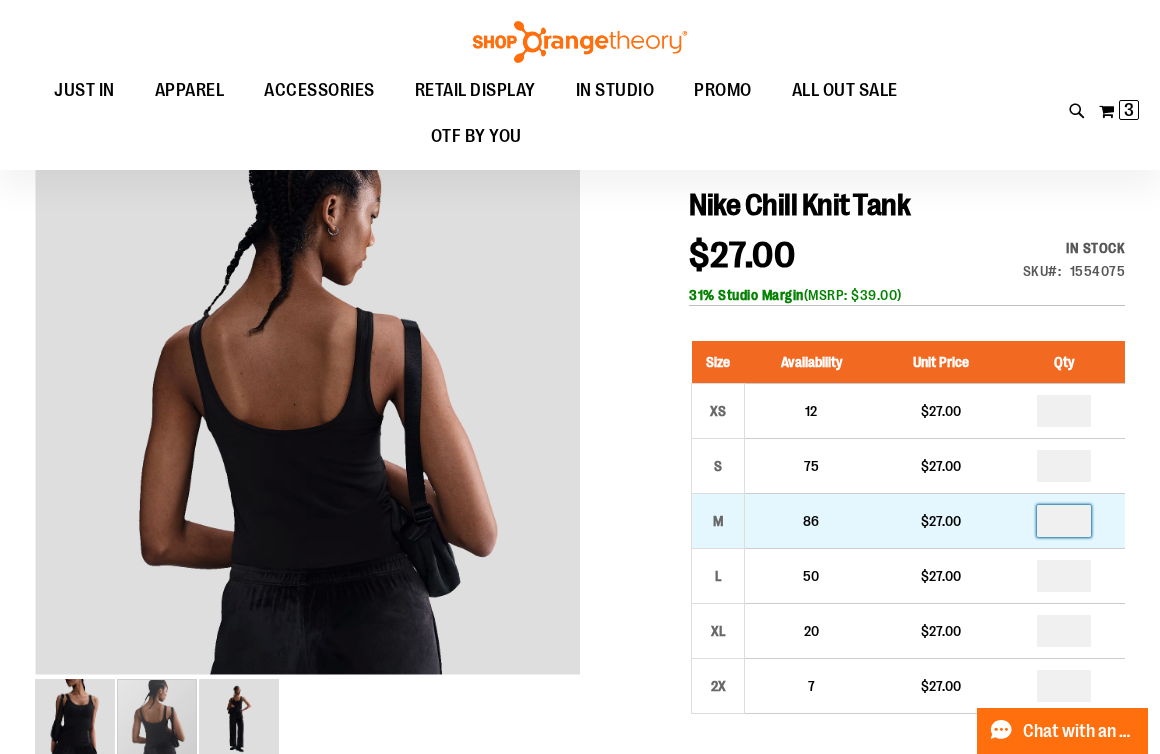 click at bounding box center (1064, 521) 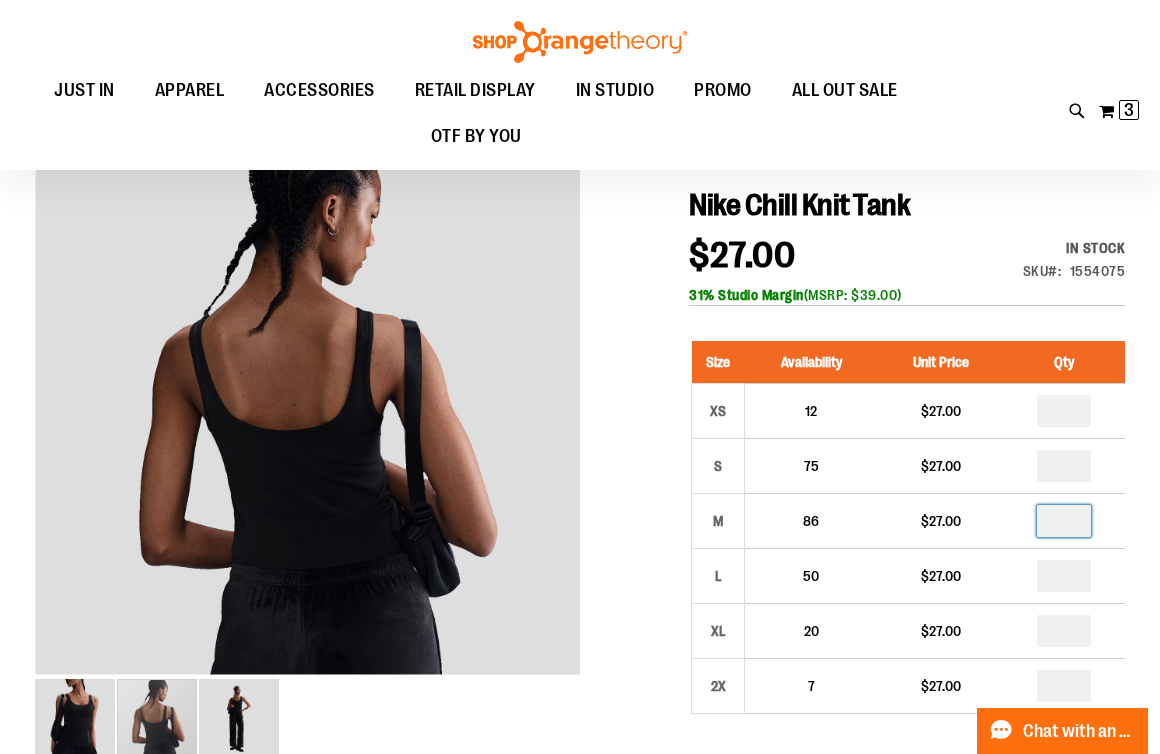 click on "In stock
Only  %1  left
SKU
1554075" at bounding box center [1052, 264] 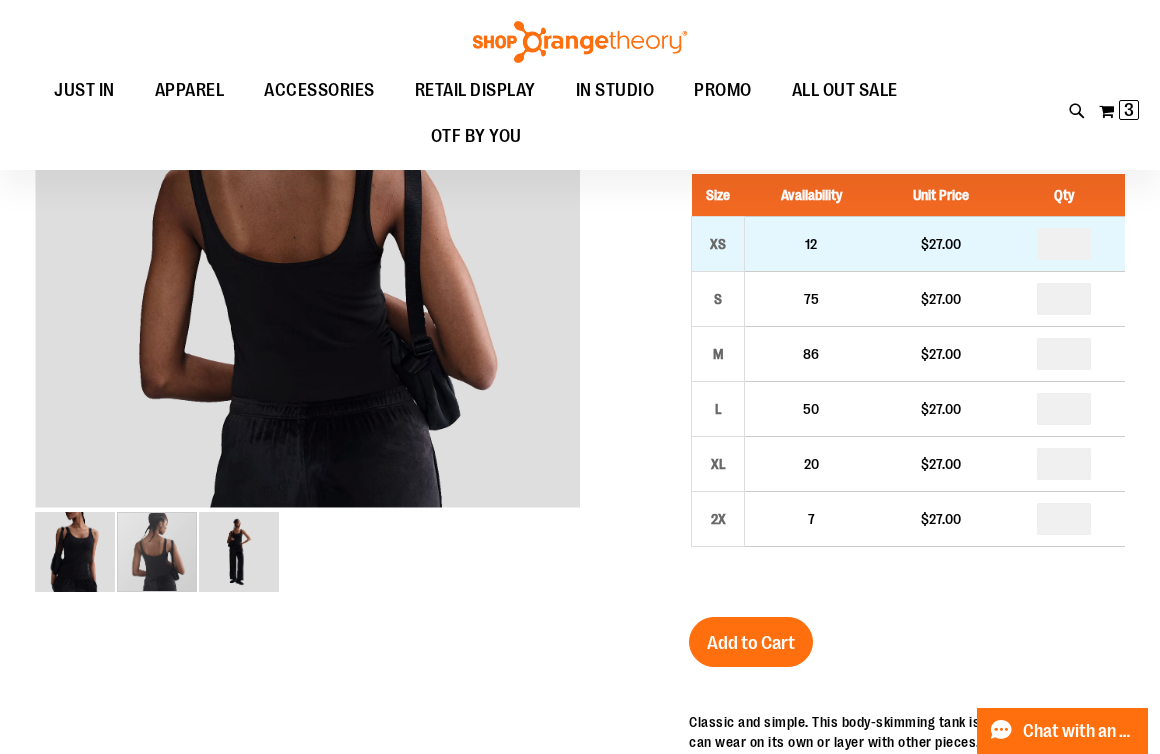 scroll, scrollTop: 360, scrollLeft: 0, axis: vertical 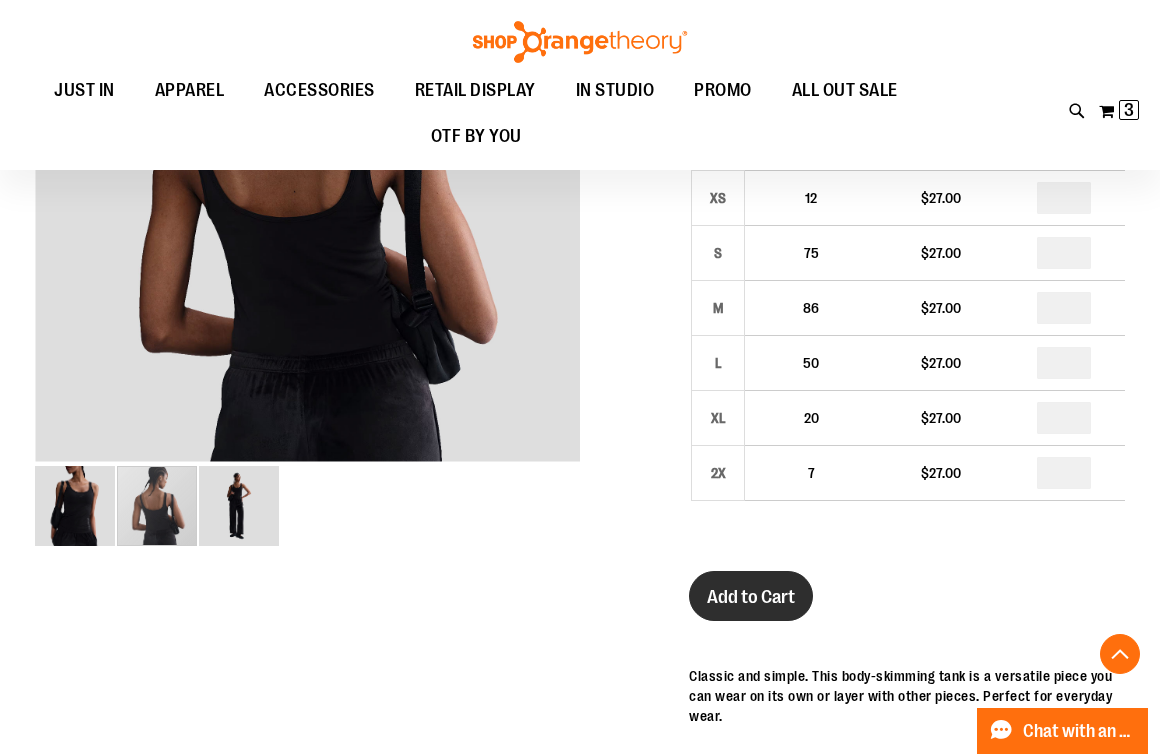 click on "Add to Cart" at bounding box center (751, 597) 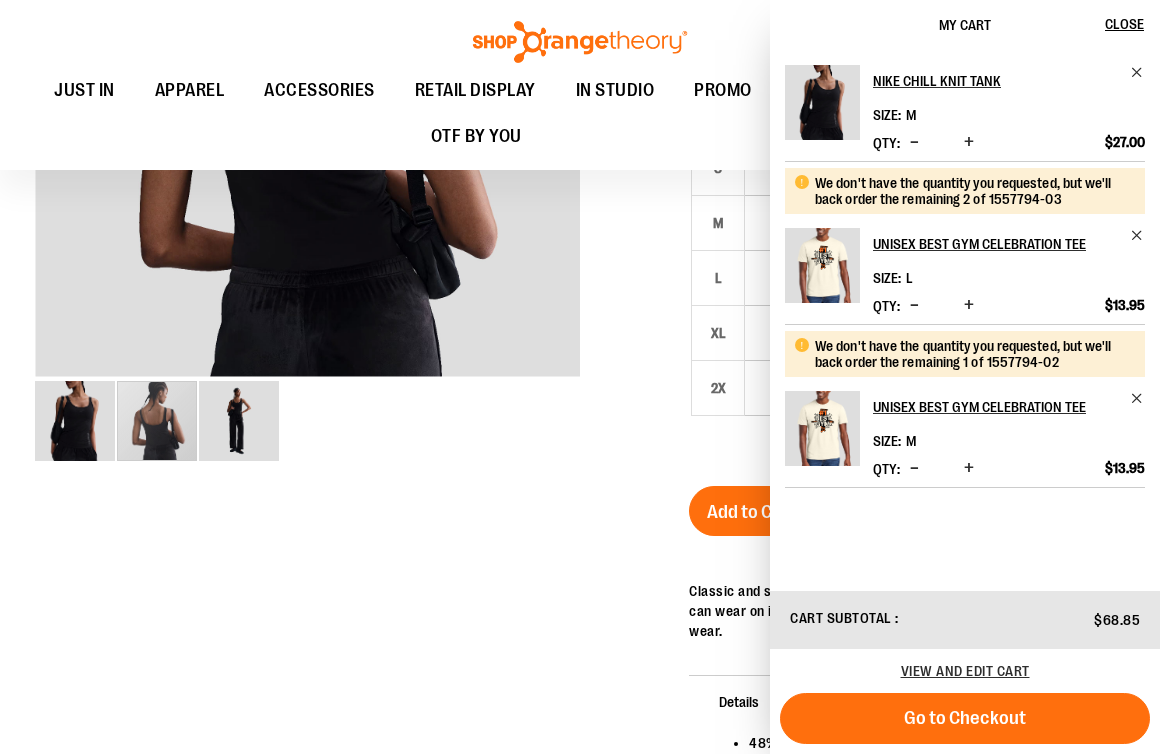 scroll, scrollTop: 447, scrollLeft: 0, axis: vertical 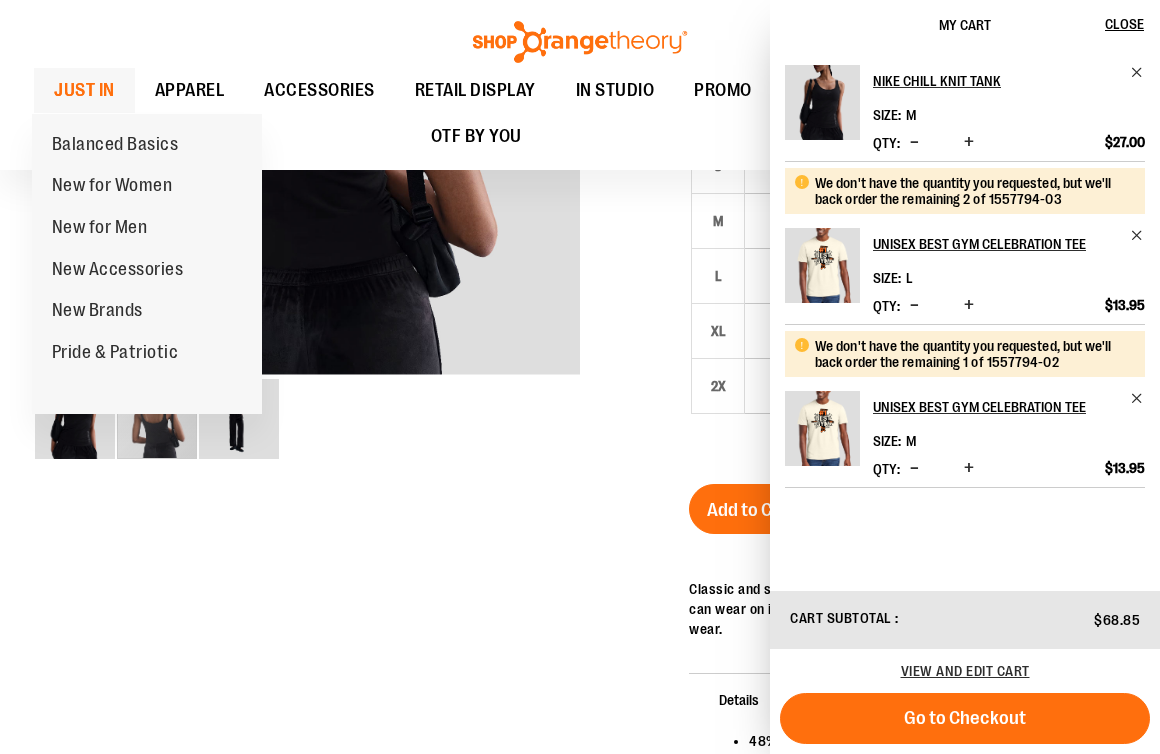 click on "JUST IN" at bounding box center [84, 90] 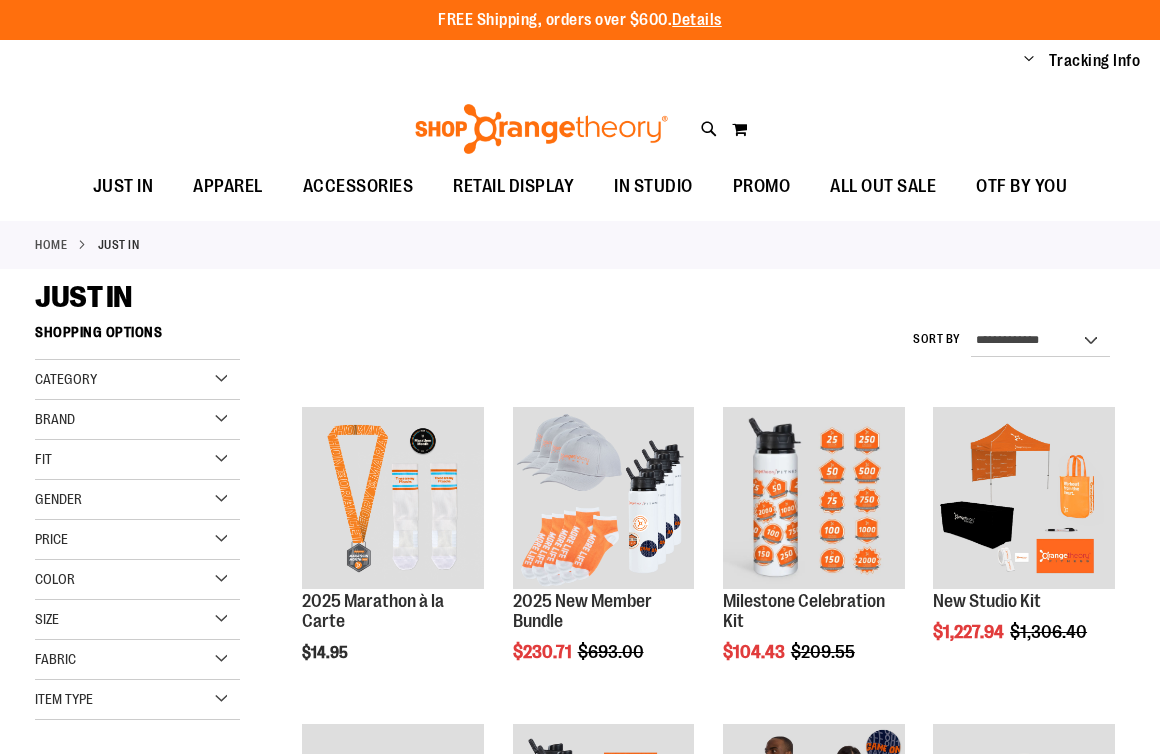 scroll, scrollTop: 0, scrollLeft: 0, axis: both 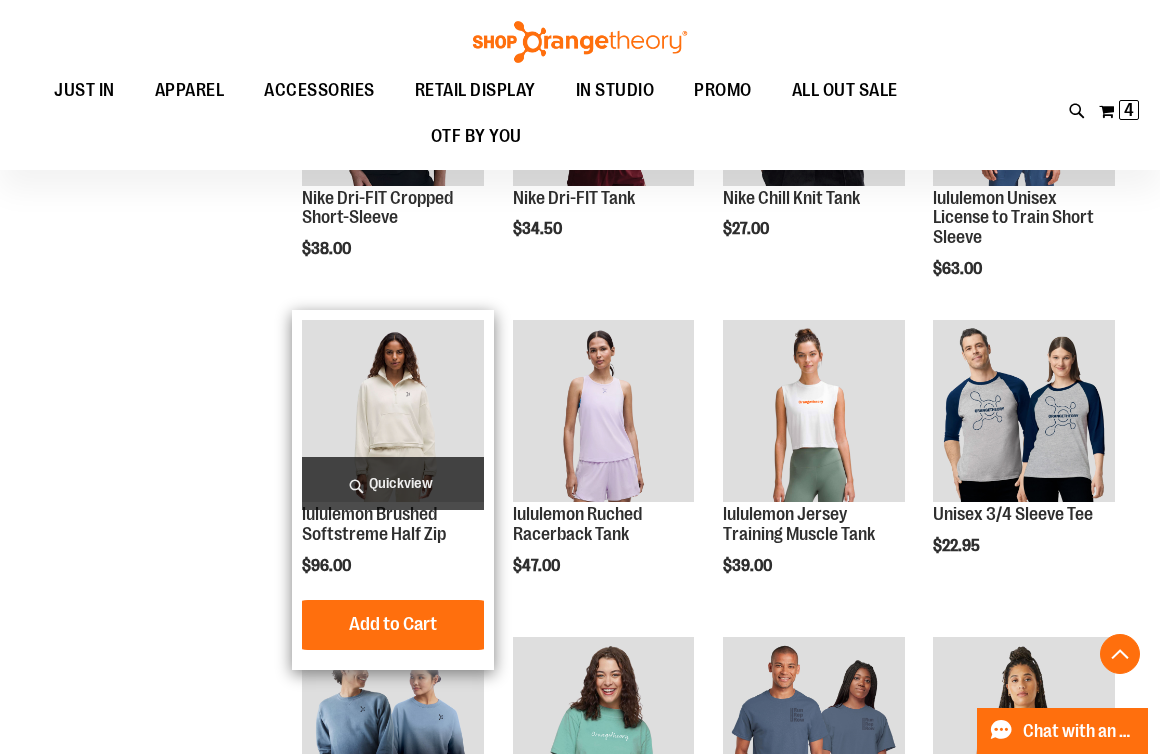 click at bounding box center [393, 411] 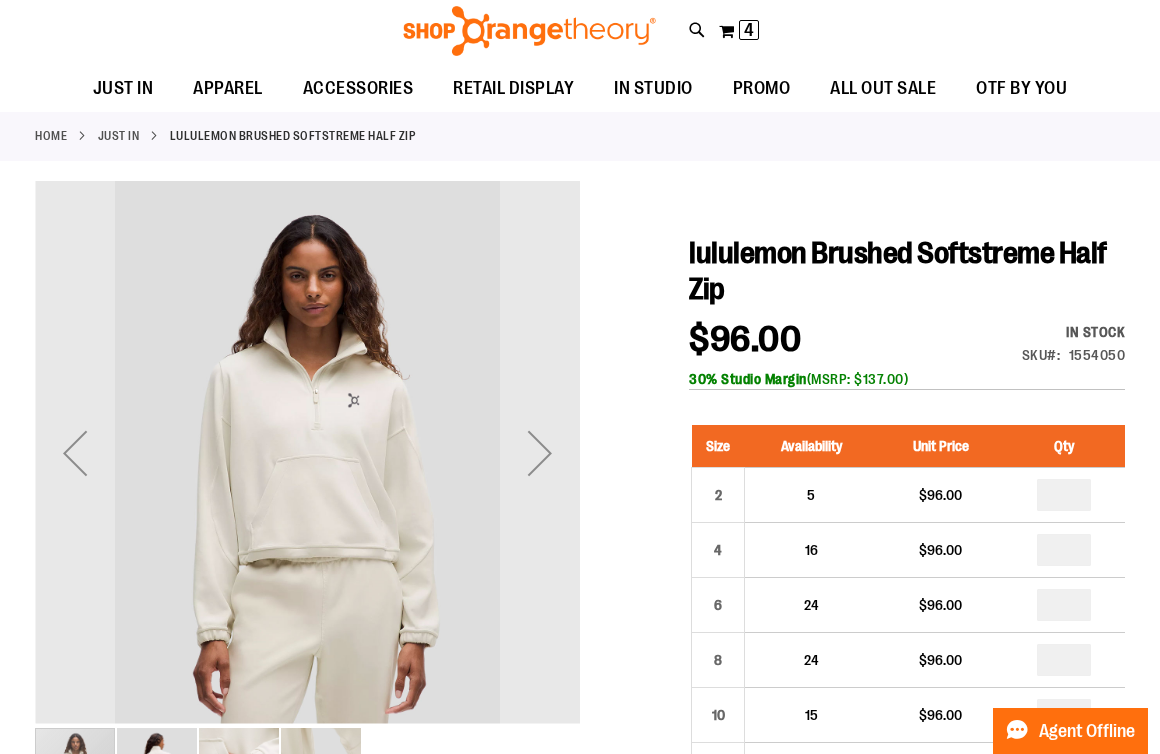 scroll, scrollTop: 168, scrollLeft: 0, axis: vertical 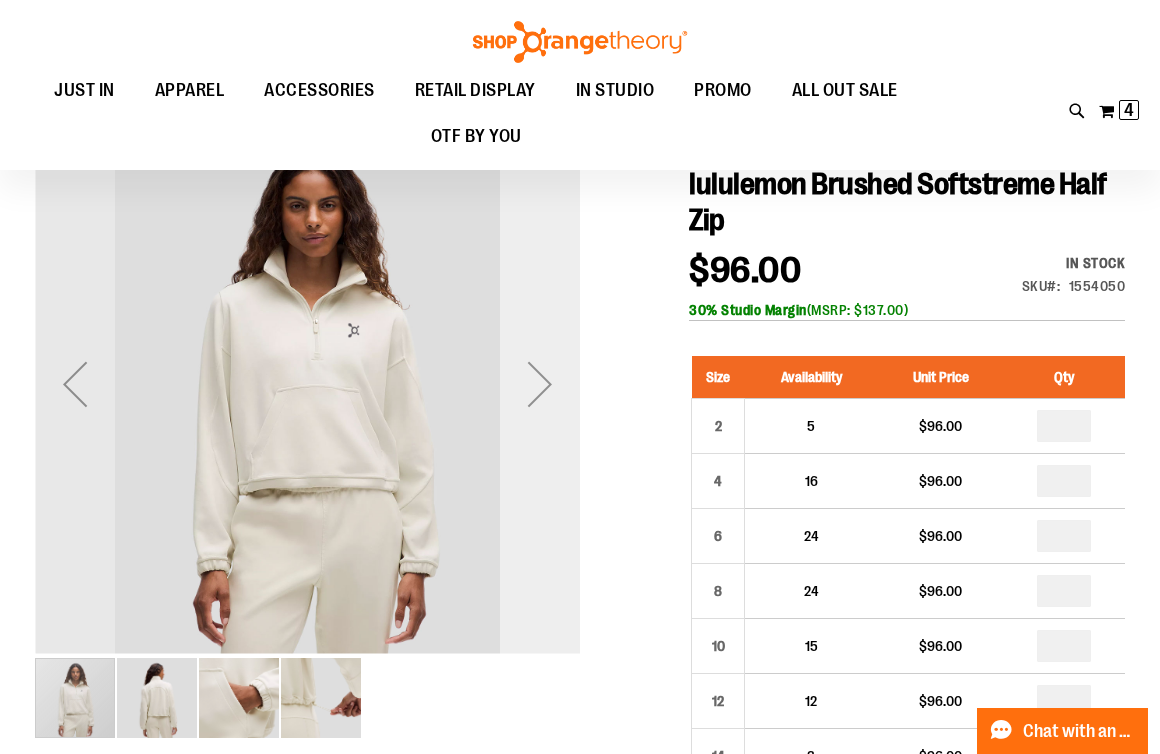 click at bounding box center [540, 384] 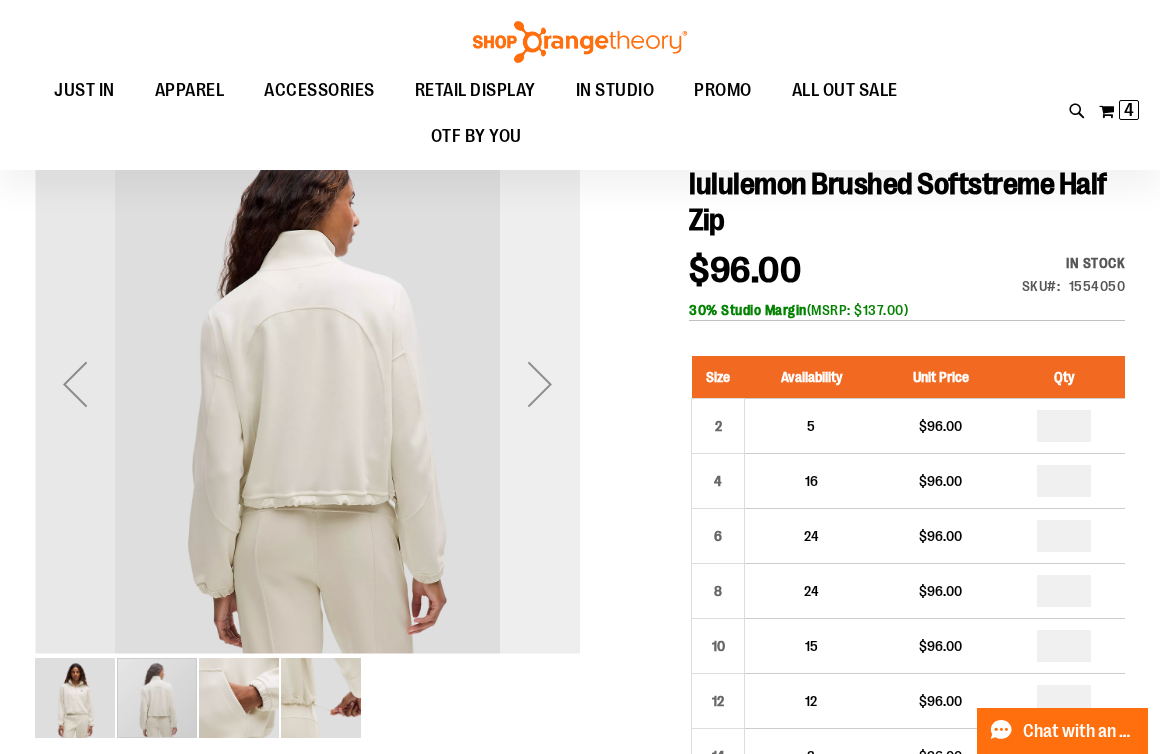 click at bounding box center [540, 384] 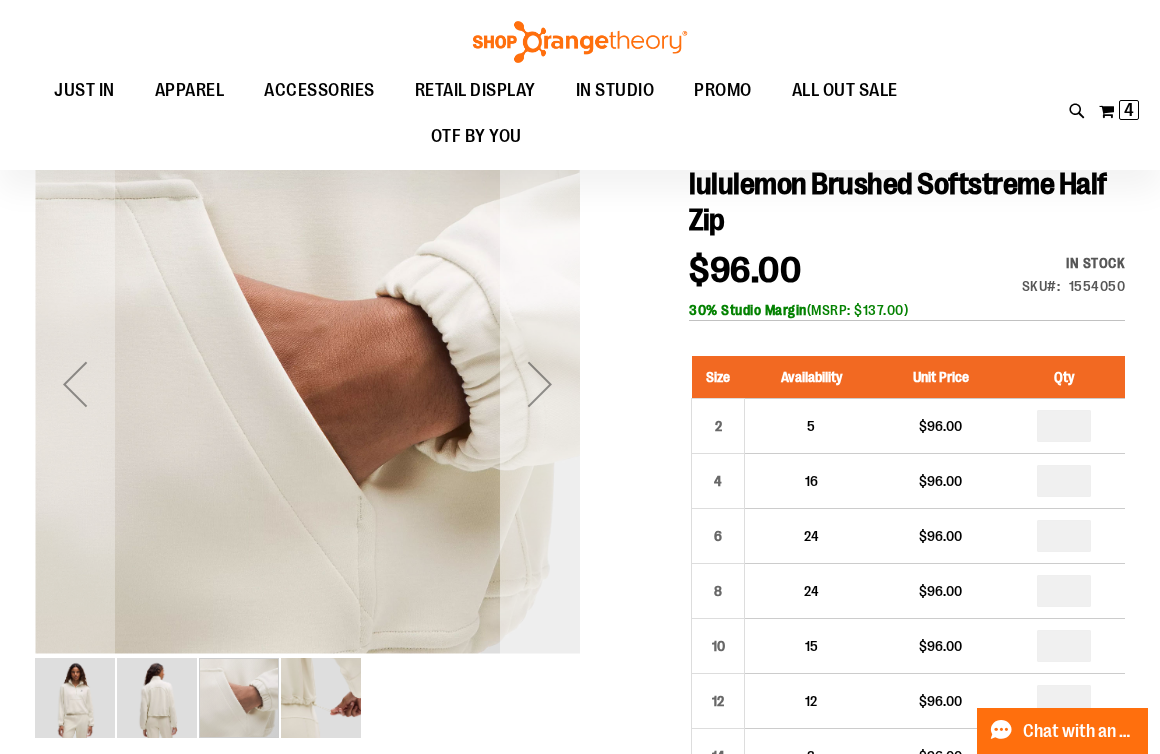 click at bounding box center (540, 384) 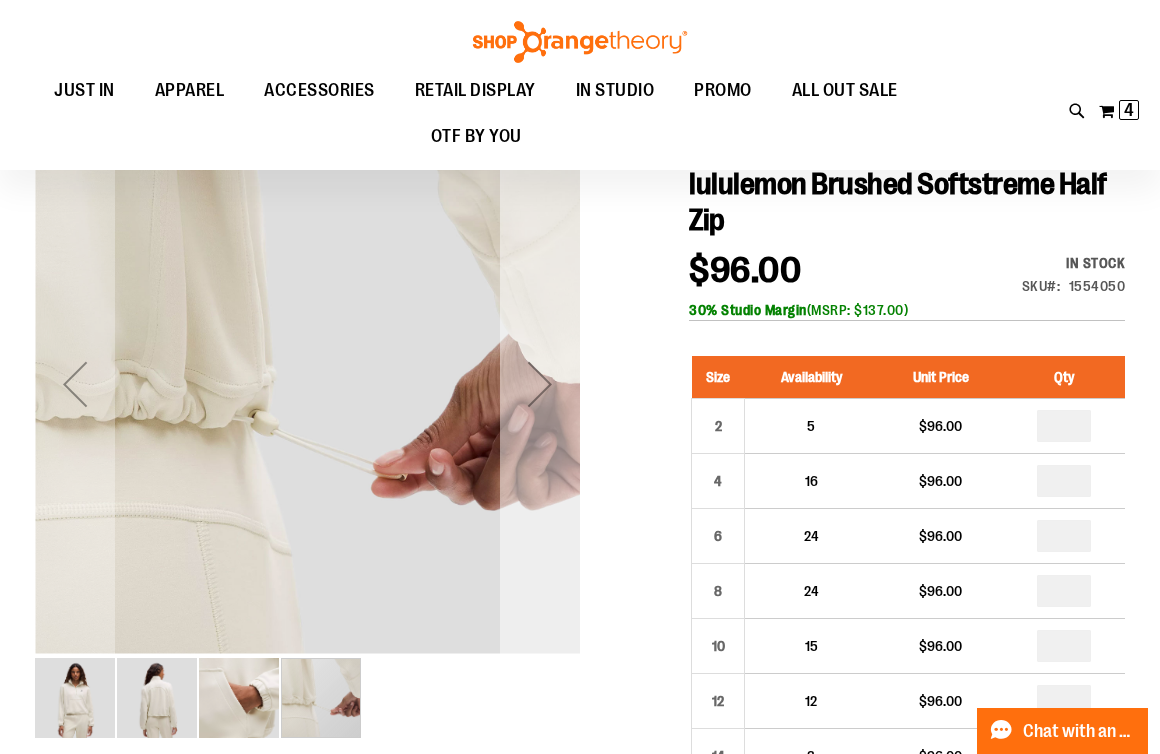 click at bounding box center [540, 384] 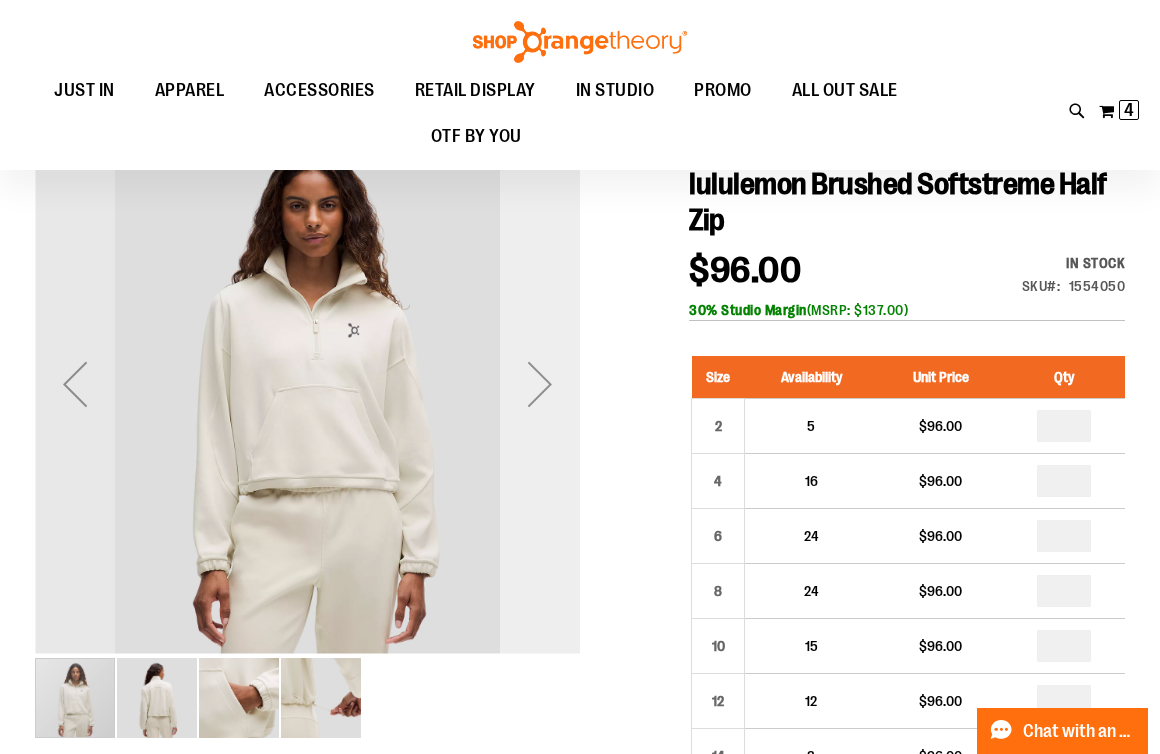 click at bounding box center [540, 384] 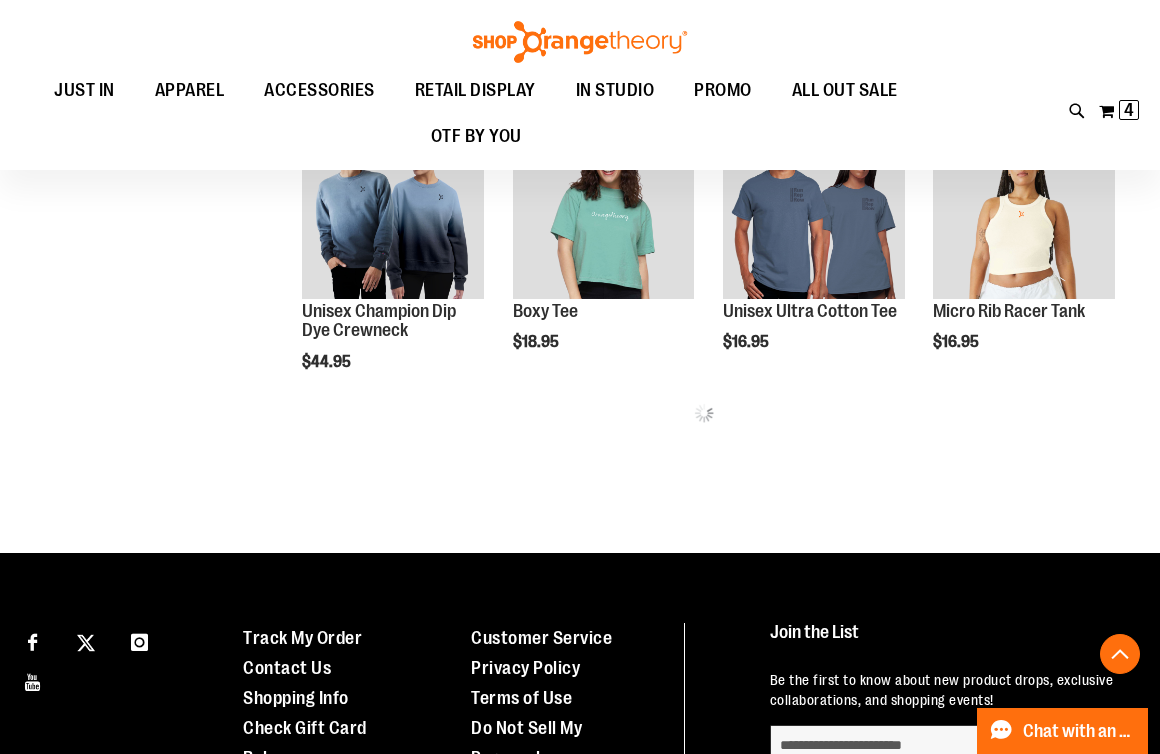 scroll, scrollTop: 647, scrollLeft: 0, axis: vertical 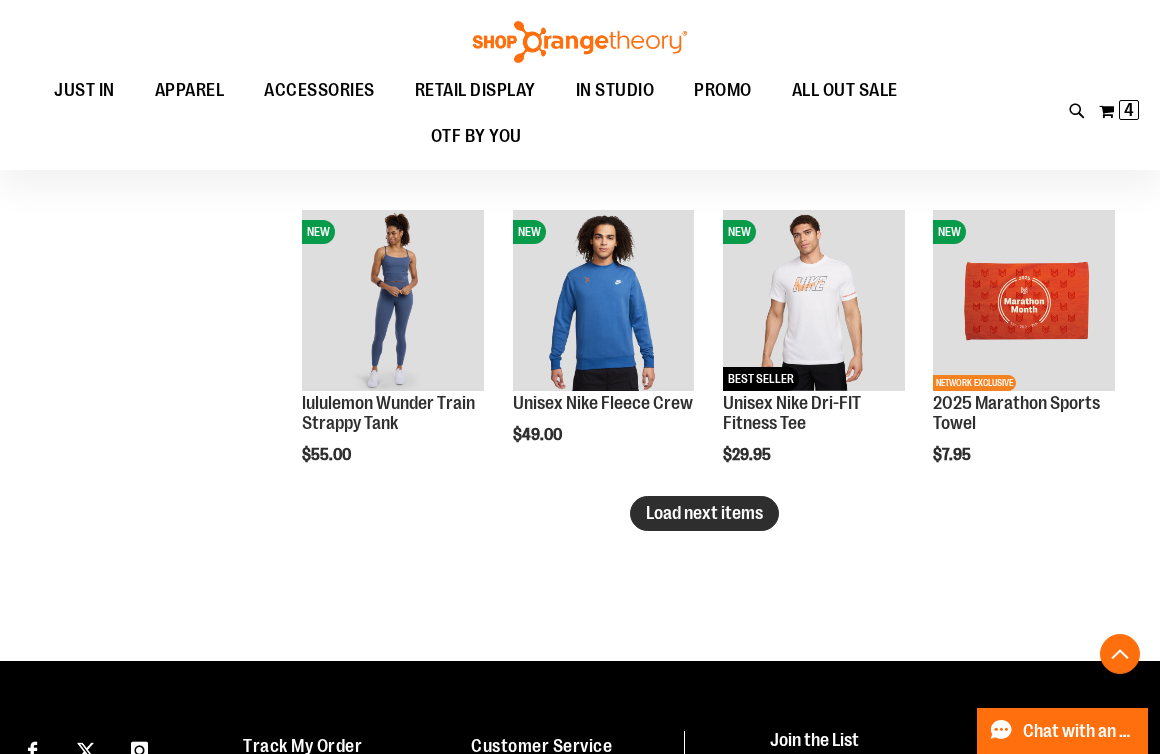 click on "Load next items" at bounding box center [704, 513] 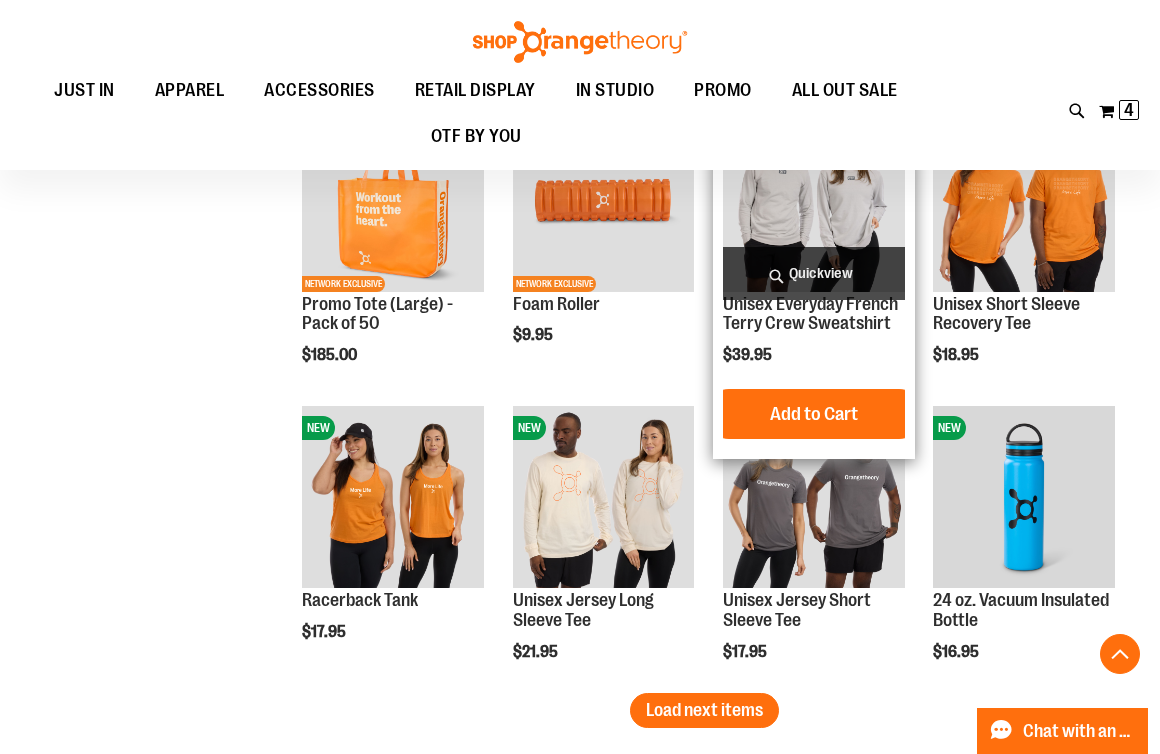 scroll, scrollTop: 3096, scrollLeft: 0, axis: vertical 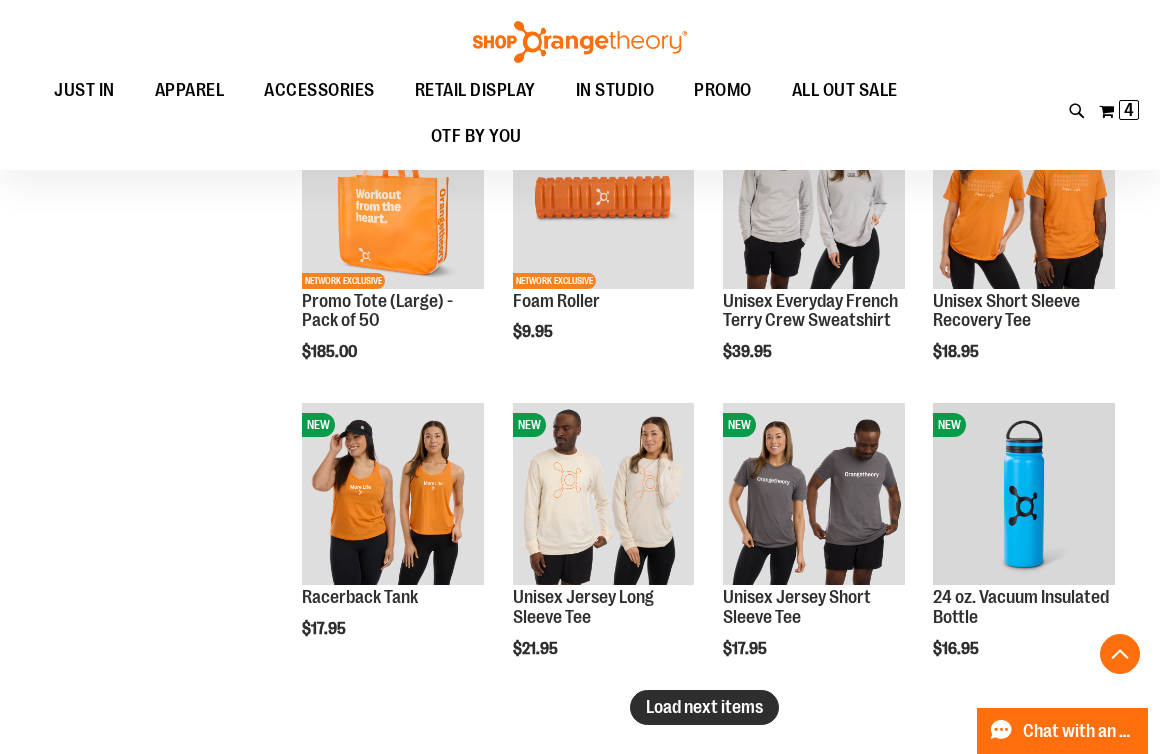 click on "Load next items" at bounding box center [704, 707] 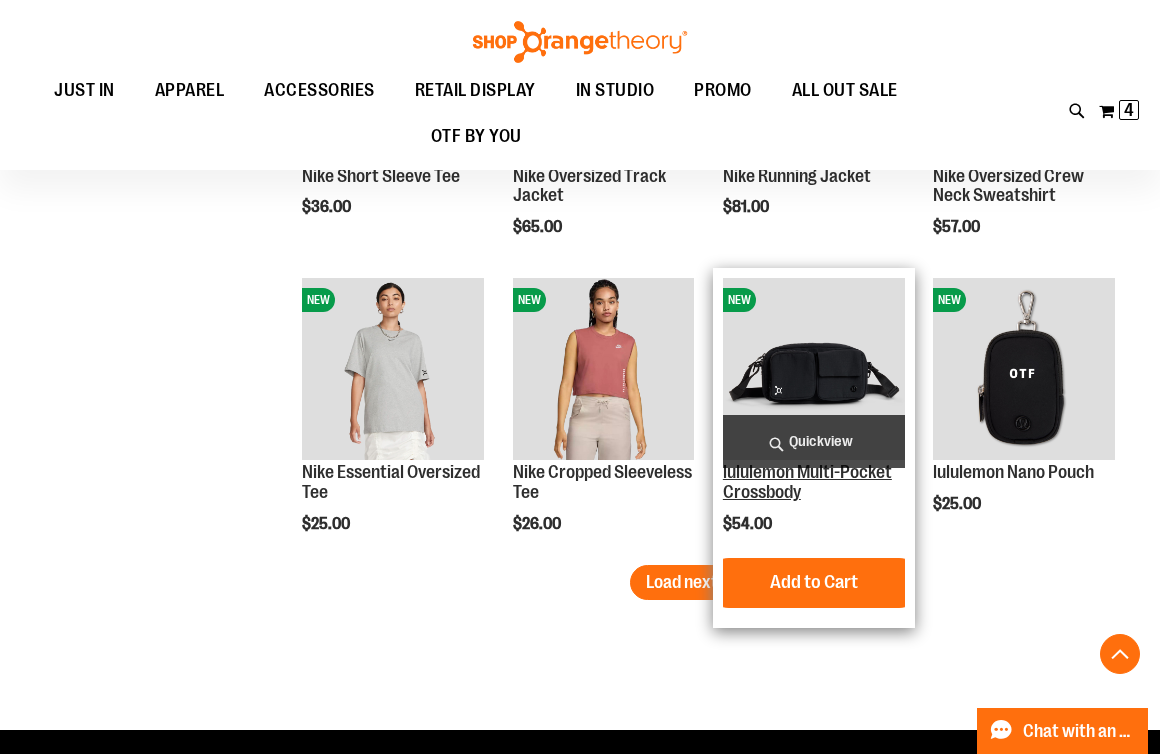 scroll, scrollTop: 4125, scrollLeft: 0, axis: vertical 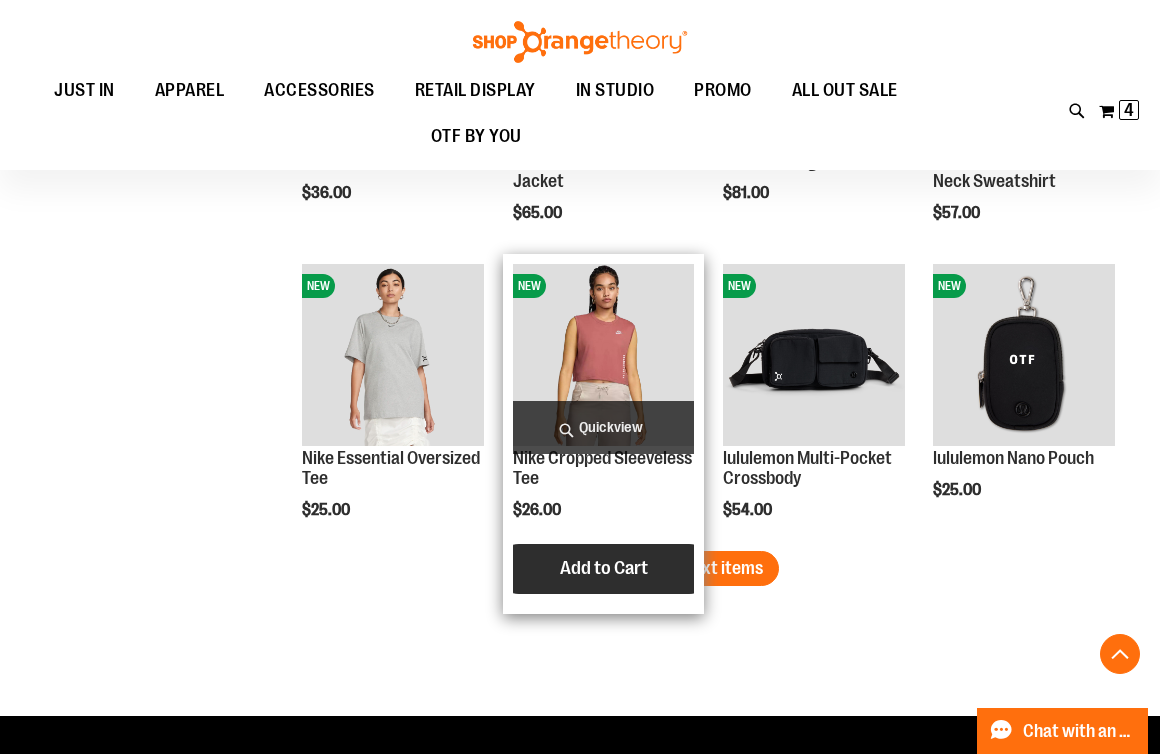 click on "Add to Cart" at bounding box center [604, 569] 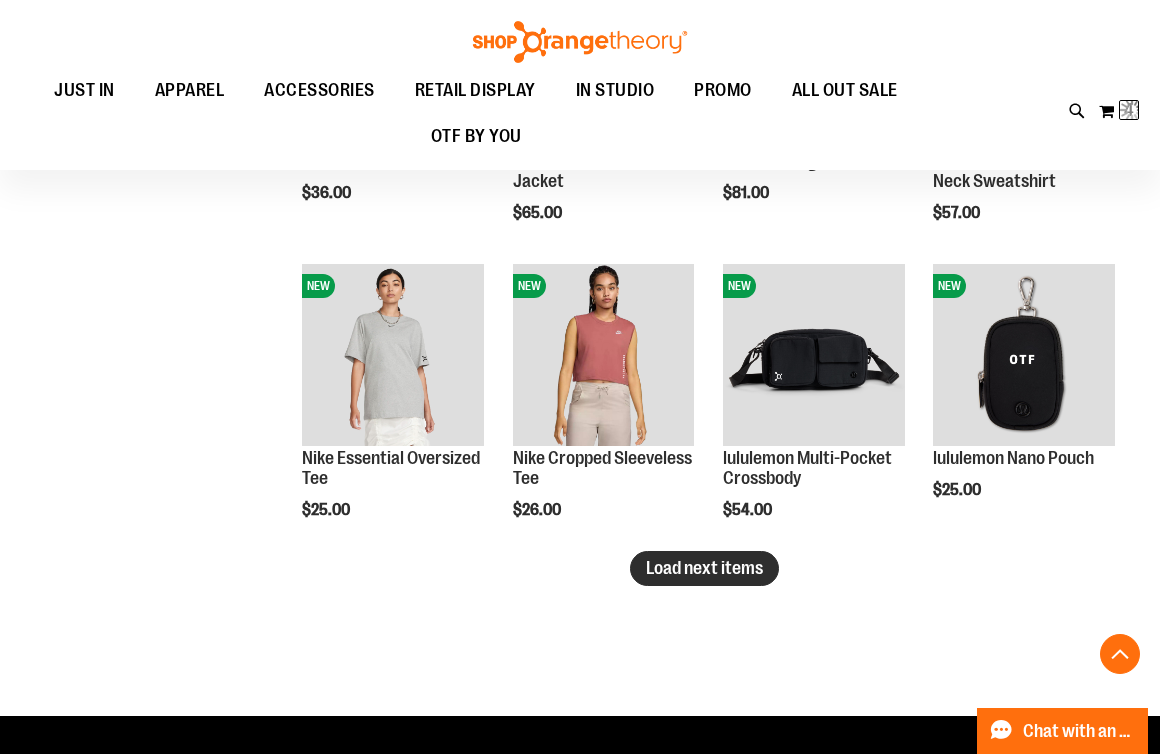 click on "Load next items" at bounding box center [704, 568] 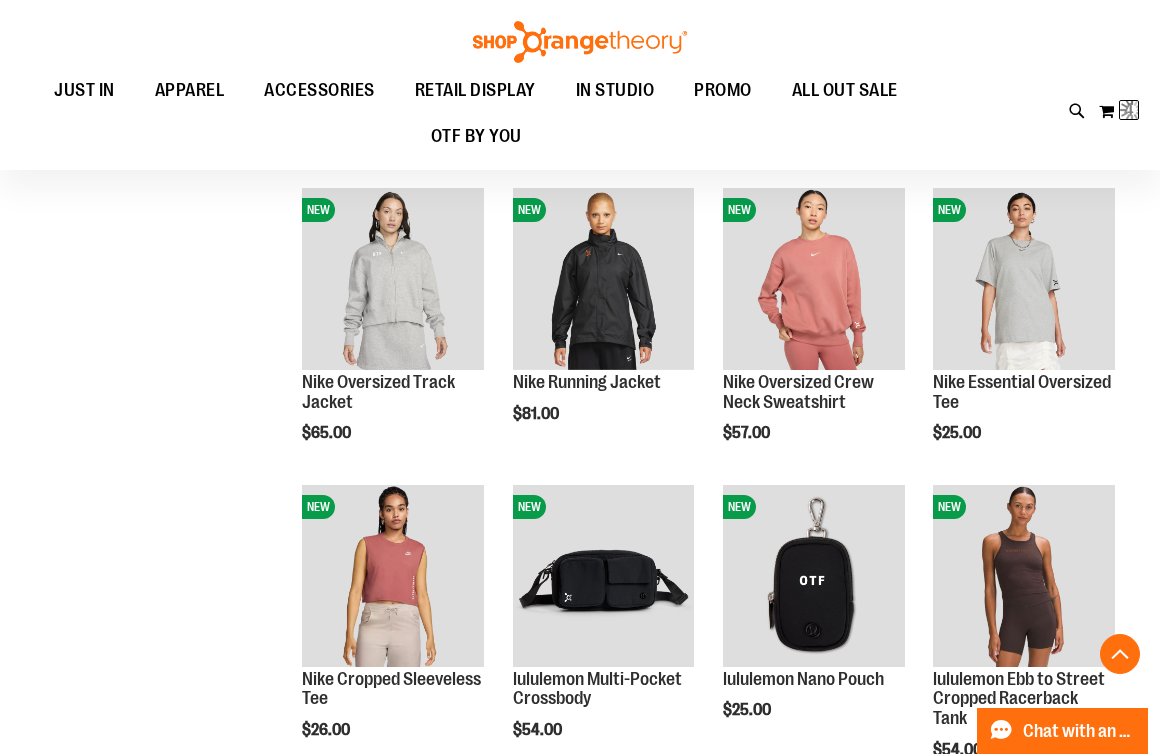 scroll, scrollTop: 4500, scrollLeft: 0, axis: vertical 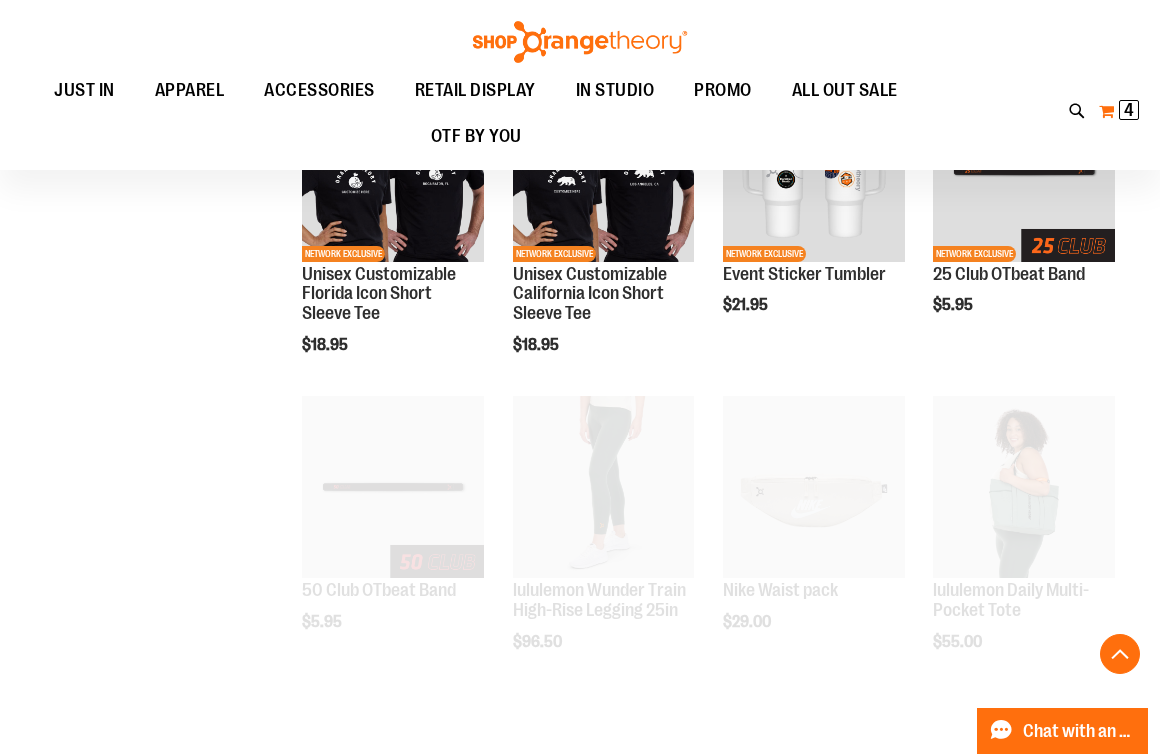 click on "4
4
items" at bounding box center [1129, 110] 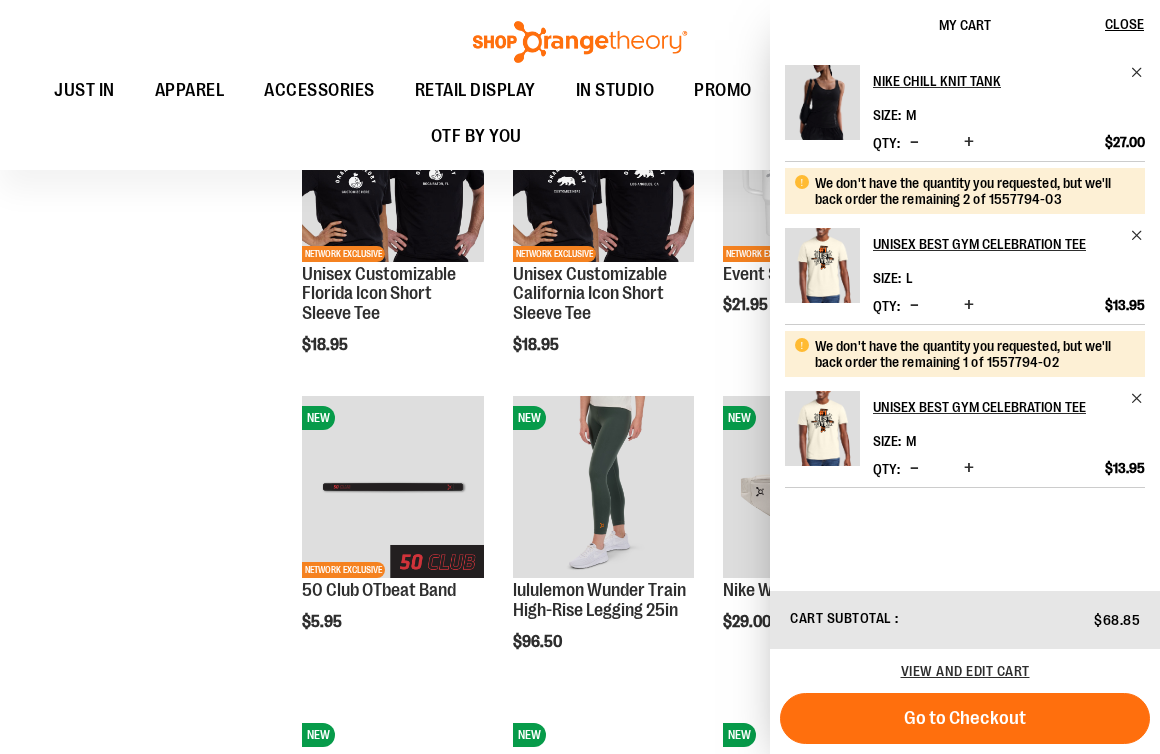 click on "**********" at bounding box center (580, -95) 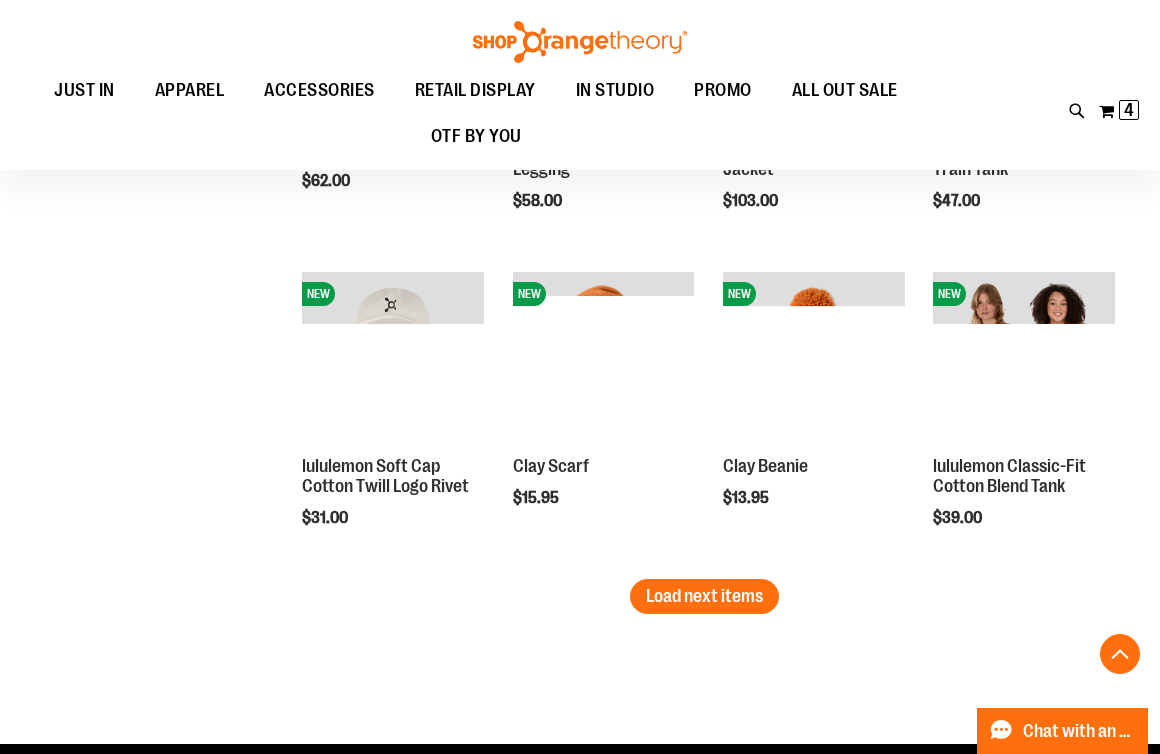 scroll, scrollTop: 2495, scrollLeft: 0, axis: vertical 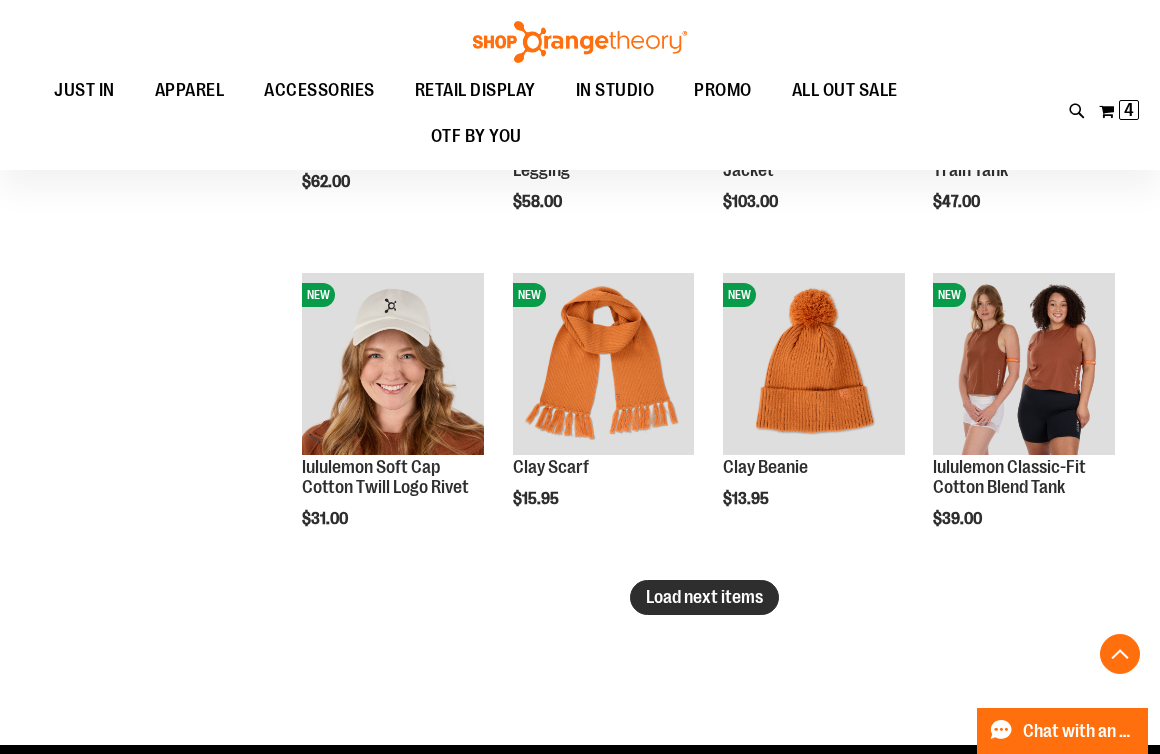 click on "Load next items" at bounding box center [704, 597] 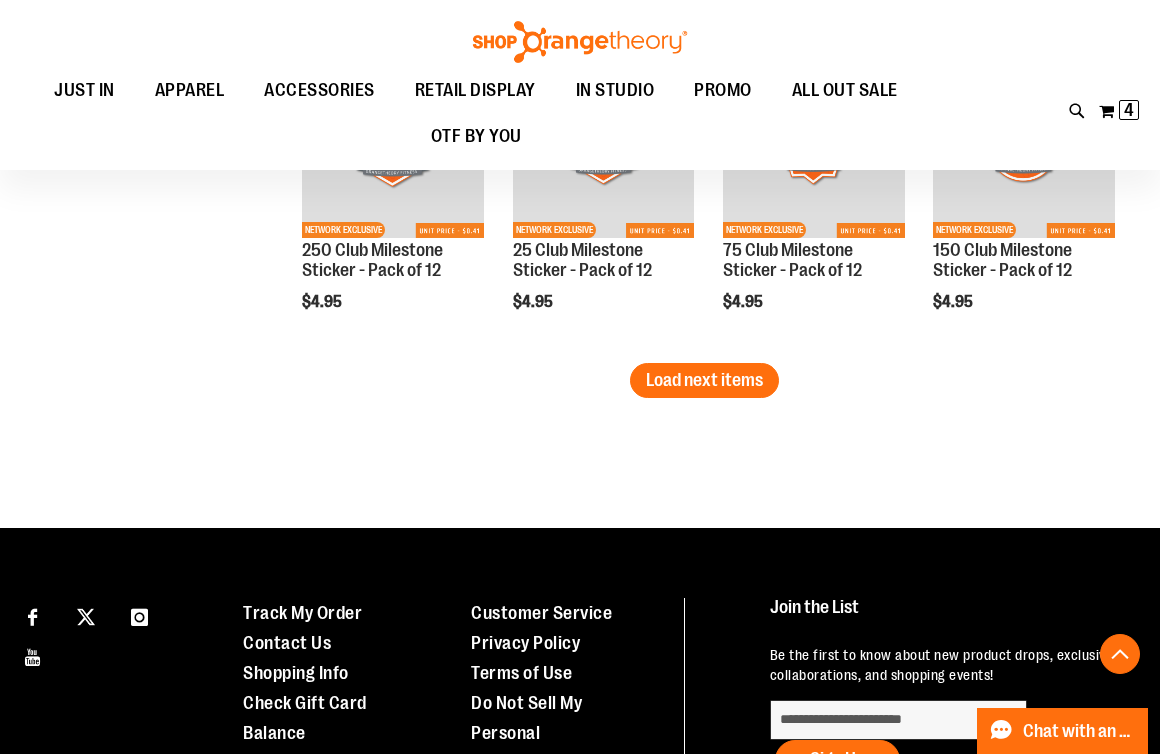 scroll, scrollTop: 3689, scrollLeft: 0, axis: vertical 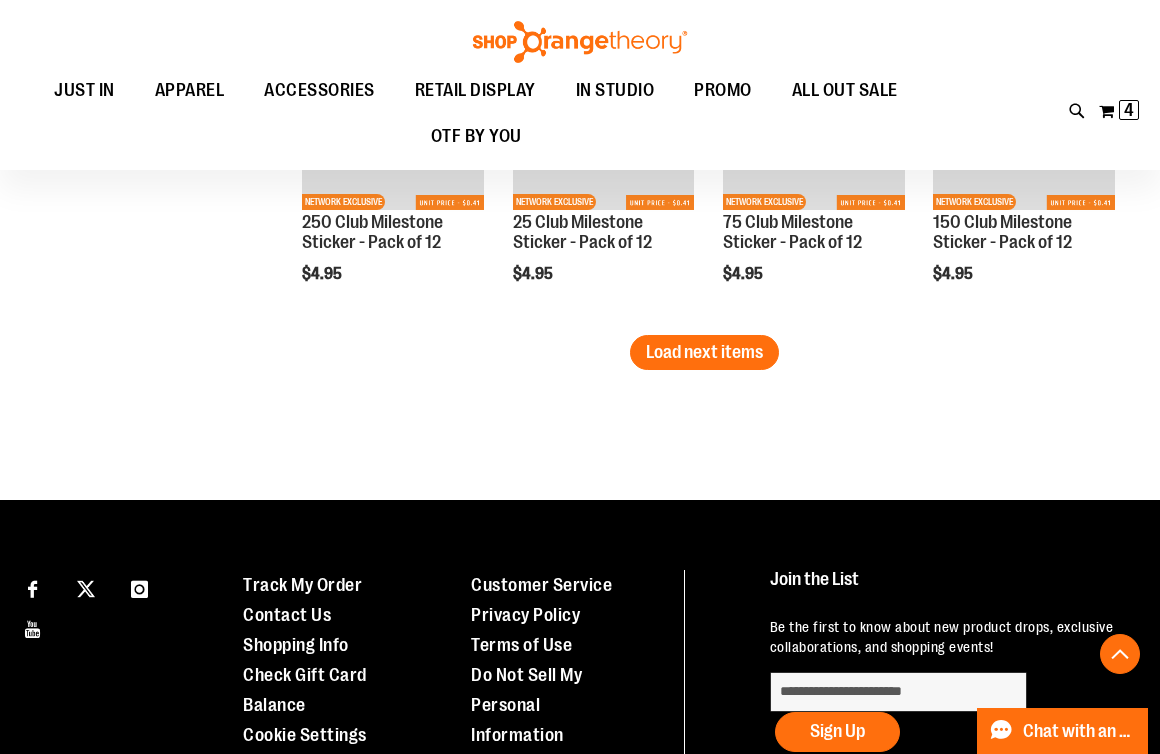 click on "Load next items" at bounding box center [704, 352] 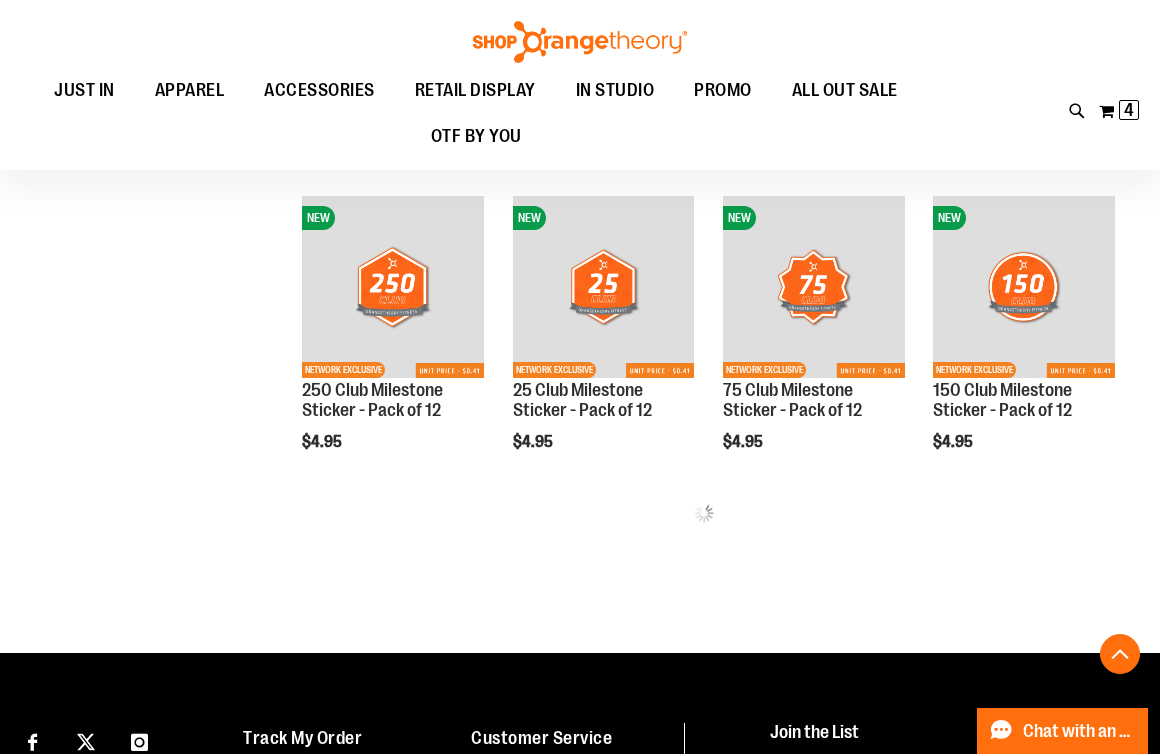 scroll, scrollTop: 3654, scrollLeft: 0, axis: vertical 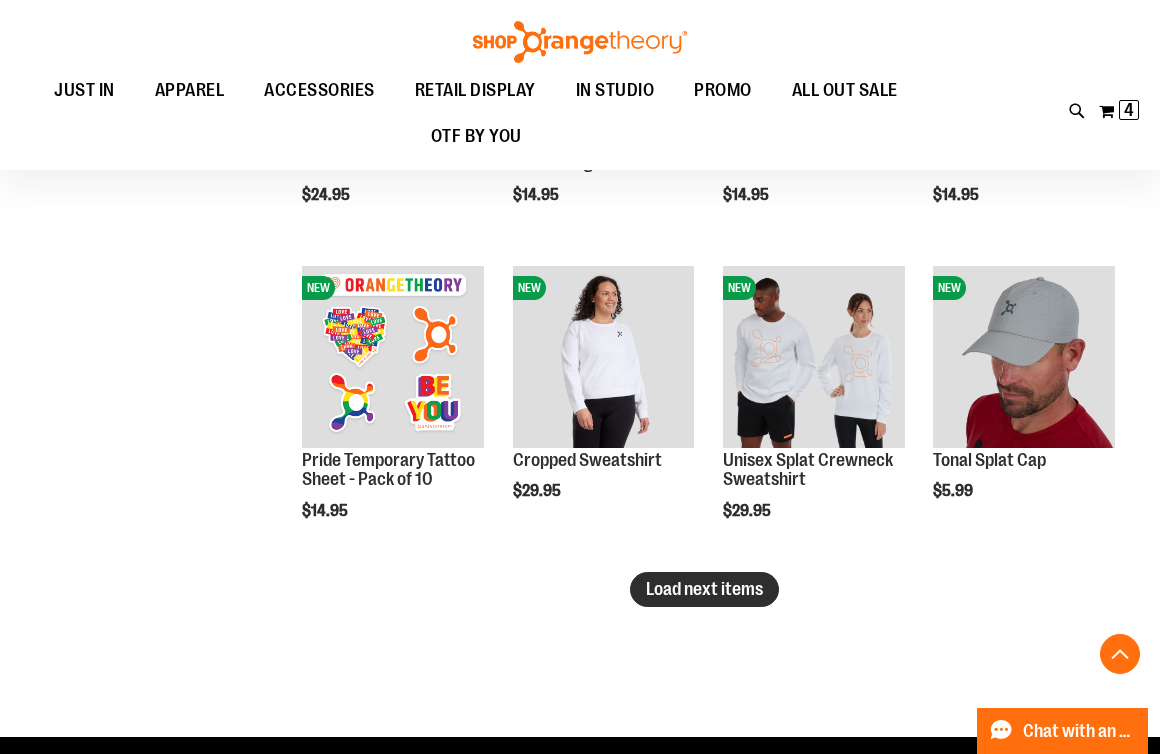 click on "Load next items" at bounding box center (704, 589) 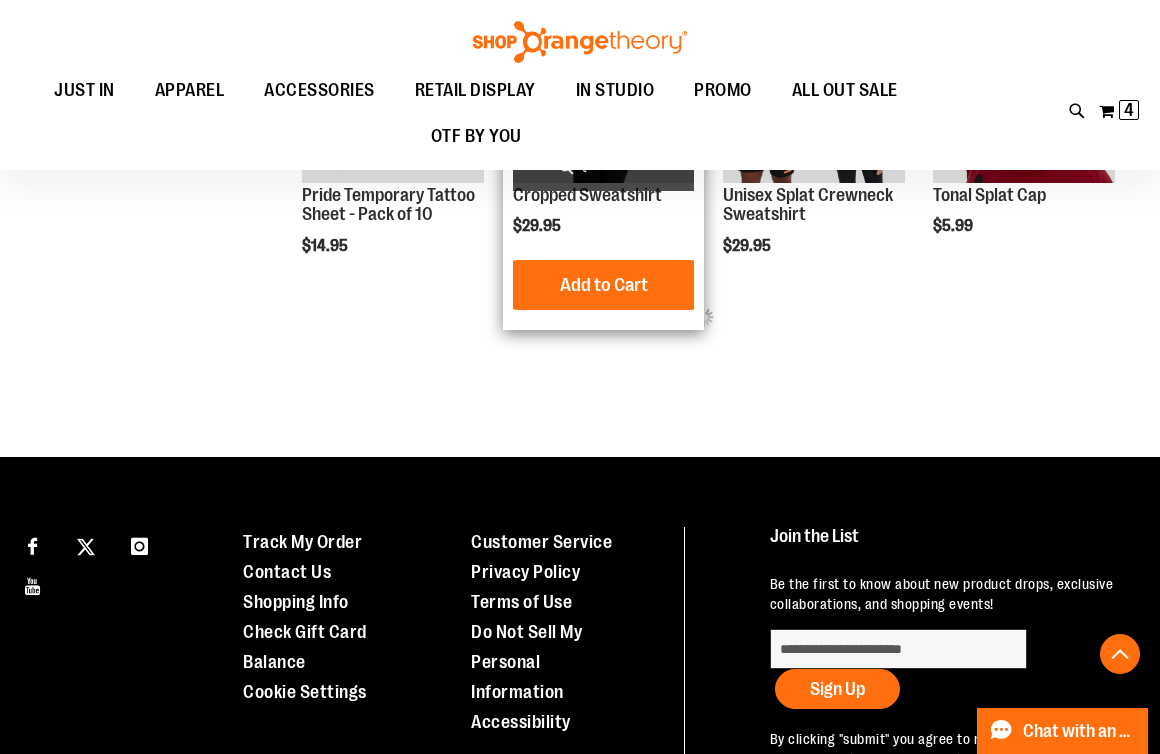scroll, scrollTop: 4667, scrollLeft: 0, axis: vertical 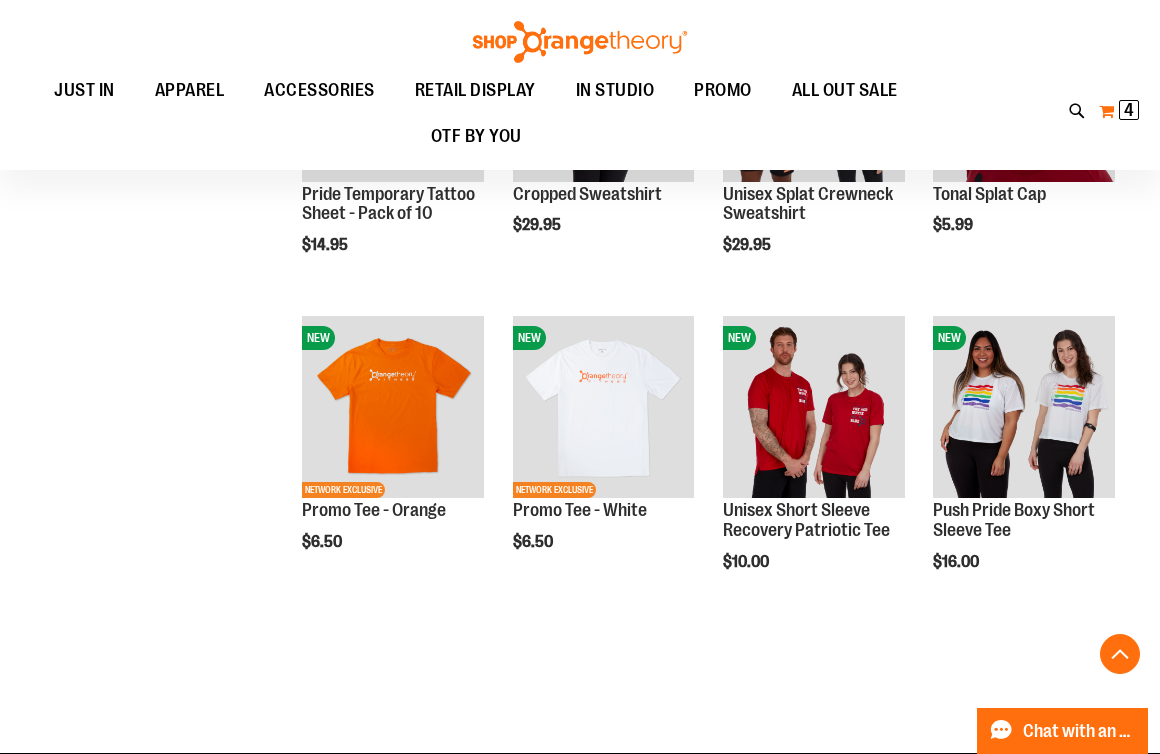 click on "My Cart
4
4
items" at bounding box center (1119, 111) 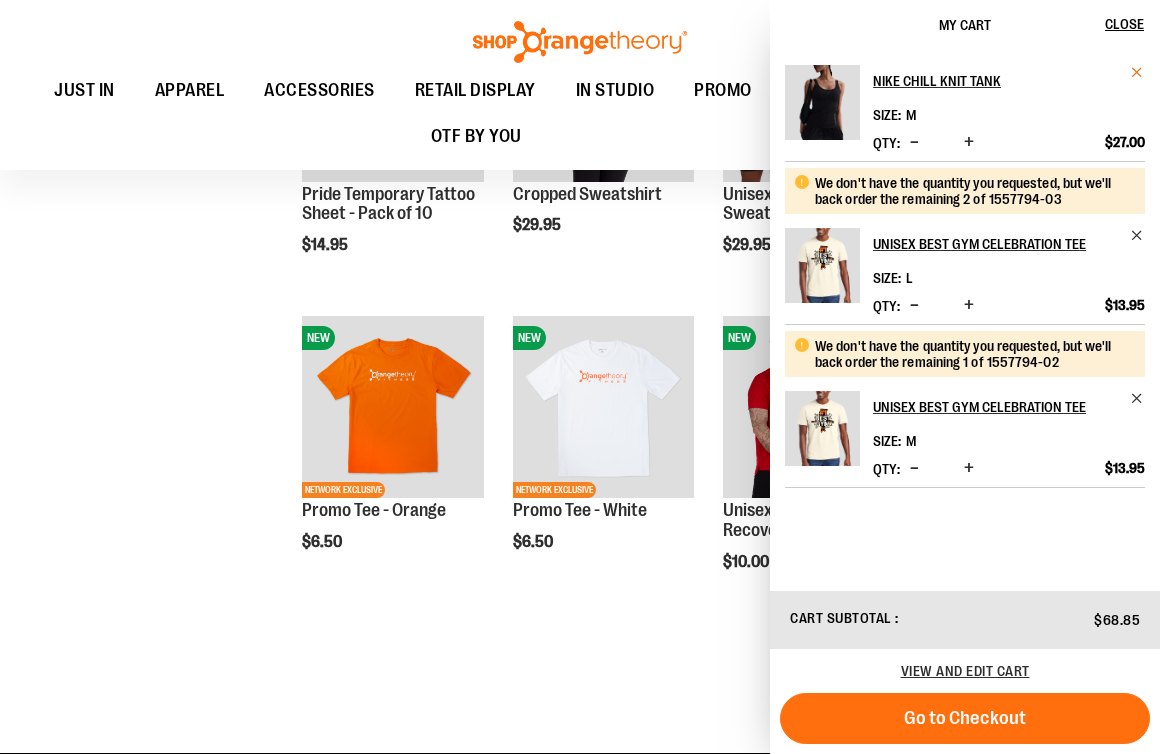 click at bounding box center [1137, 72] 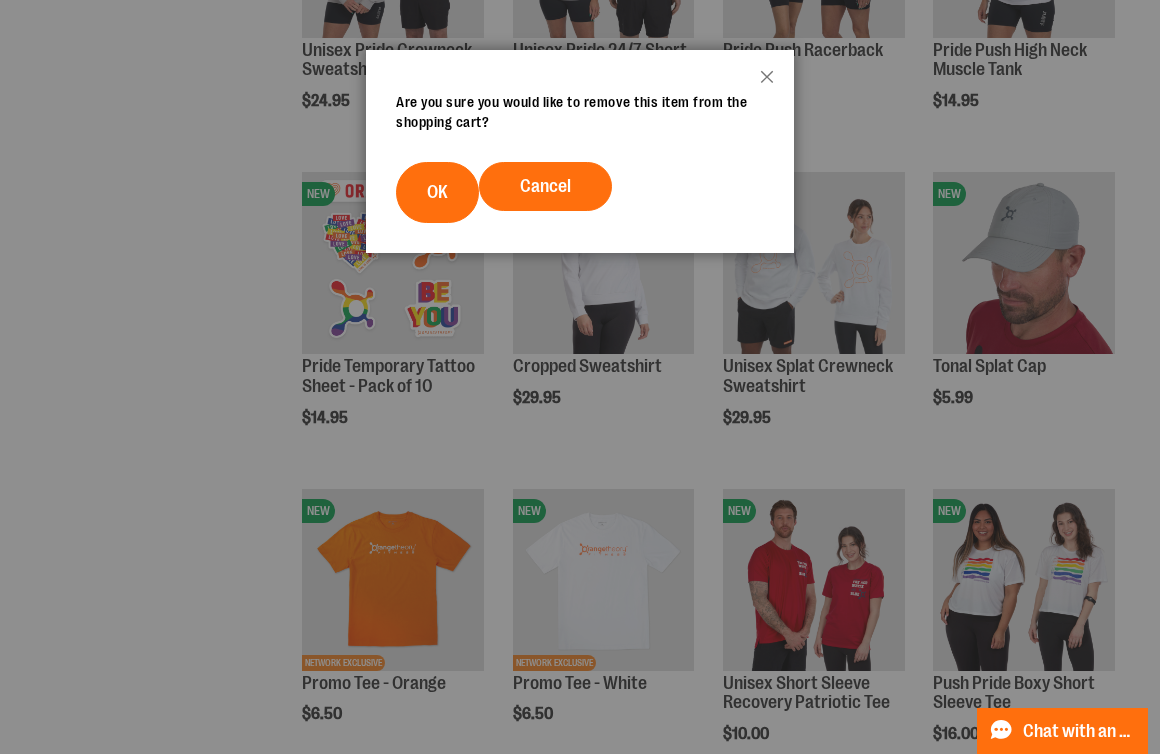 scroll, scrollTop: 0, scrollLeft: 0, axis: both 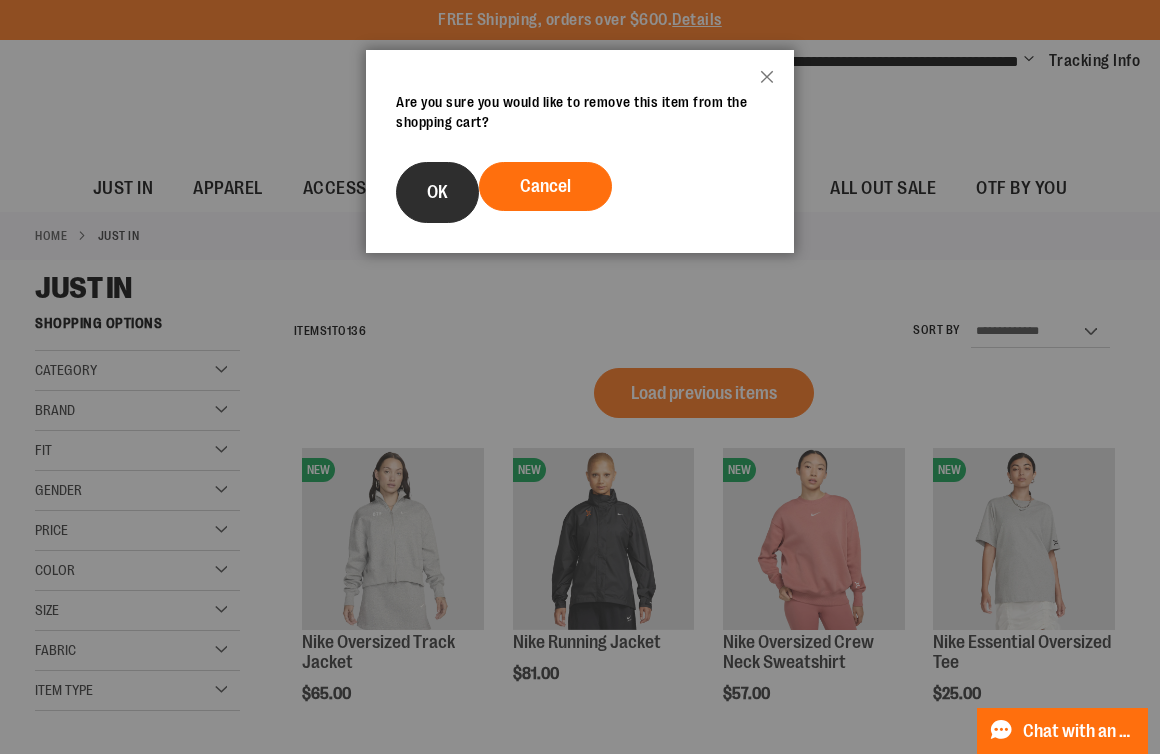 click on "OK" at bounding box center (437, 192) 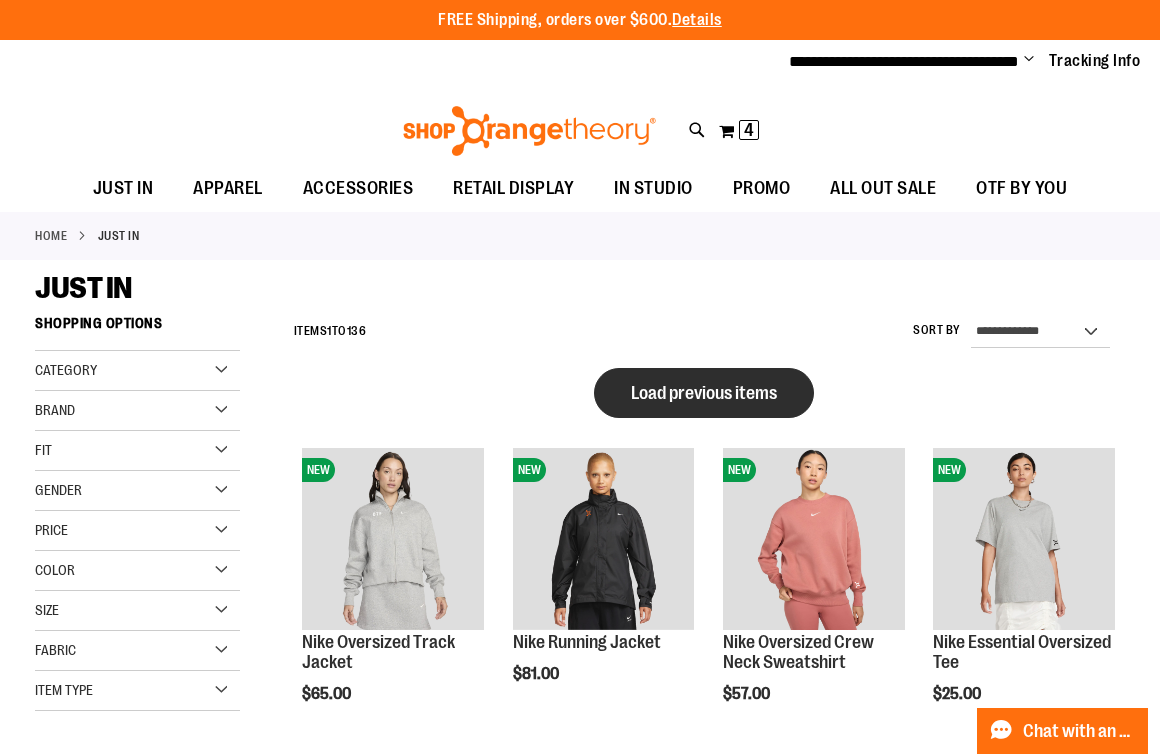 click on "Load previous items" at bounding box center [704, 393] 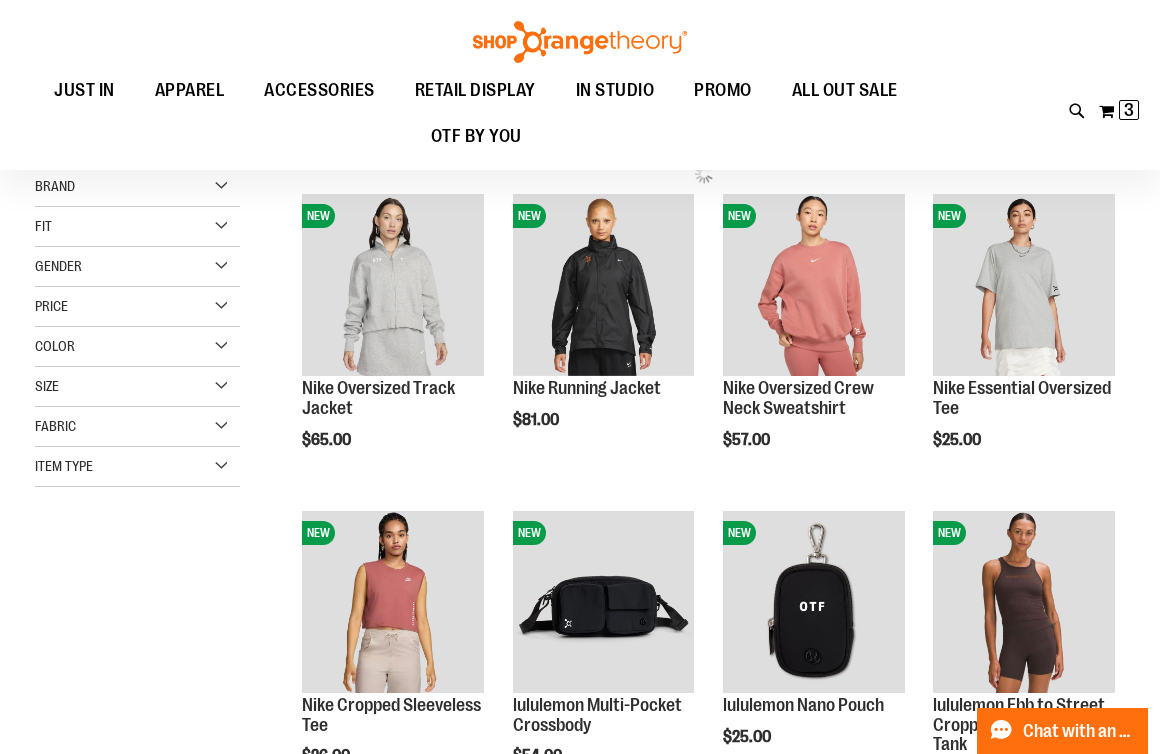 scroll, scrollTop: 0, scrollLeft: 0, axis: both 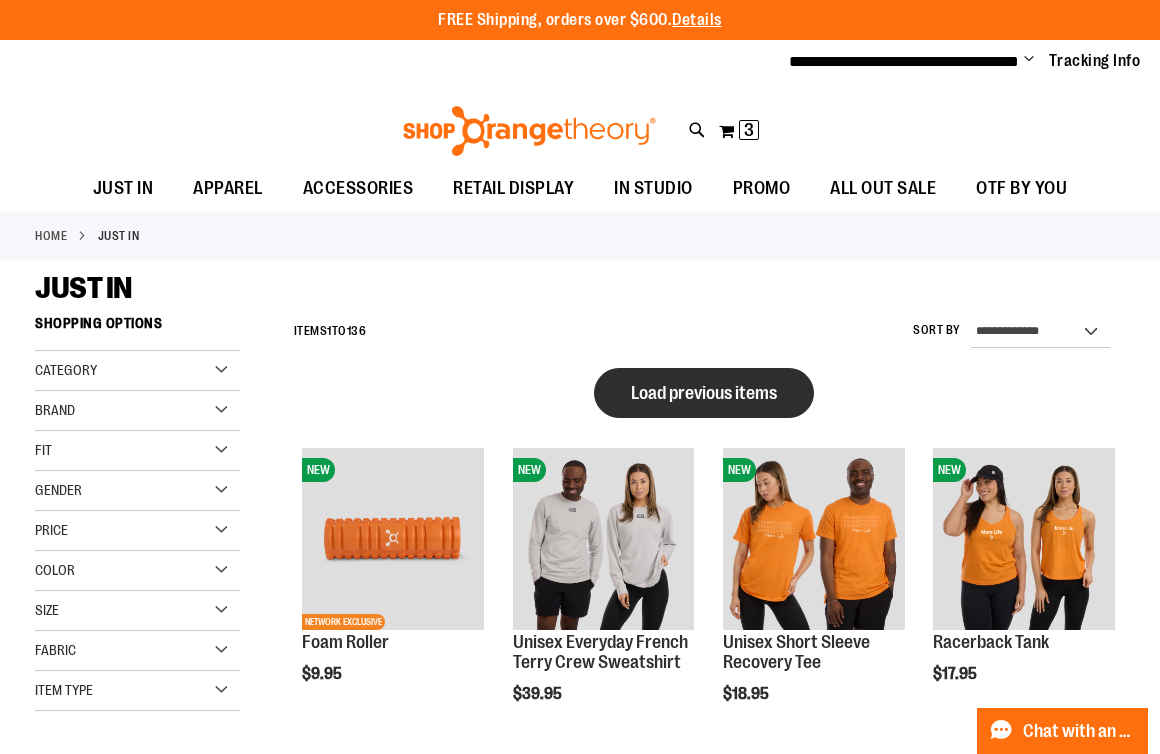 click on "Load previous items" at bounding box center (704, 393) 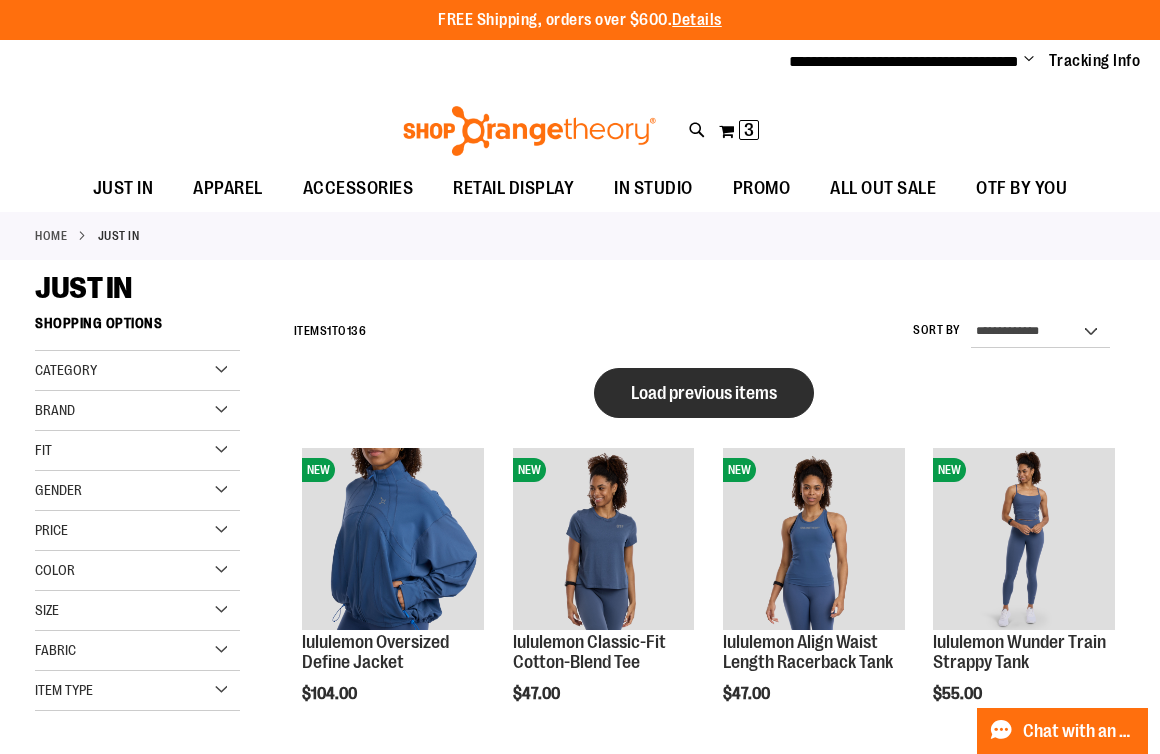 click on "Load previous items" at bounding box center [704, 393] 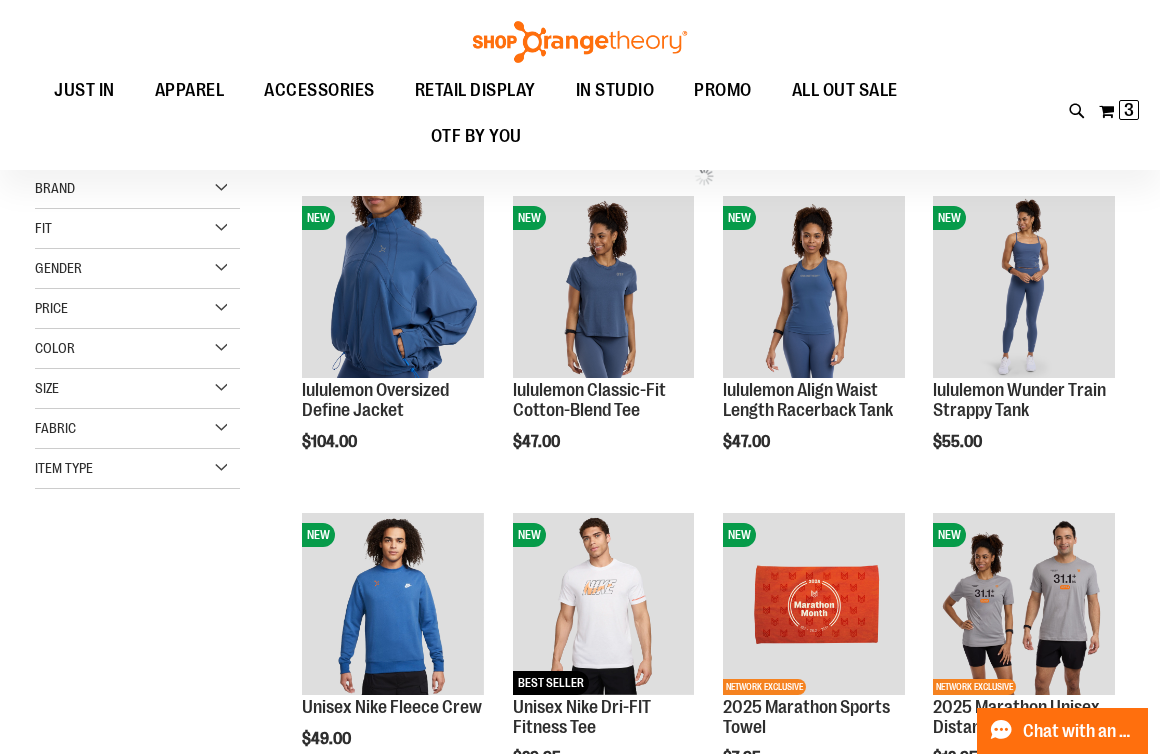 scroll, scrollTop: 0, scrollLeft: 0, axis: both 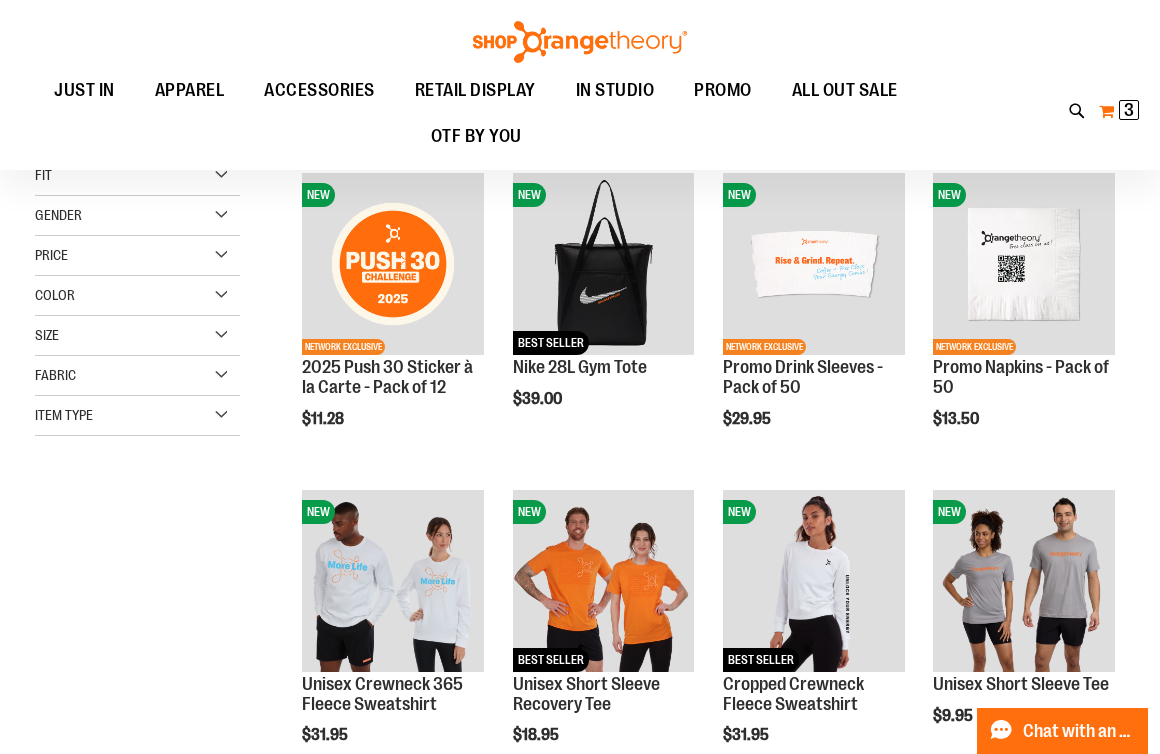 click on "3
3
items" at bounding box center [1129, 110] 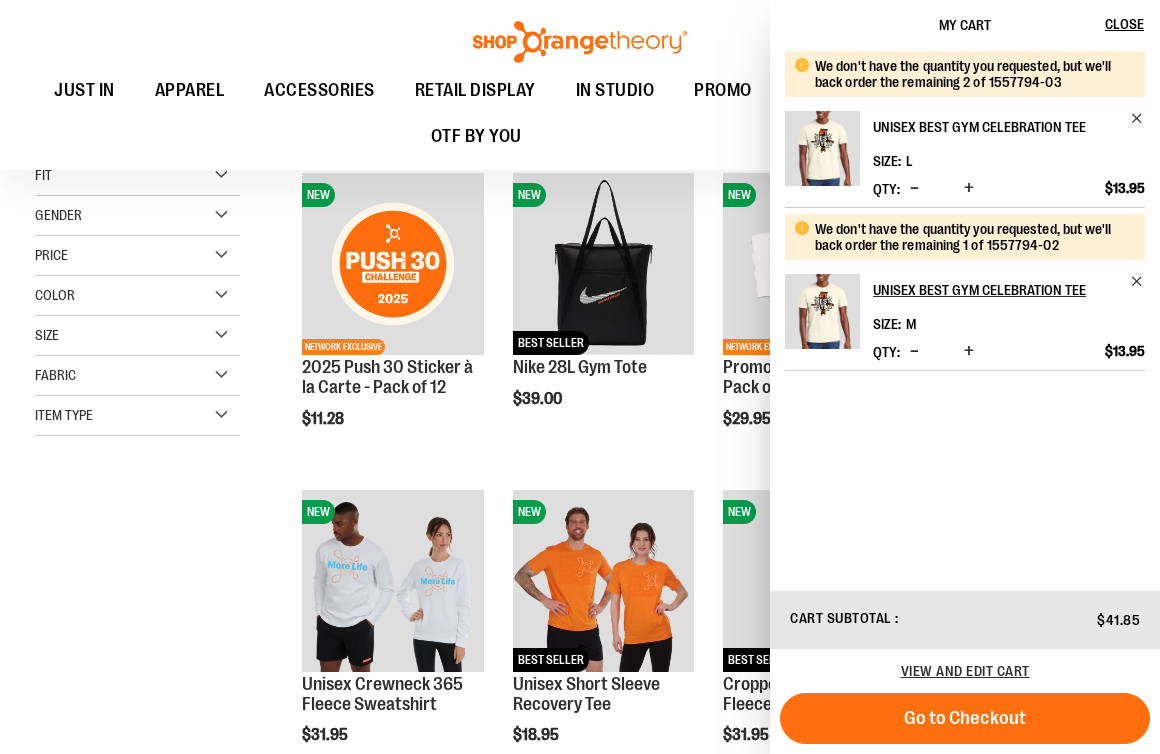 click on "Unisex Best Gym Celebration Tee" at bounding box center (995, 127) 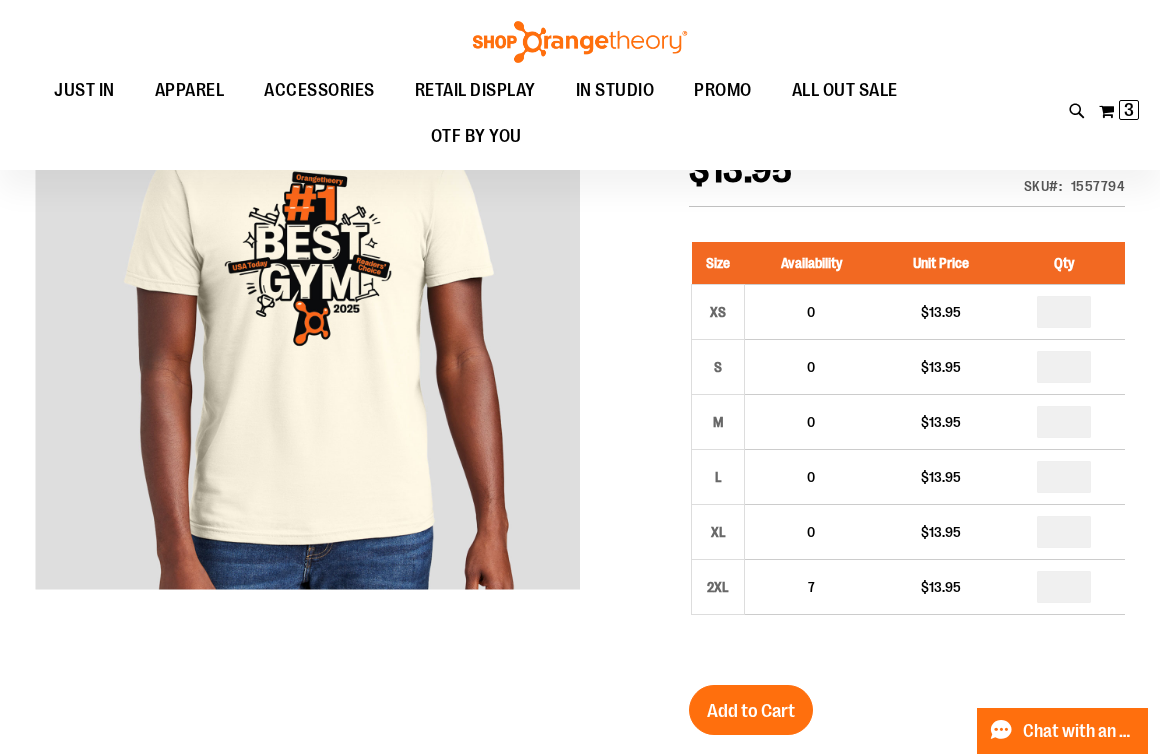scroll, scrollTop: 230, scrollLeft: 0, axis: vertical 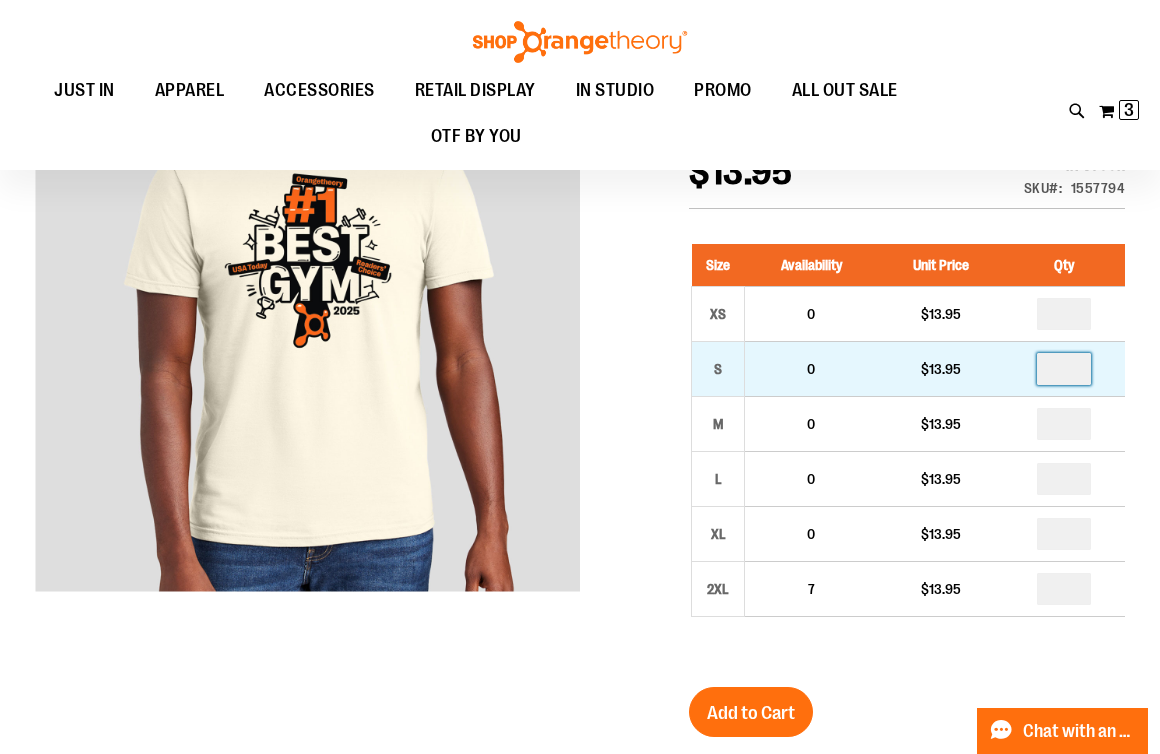 click at bounding box center (1064, 369) 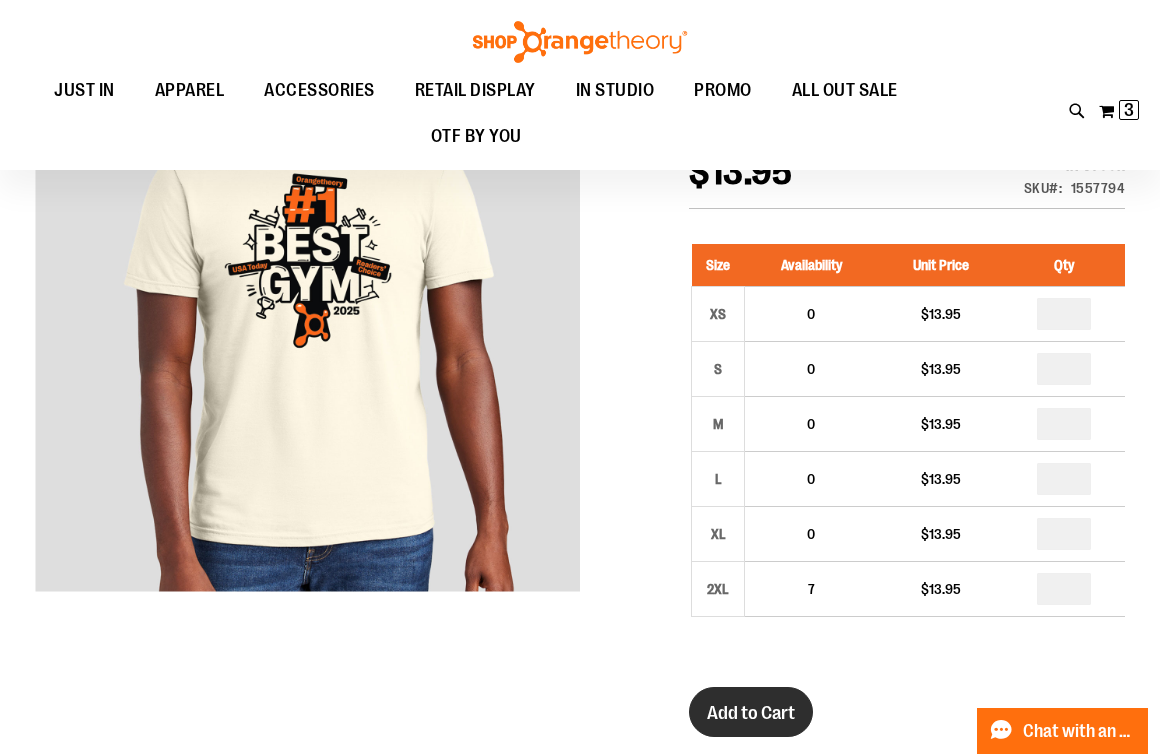click on "Add to Cart" at bounding box center (751, 713) 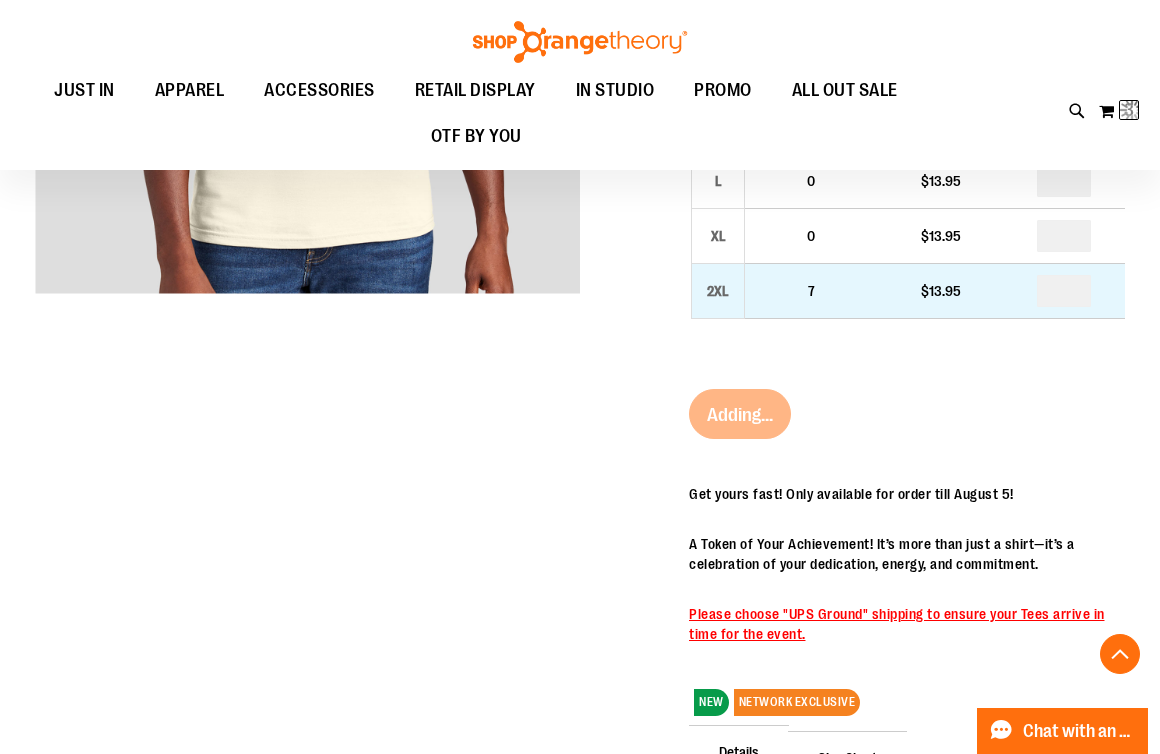 scroll, scrollTop: 530, scrollLeft: 0, axis: vertical 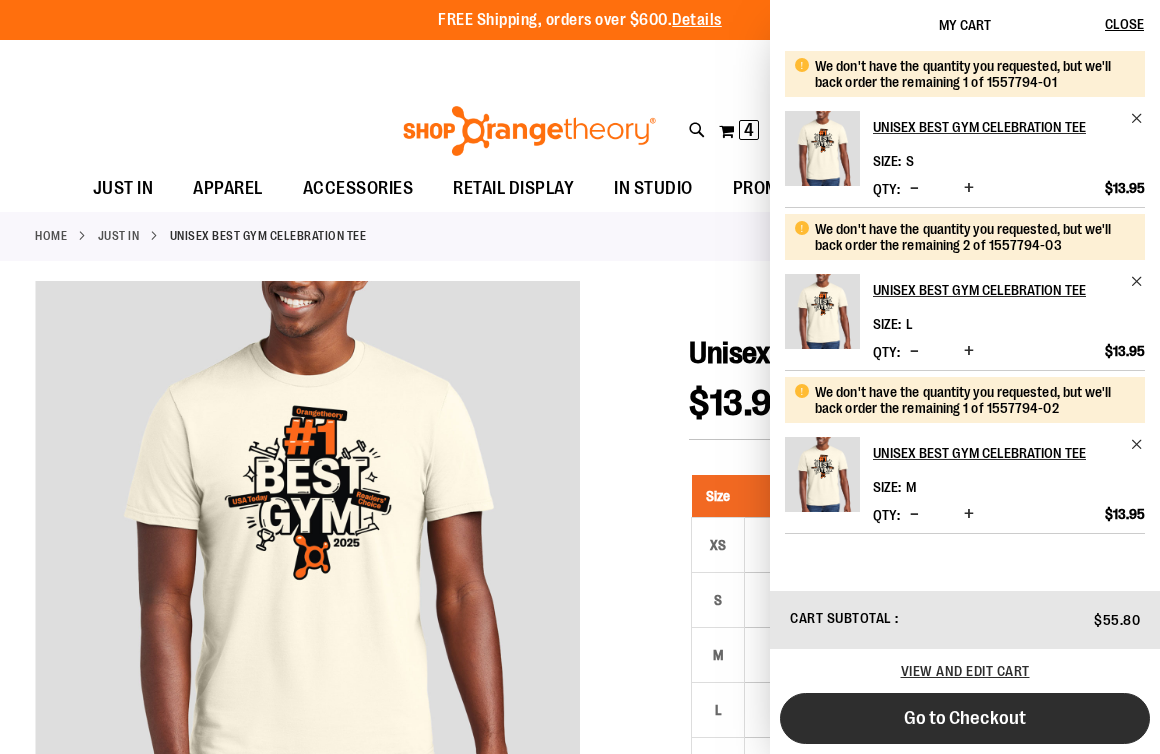 click on "Go to Checkout" at bounding box center [965, 718] 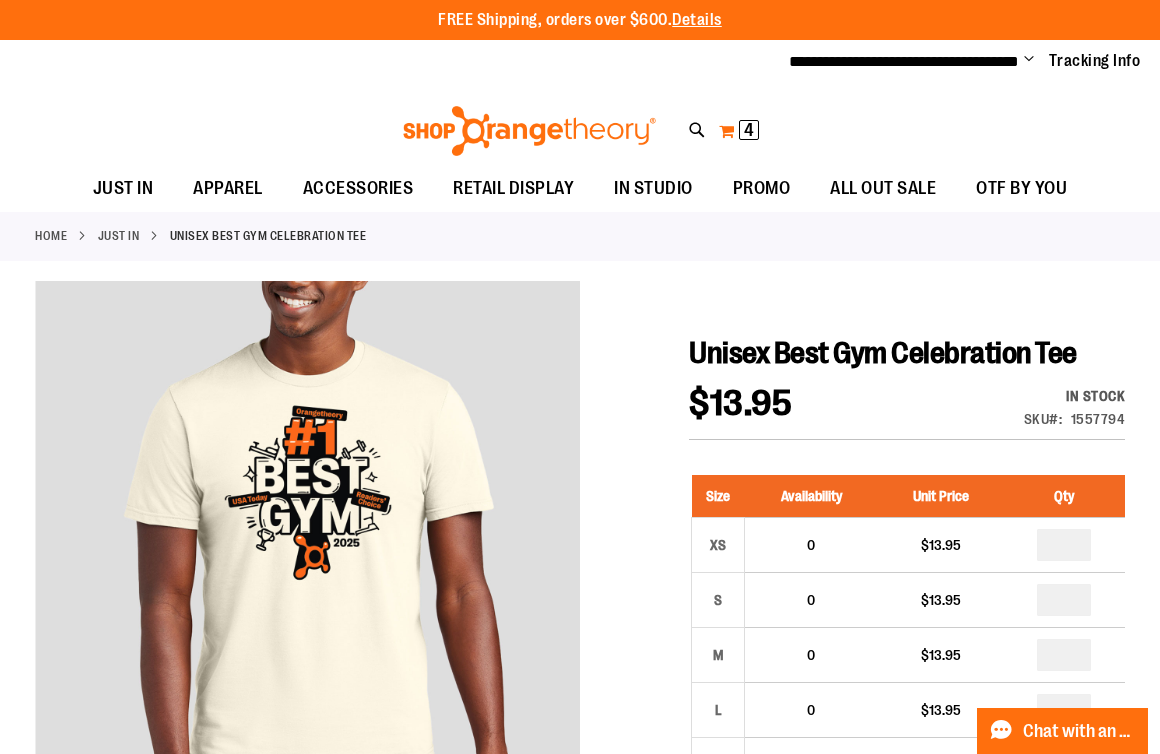 click on "4
4
items" at bounding box center (749, 130) 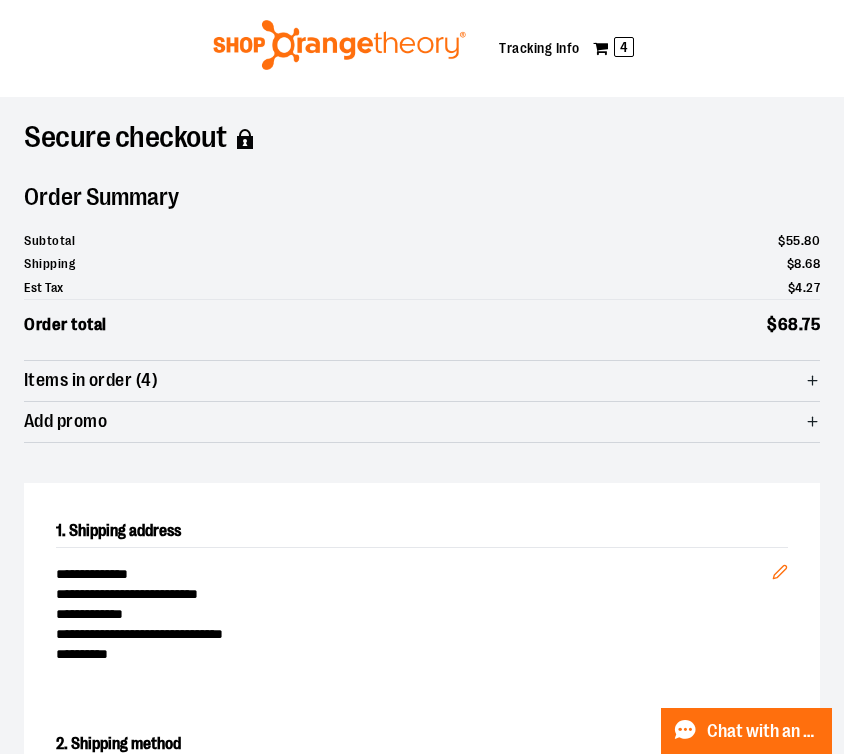 scroll, scrollTop: 0, scrollLeft: 0, axis: both 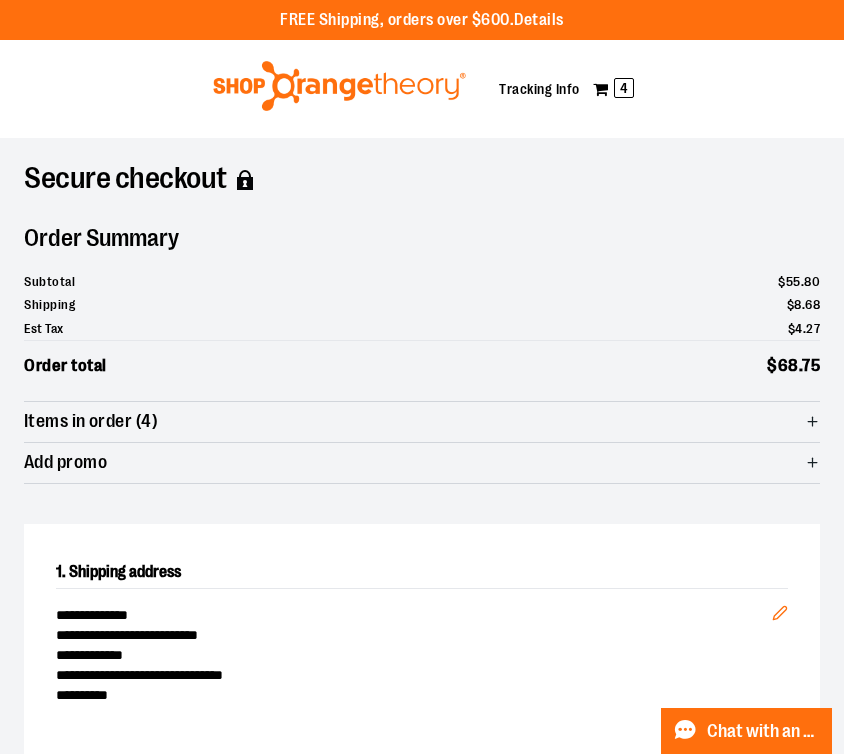 click at bounding box center (339, 86) 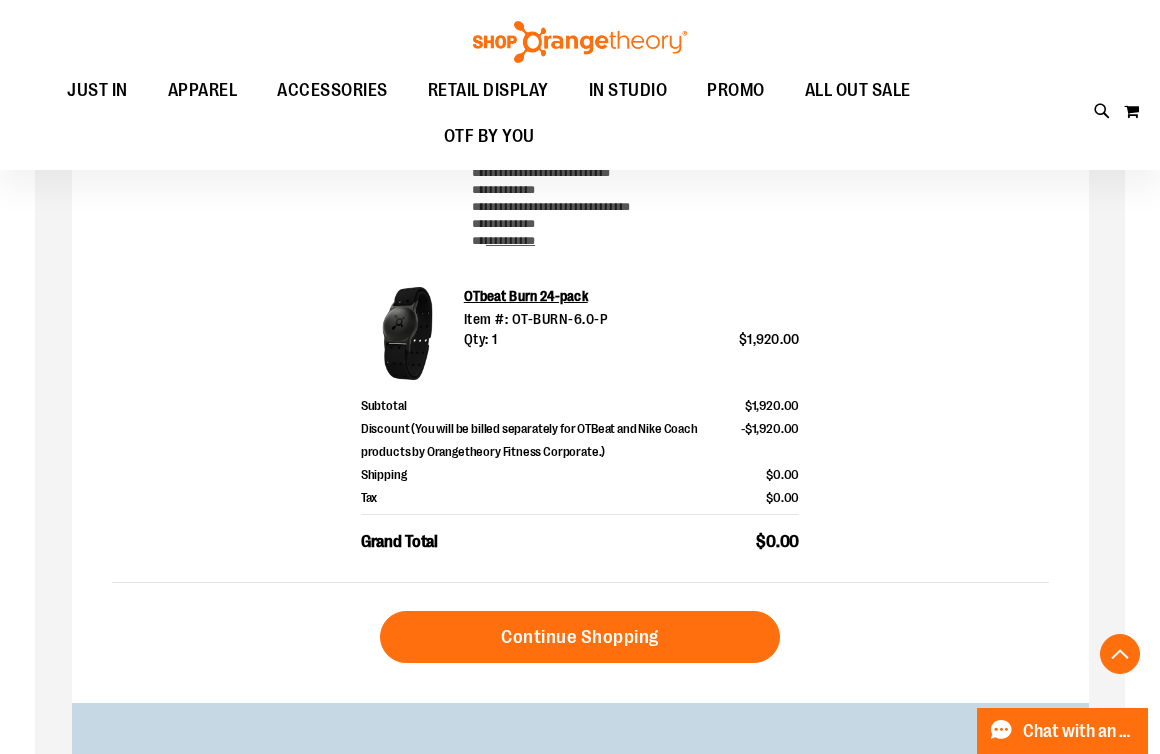 scroll, scrollTop: 640, scrollLeft: 0, axis: vertical 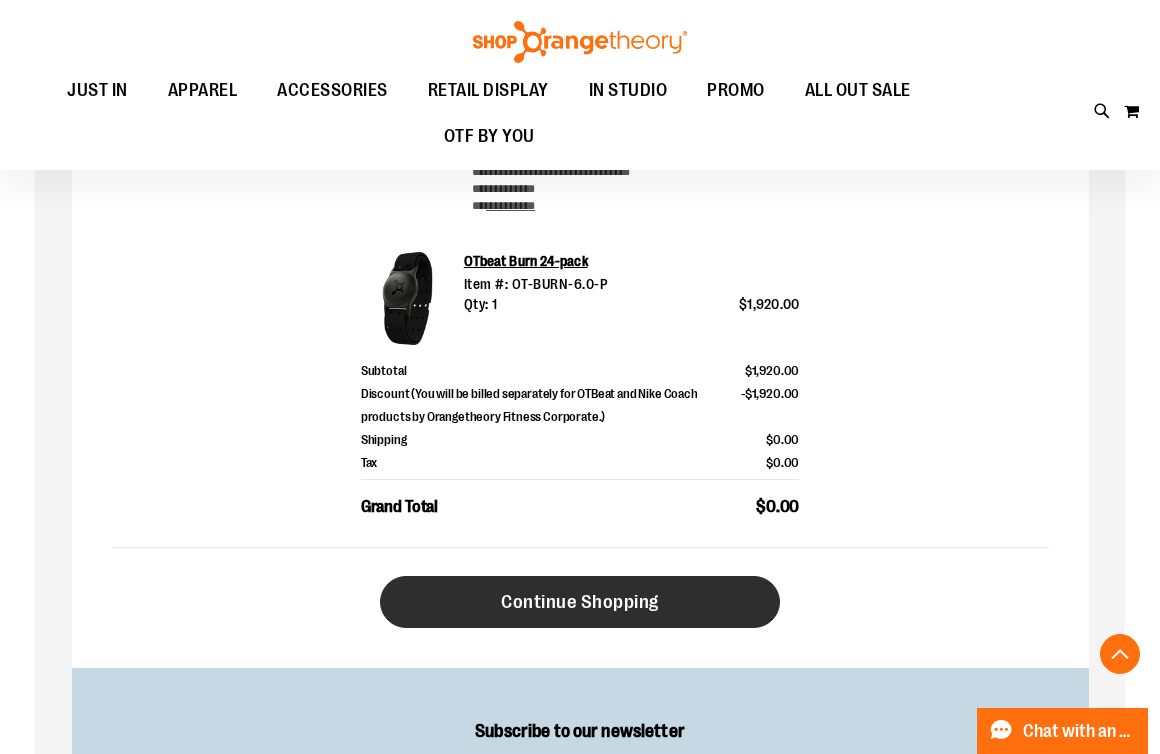 click on "Continue Shopping" at bounding box center [580, 602] 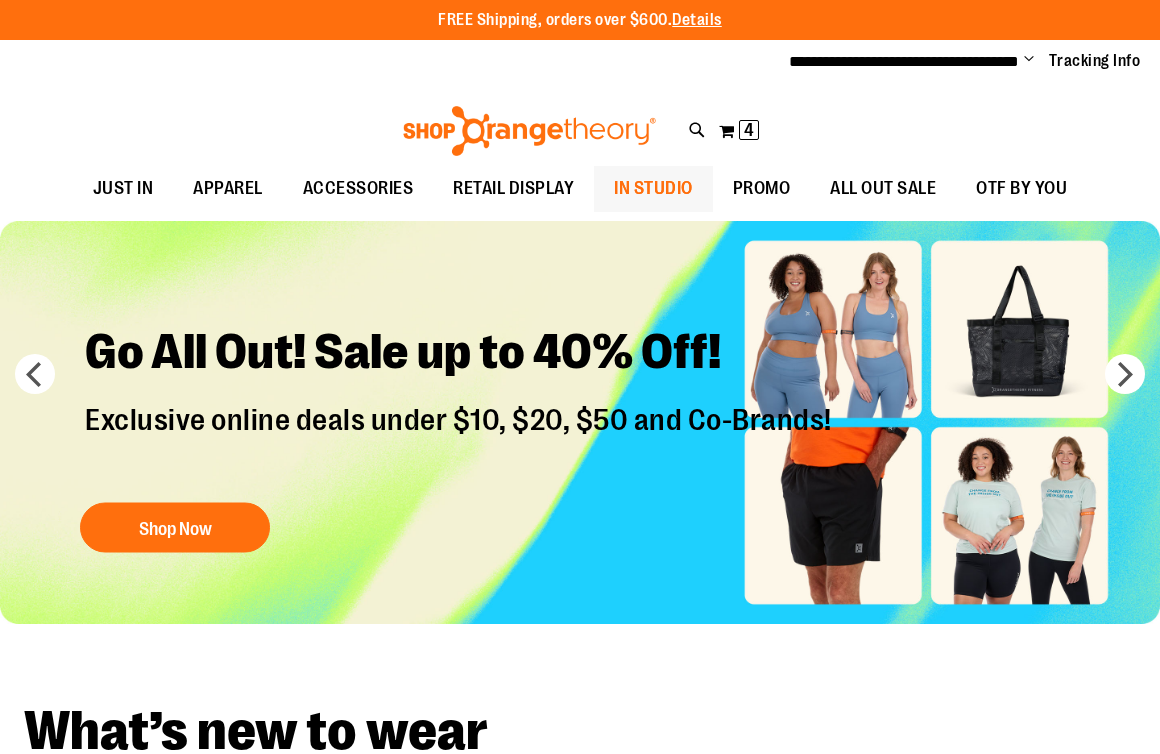 scroll, scrollTop: 0, scrollLeft: 0, axis: both 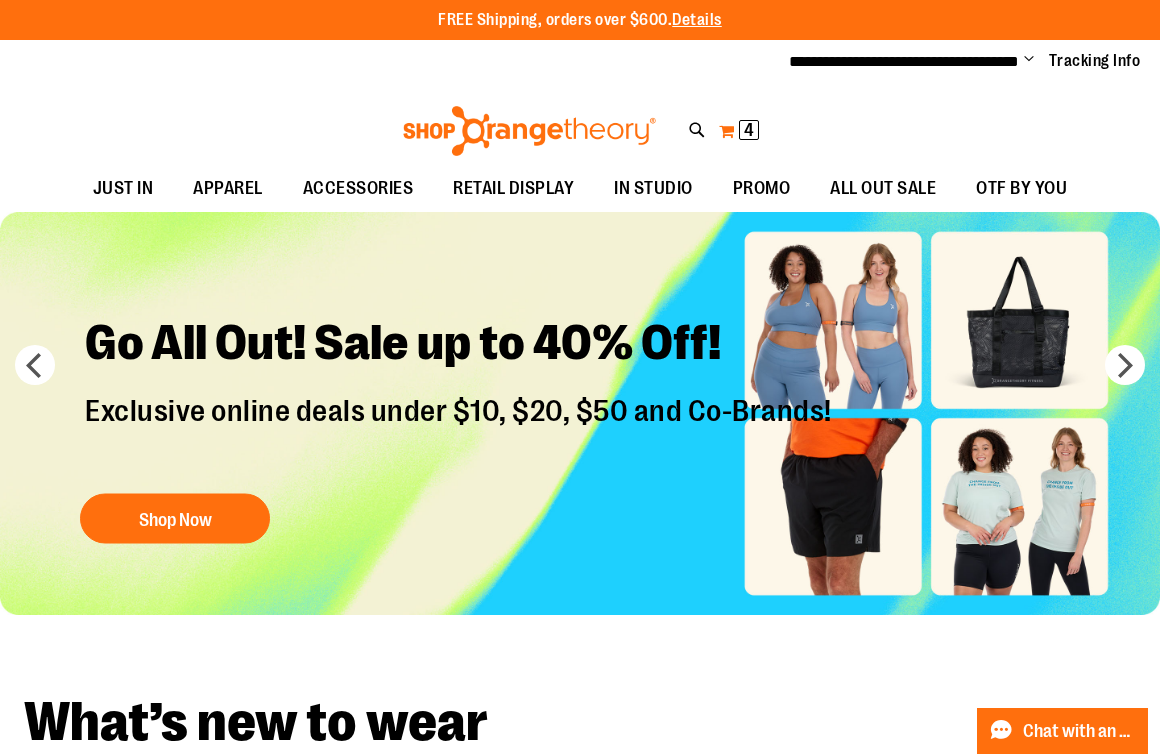 click on "4
4
items" at bounding box center [749, 130] 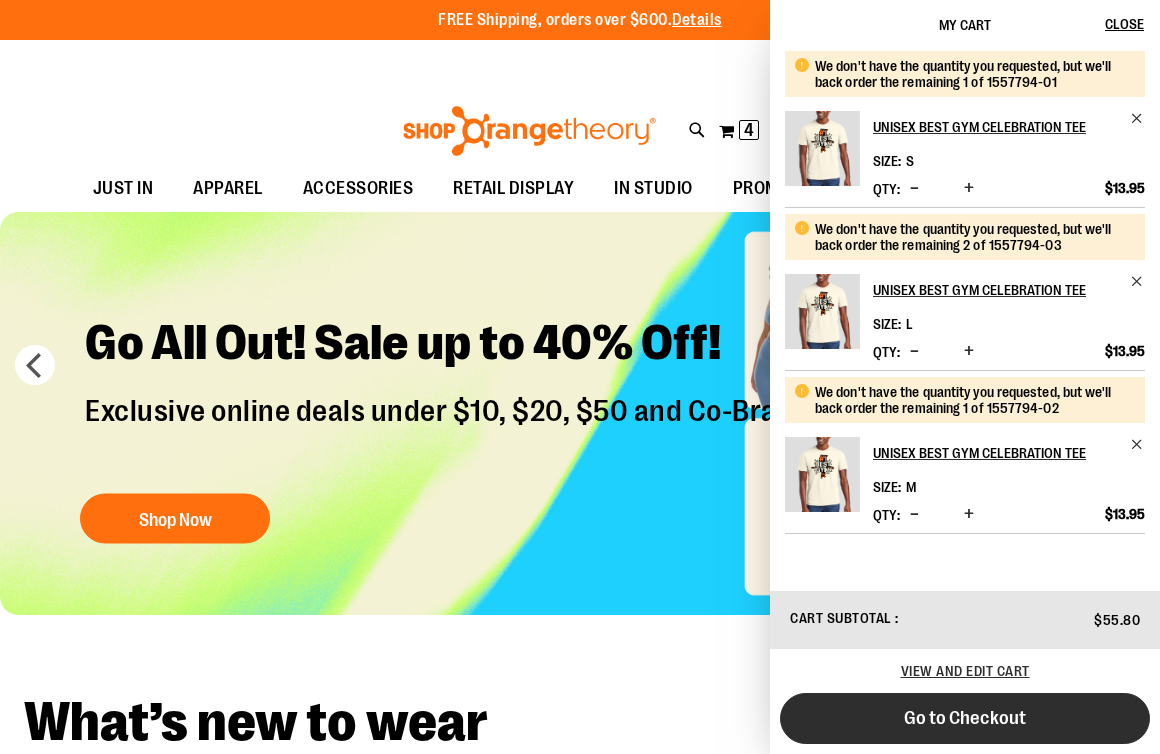 click on "Go to Checkout" at bounding box center [965, 718] 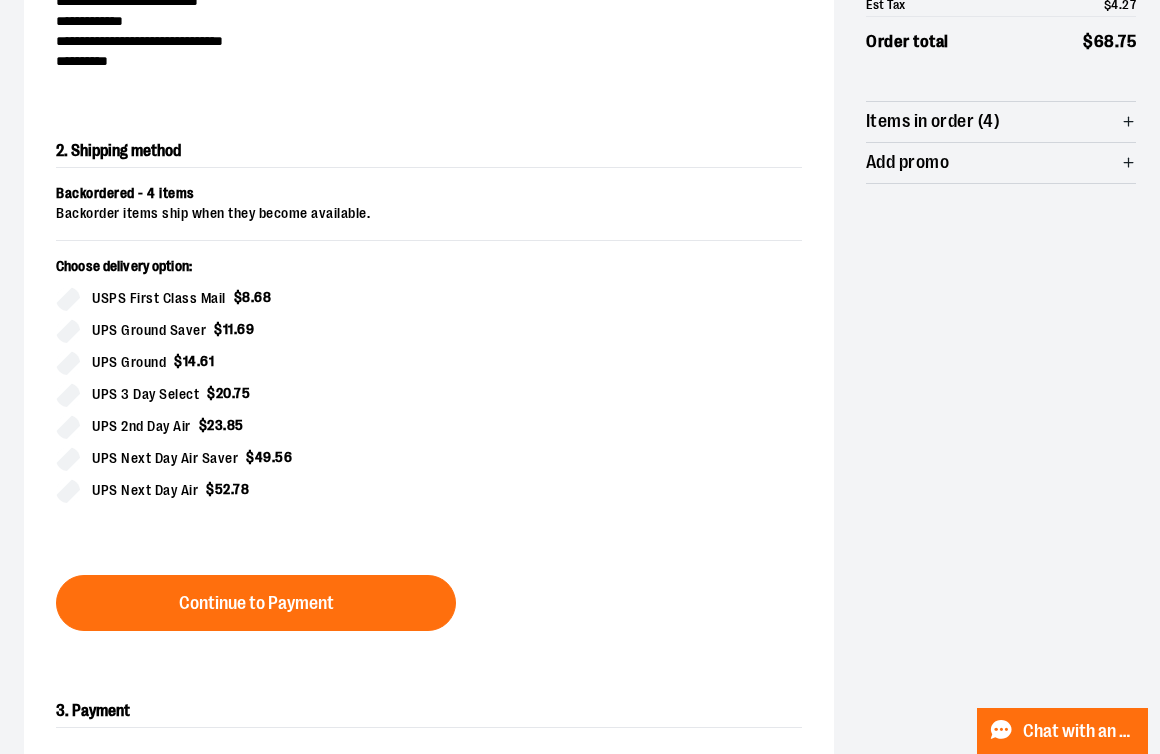 scroll, scrollTop: 334, scrollLeft: 0, axis: vertical 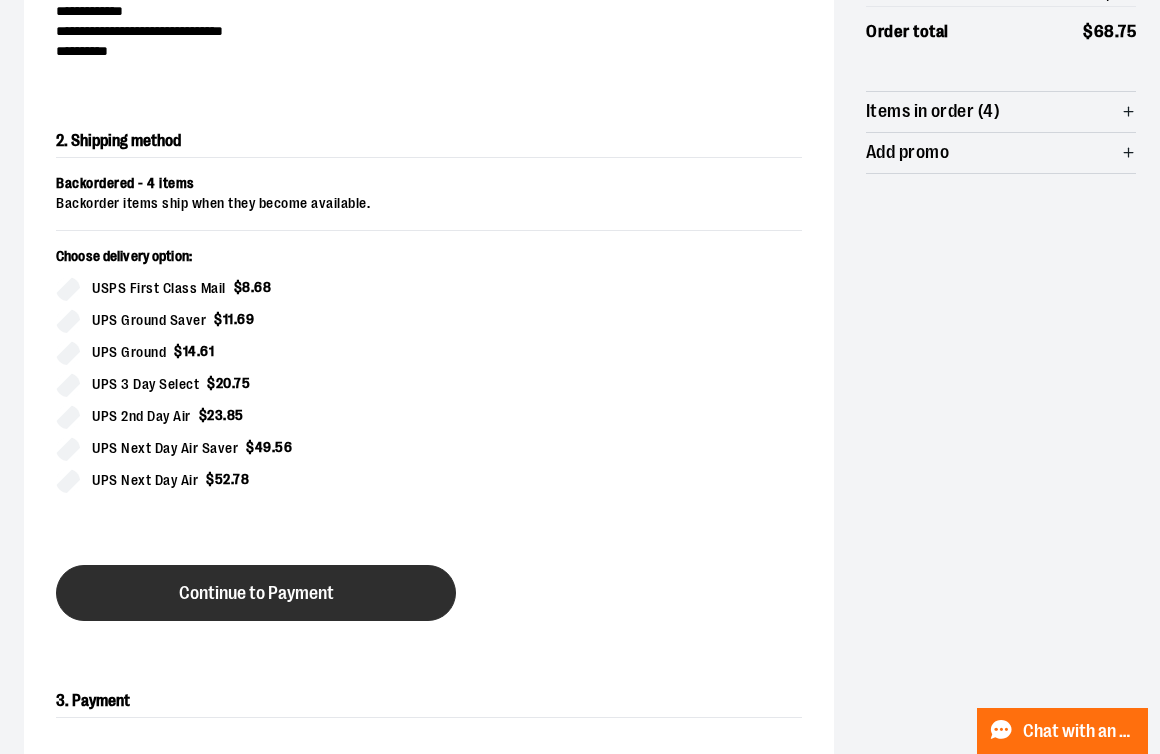 click on "Continue to Payment" at bounding box center [256, 593] 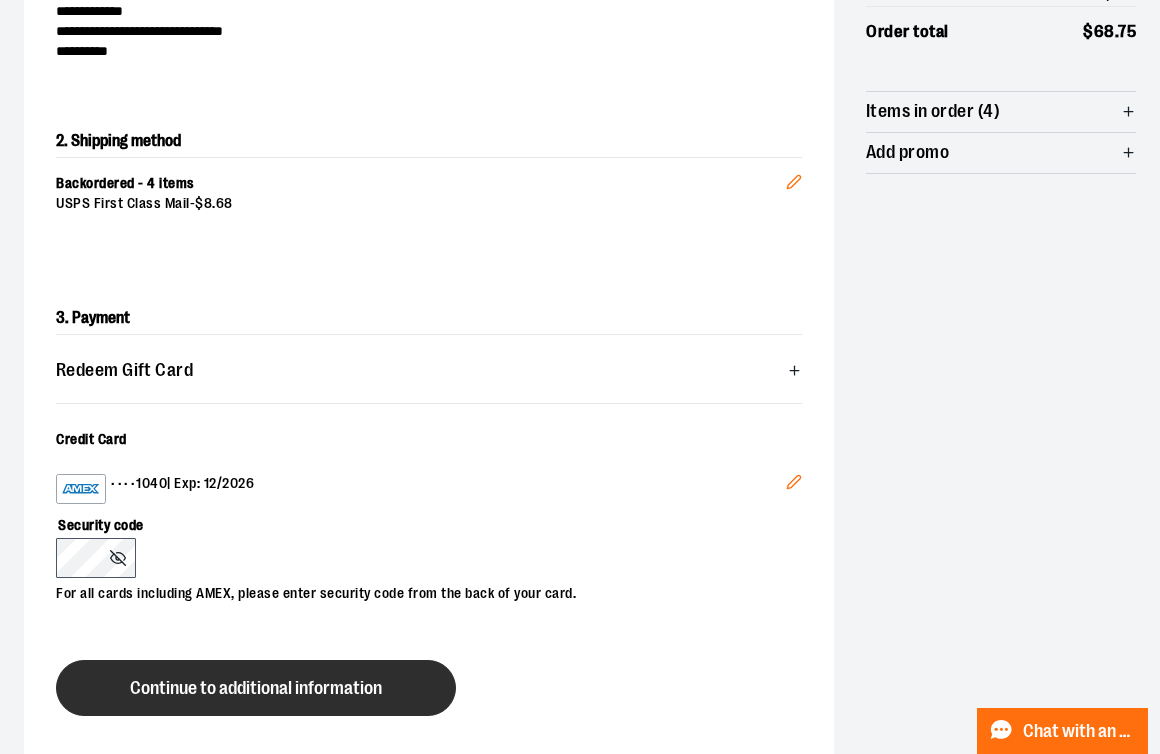 click on "Continue to additional information" at bounding box center [256, 688] 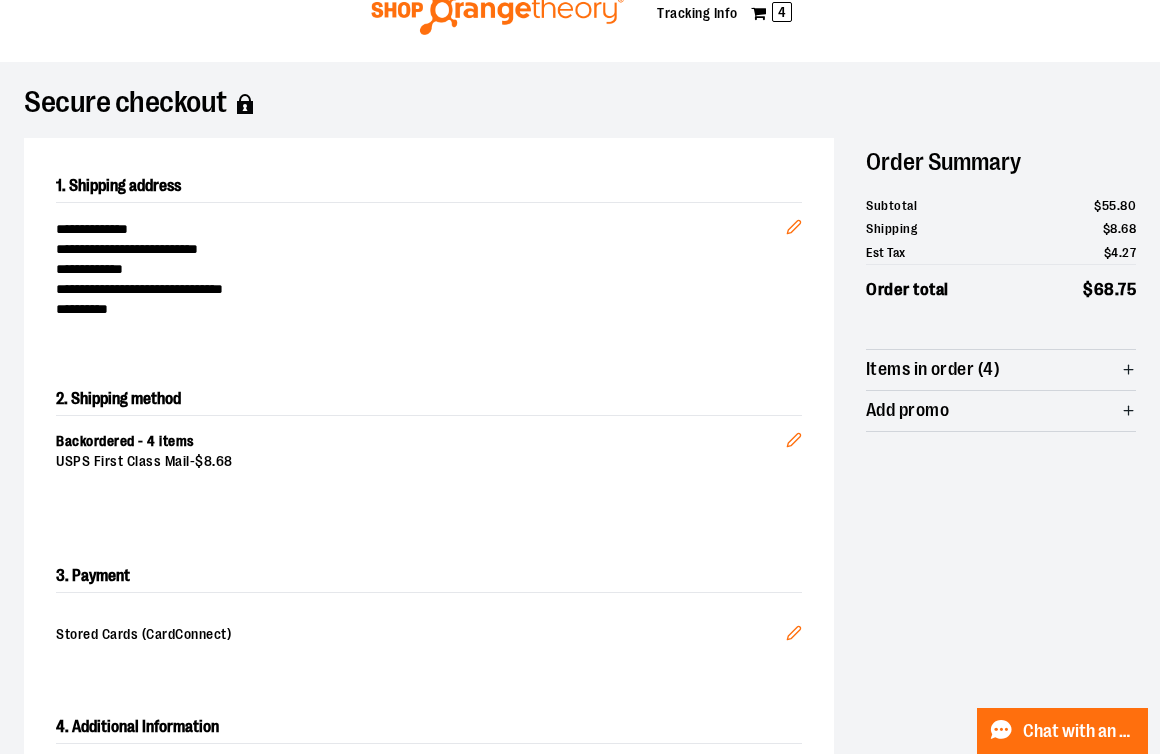 scroll, scrollTop: 0, scrollLeft: 0, axis: both 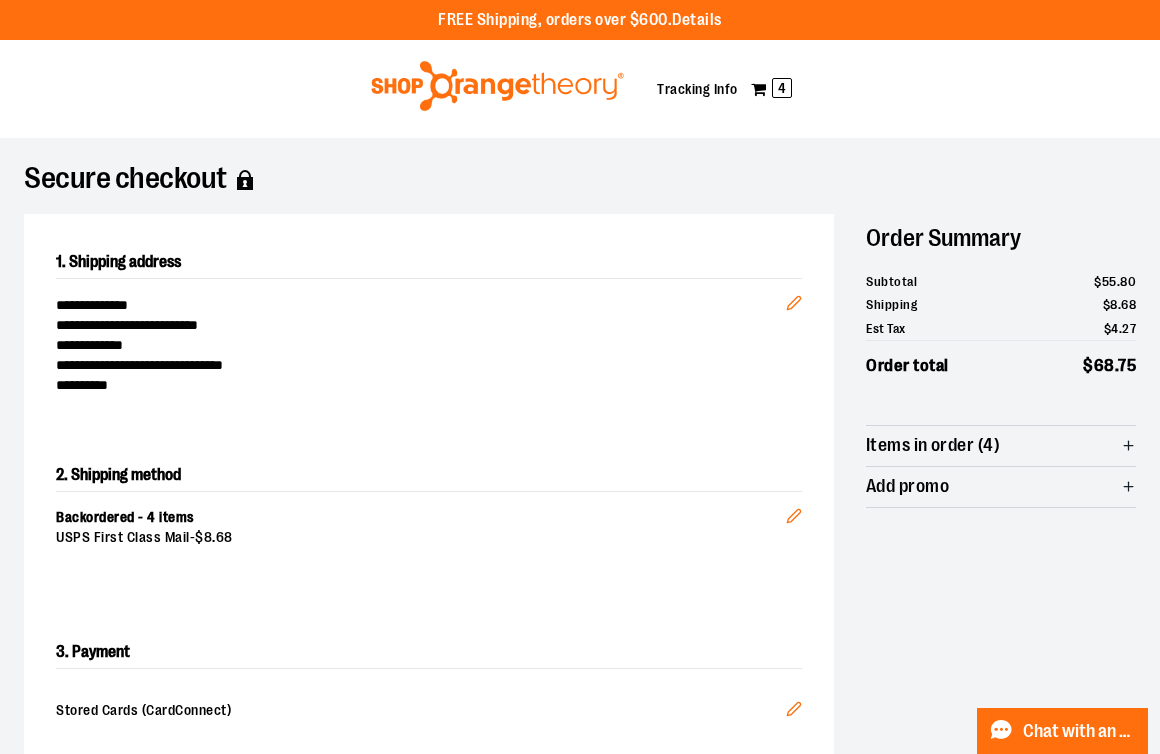 click on "Items in order (4)" at bounding box center [1001, 446] 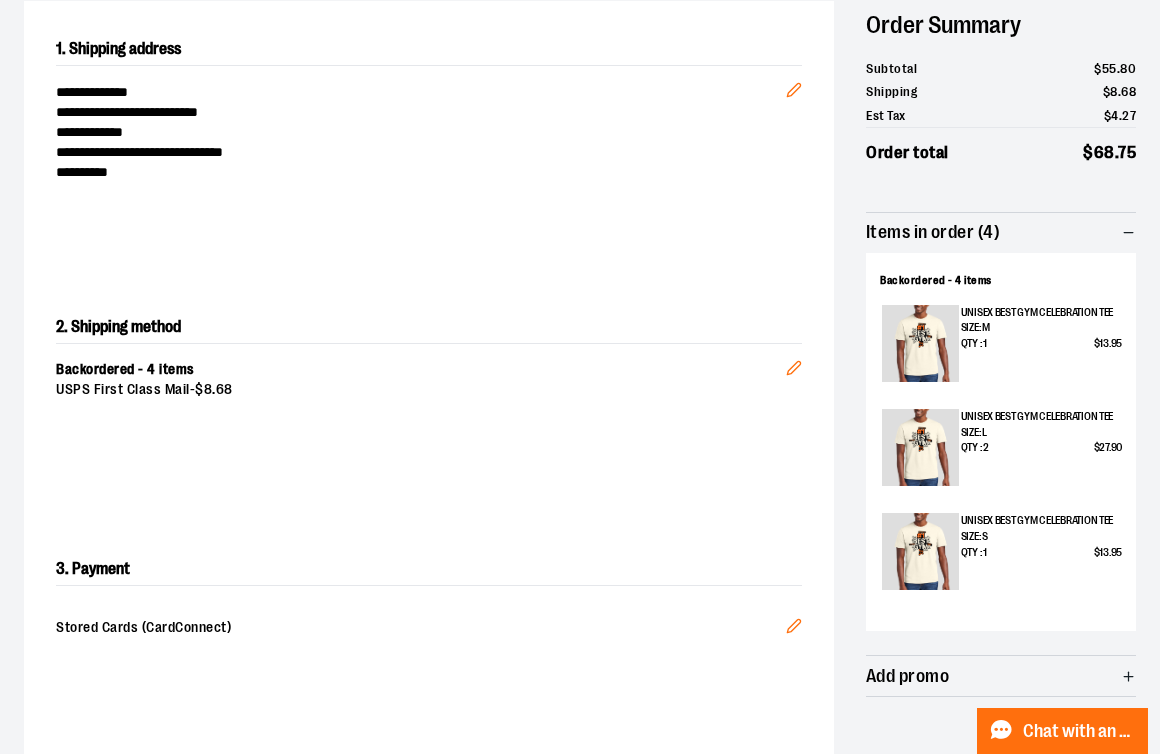 scroll, scrollTop: 220, scrollLeft: 0, axis: vertical 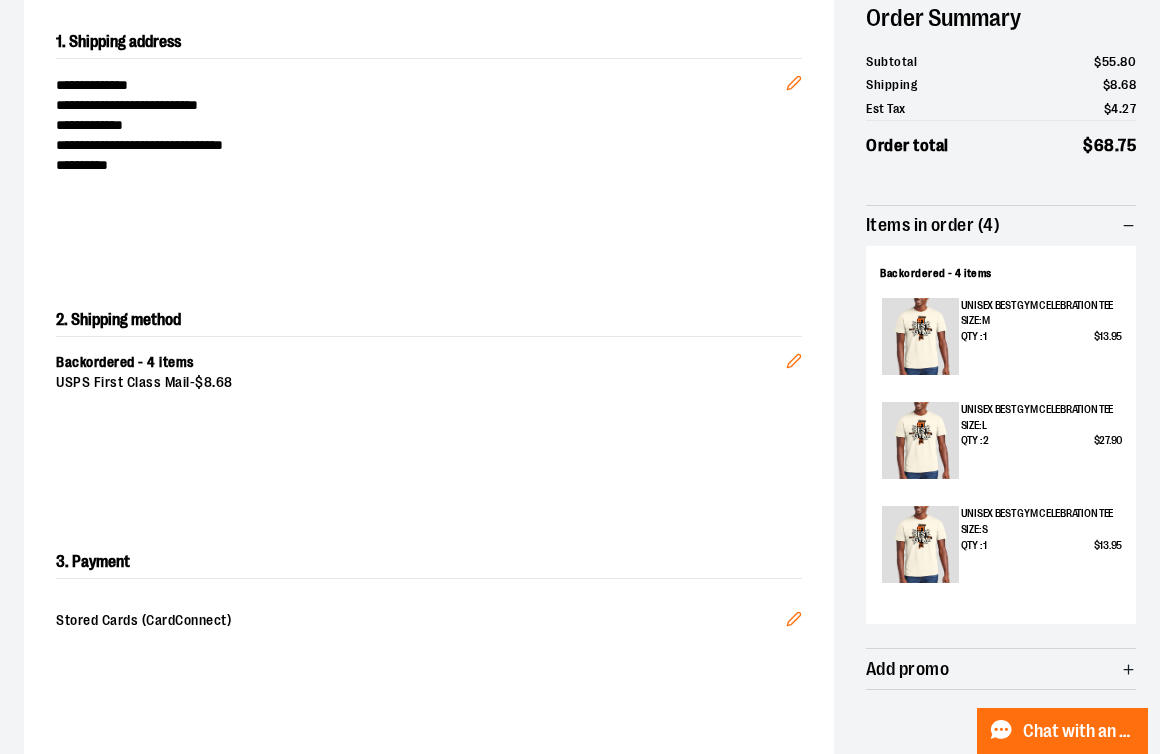 click at bounding box center [920, 440] 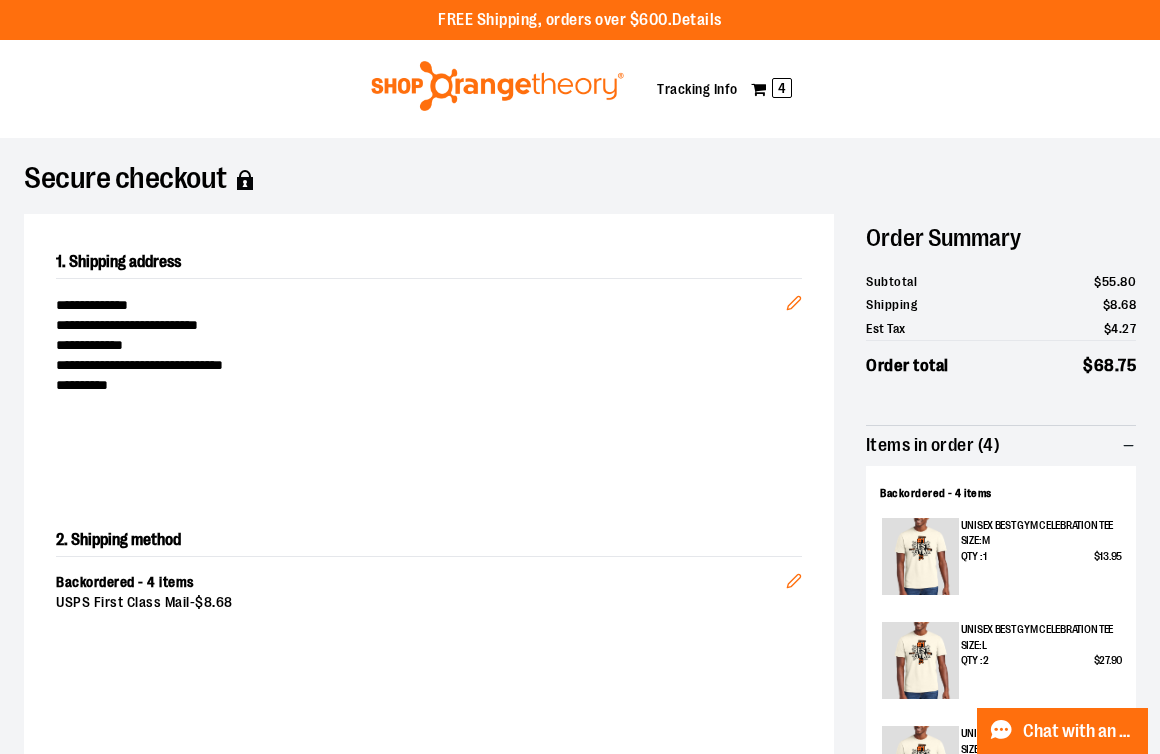 click on "Toggle Nav
My Cart
4
Tracking Info" at bounding box center [580, 89] 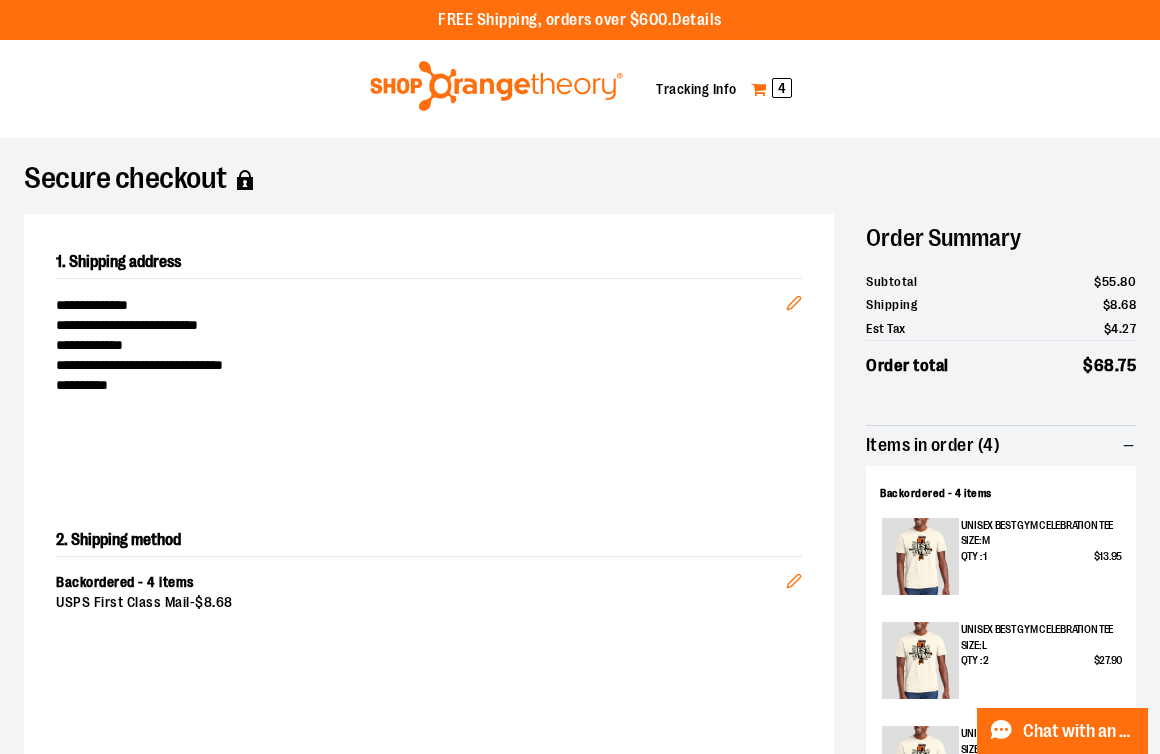 click on "4" at bounding box center [782, 88] 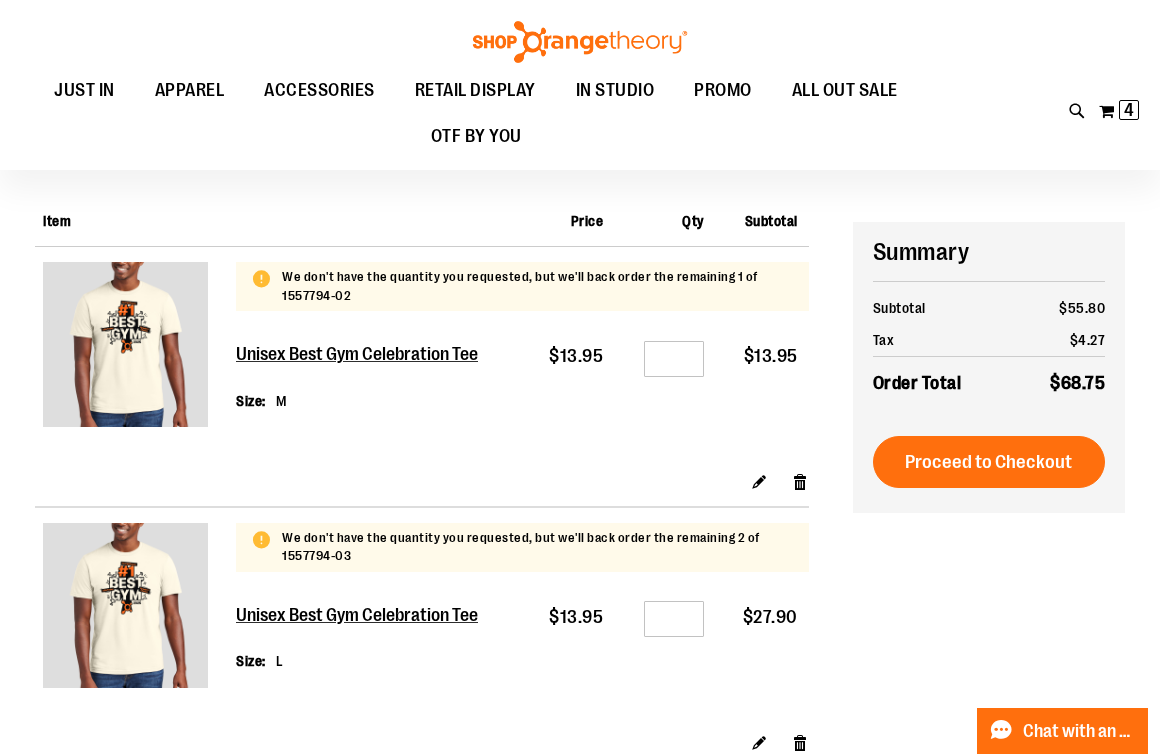 scroll, scrollTop: 217, scrollLeft: 0, axis: vertical 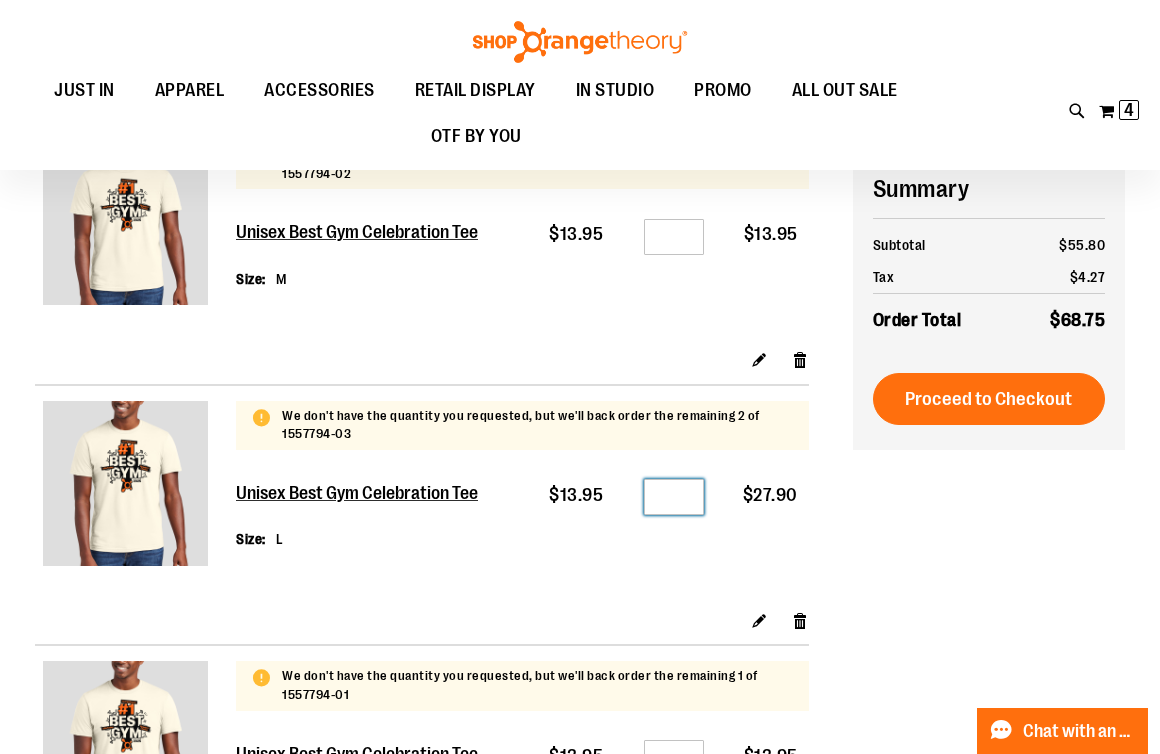 click on "*" at bounding box center [674, 497] 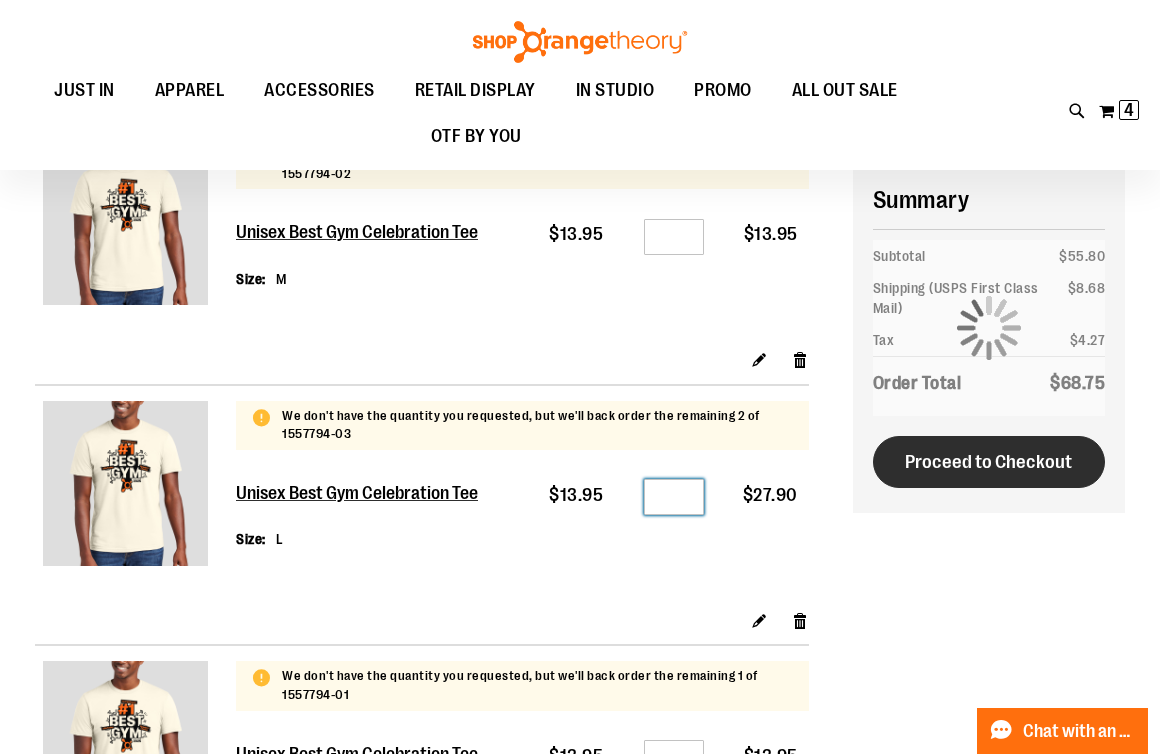 type on "*" 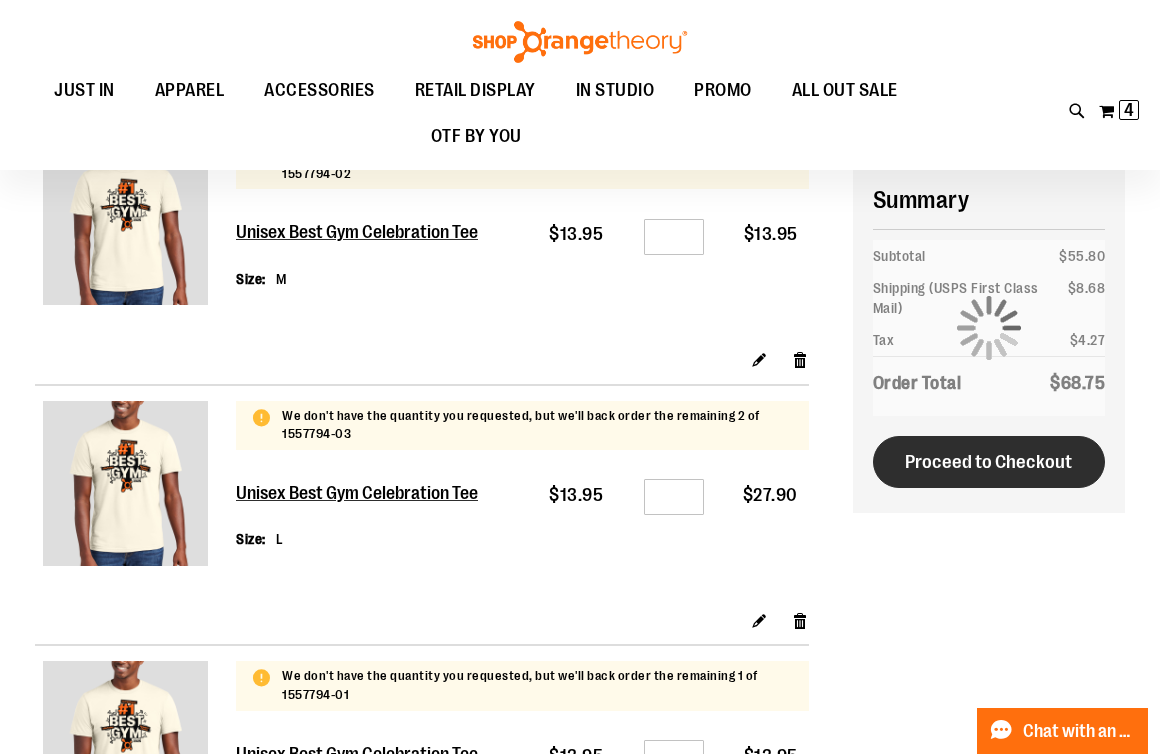 click on "Proceed to Checkout" at bounding box center (988, 462) 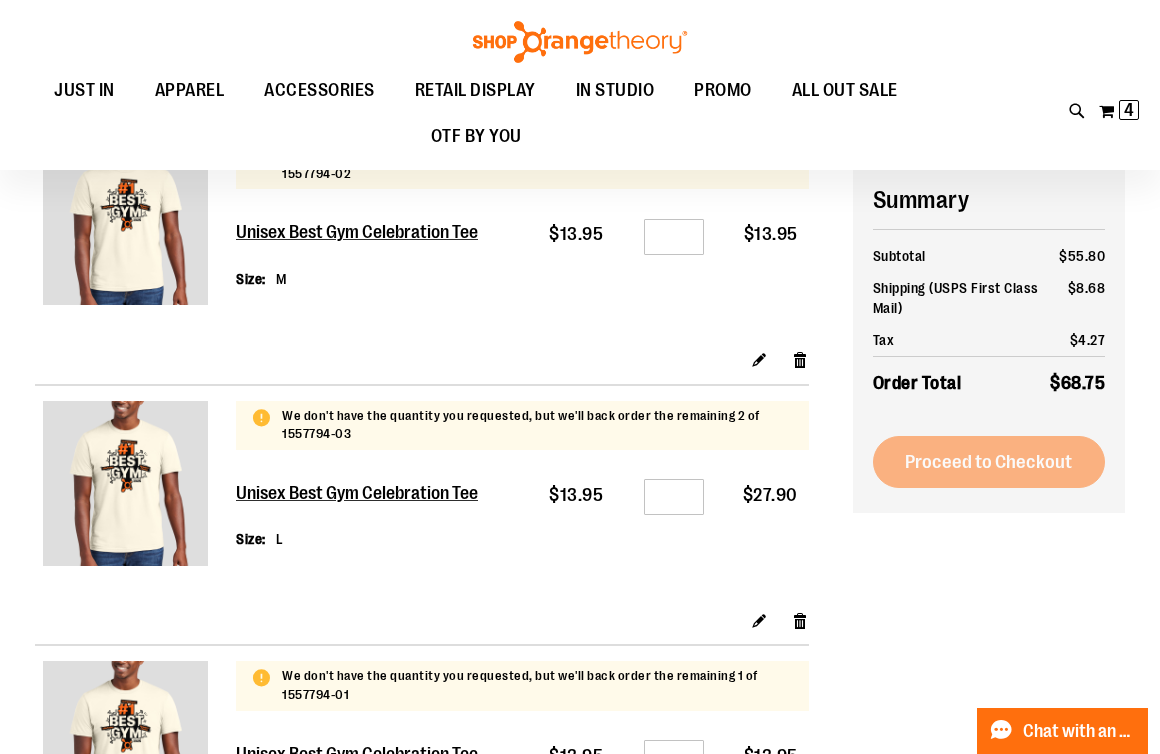 click on "**********" at bounding box center (580, 543) 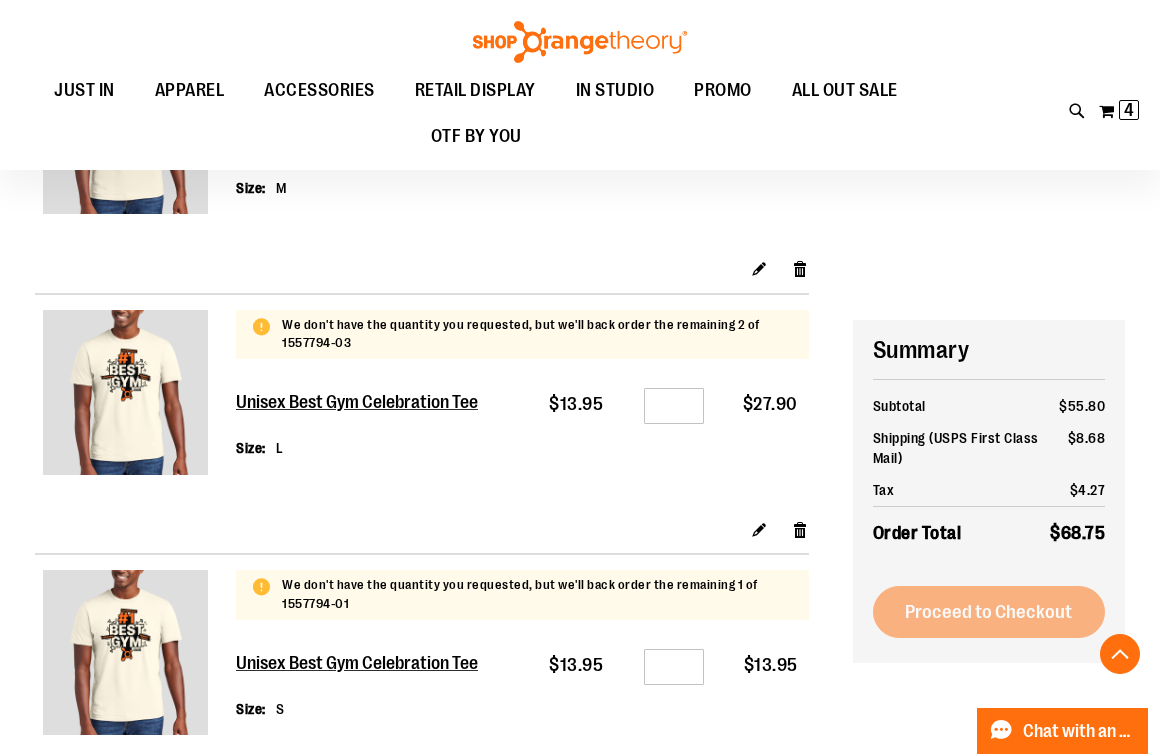 scroll, scrollTop: 555, scrollLeft: 0, axis: vertical 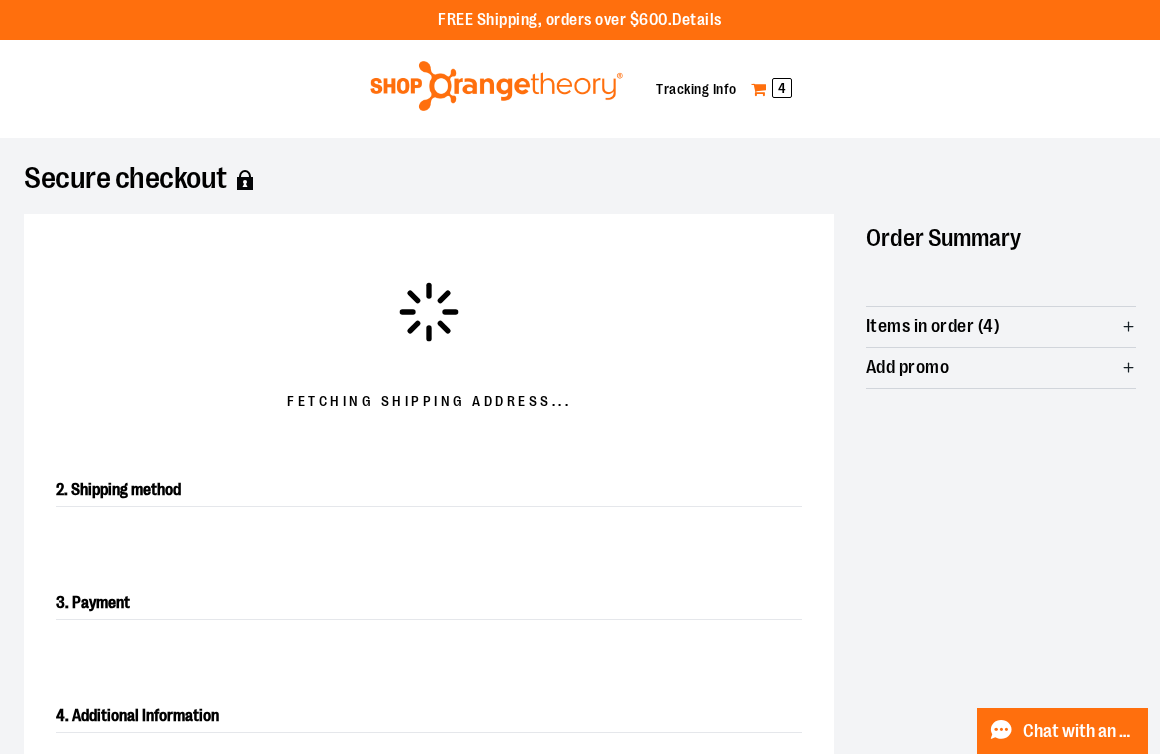 click on "My Cart
4" at bounding box center [771, 89] 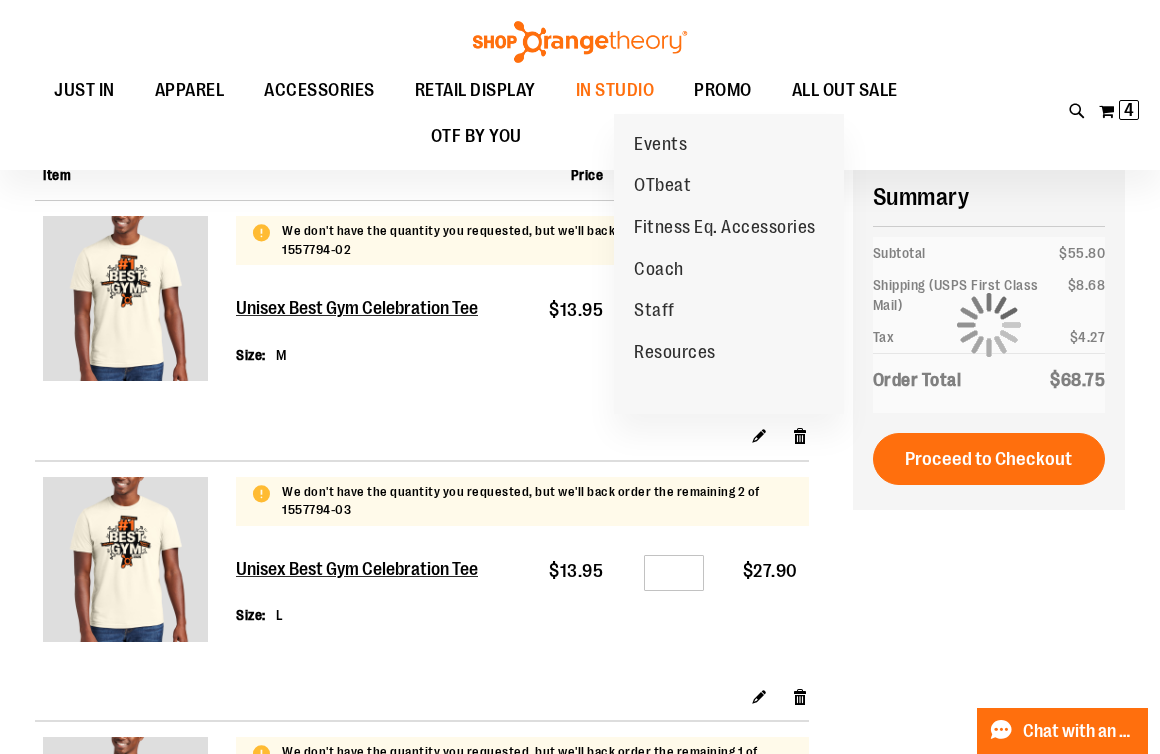 scroll, scrollTop: 160, scrollLeft: 0, axis: vertical 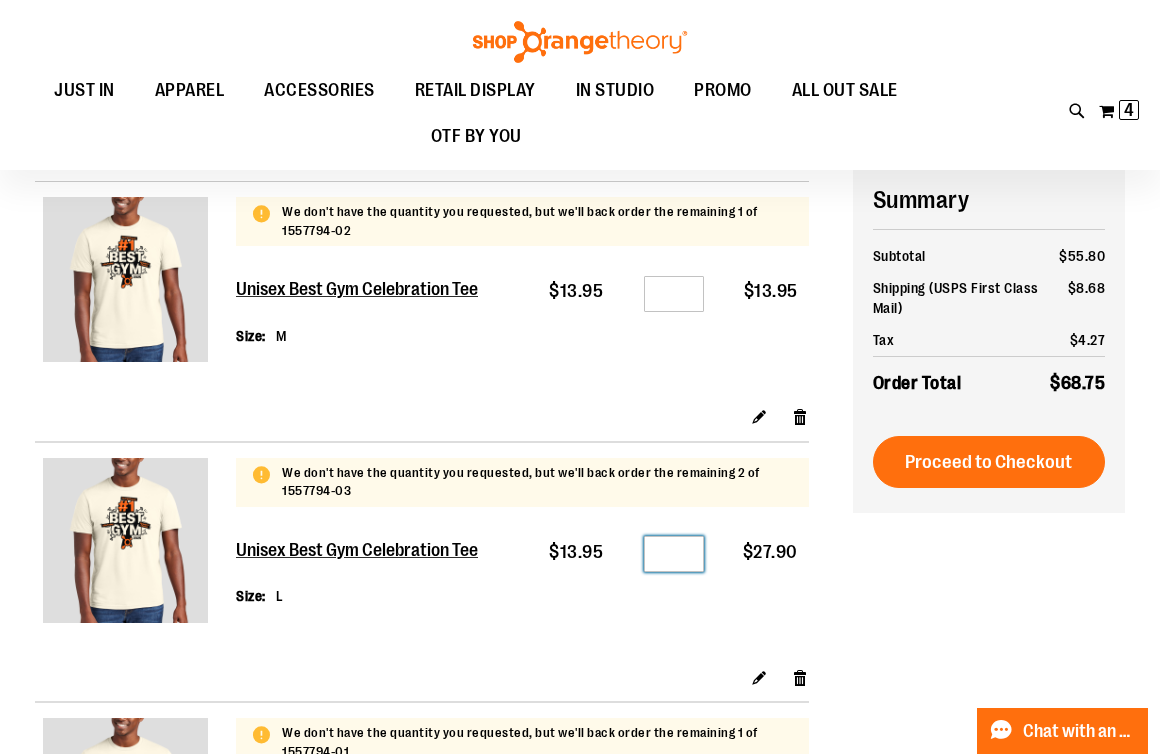 click on "*" at bounding box center (674, 554) 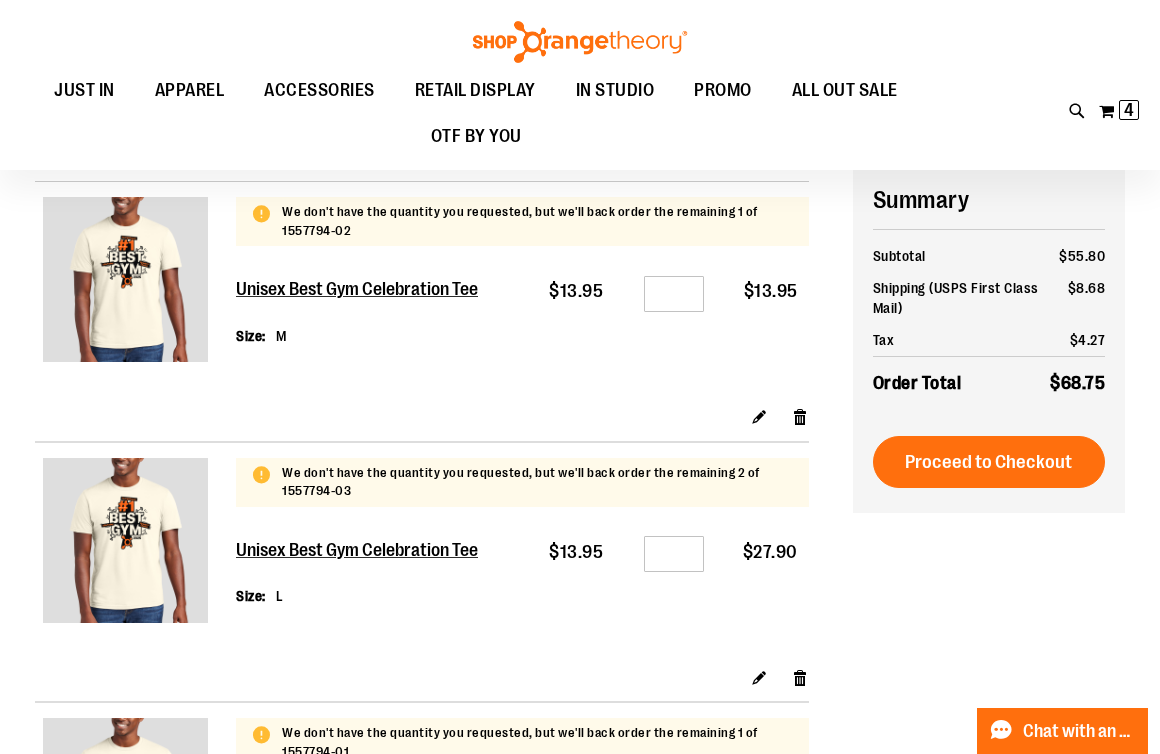 click on "Qty
*" at bounding box center [664, 595] 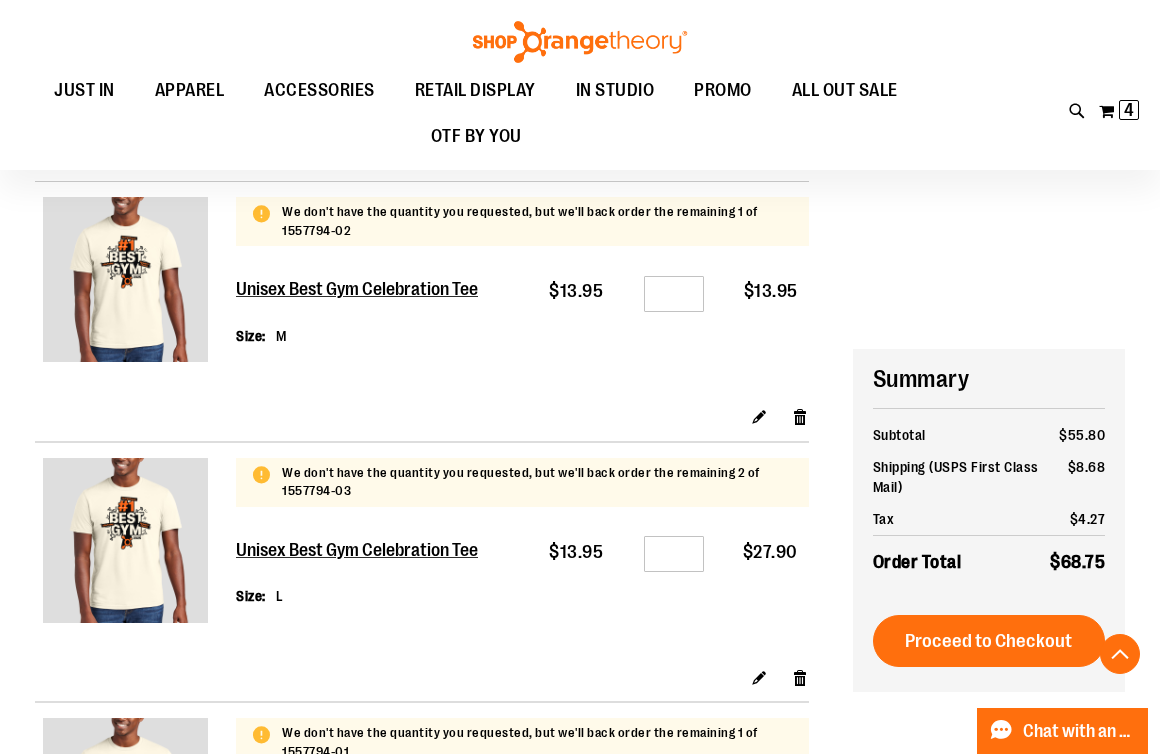 scroll, scrollTop: 438, scrollLeft: 0, axis: vertical 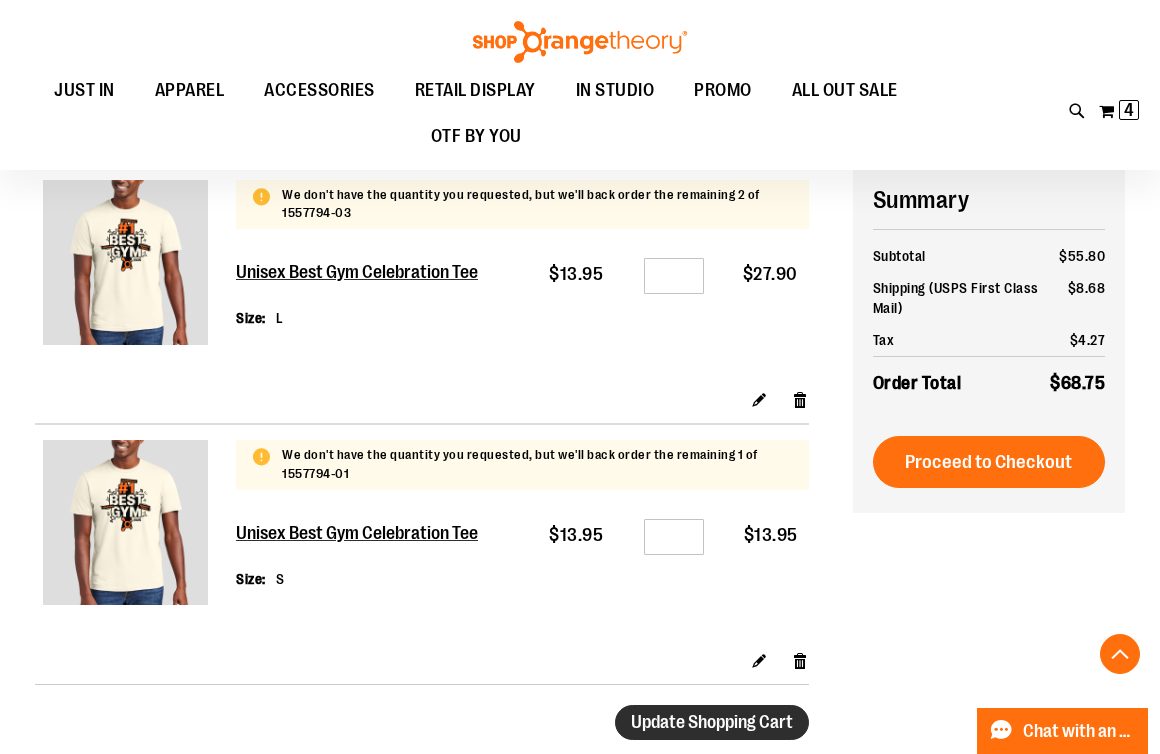 click on "Update Shopping Cart" at bounding box center [712, 722] 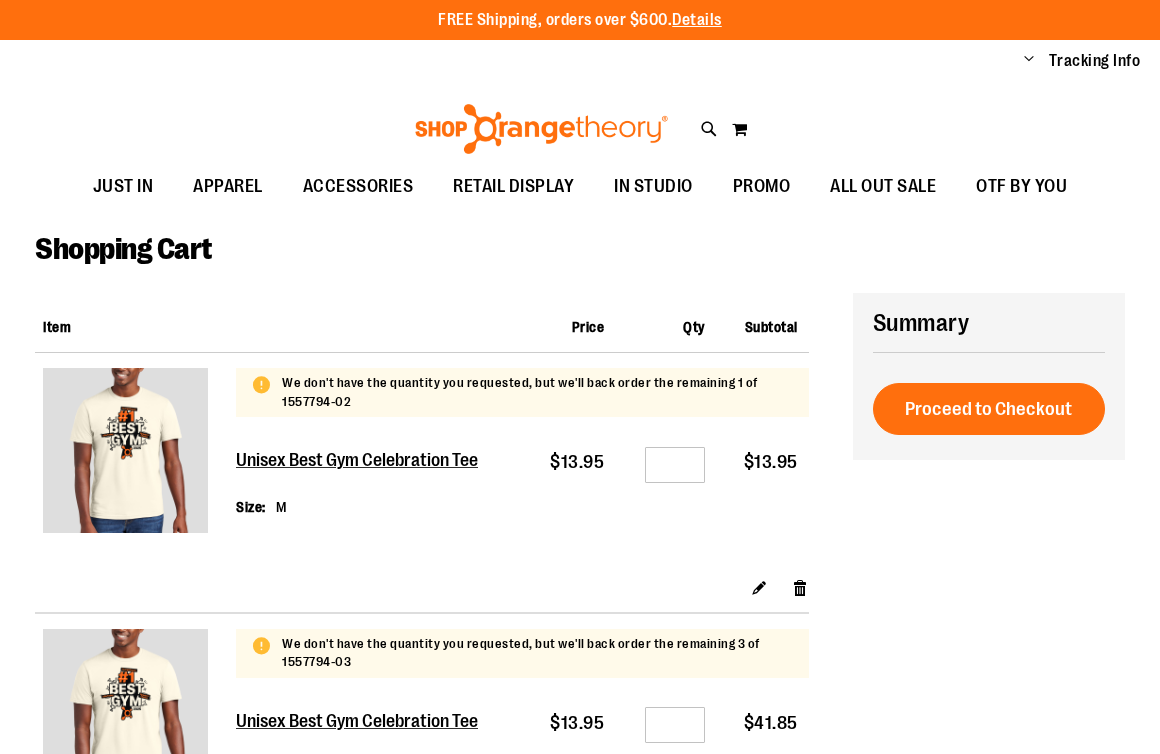 scroll, scrollTop: 0, scrollLeft: 0, axis: both 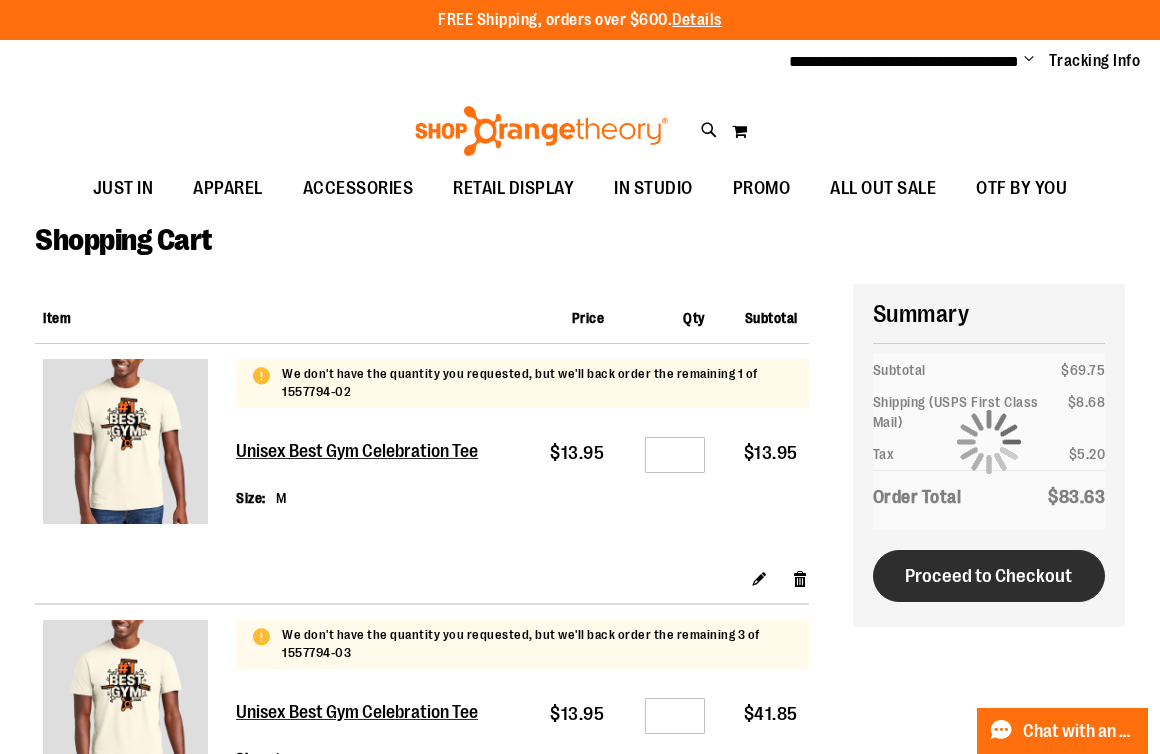 click on "Proceed to Checkout" at bounding box center [988, 576] 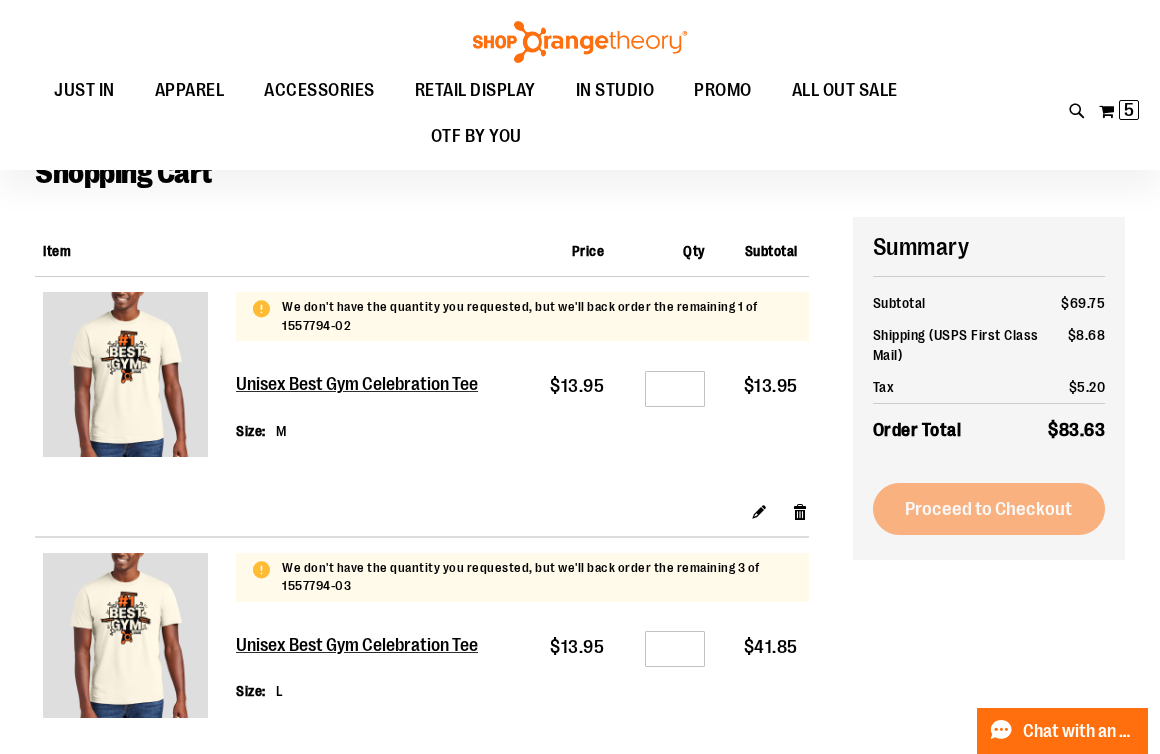 scroll, scrollTop: 134, scrollLeft: 0, axis: vertical 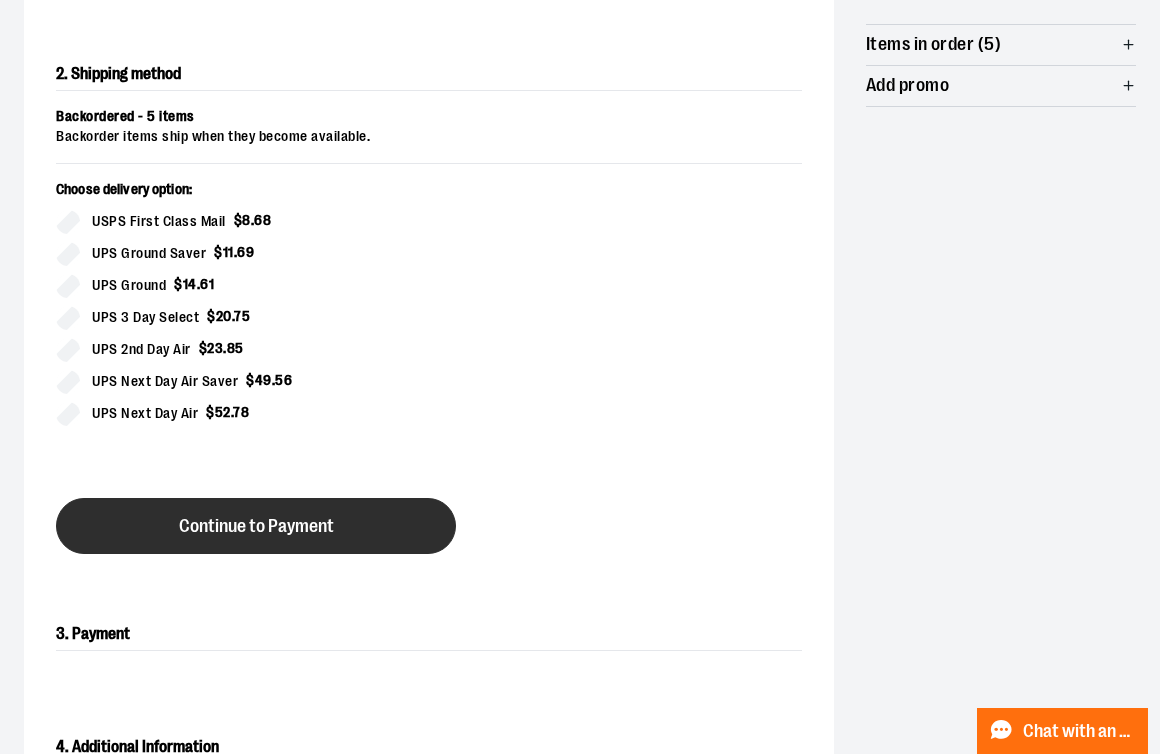 click on "Continue to Payment" at bounding box center [256, 526] 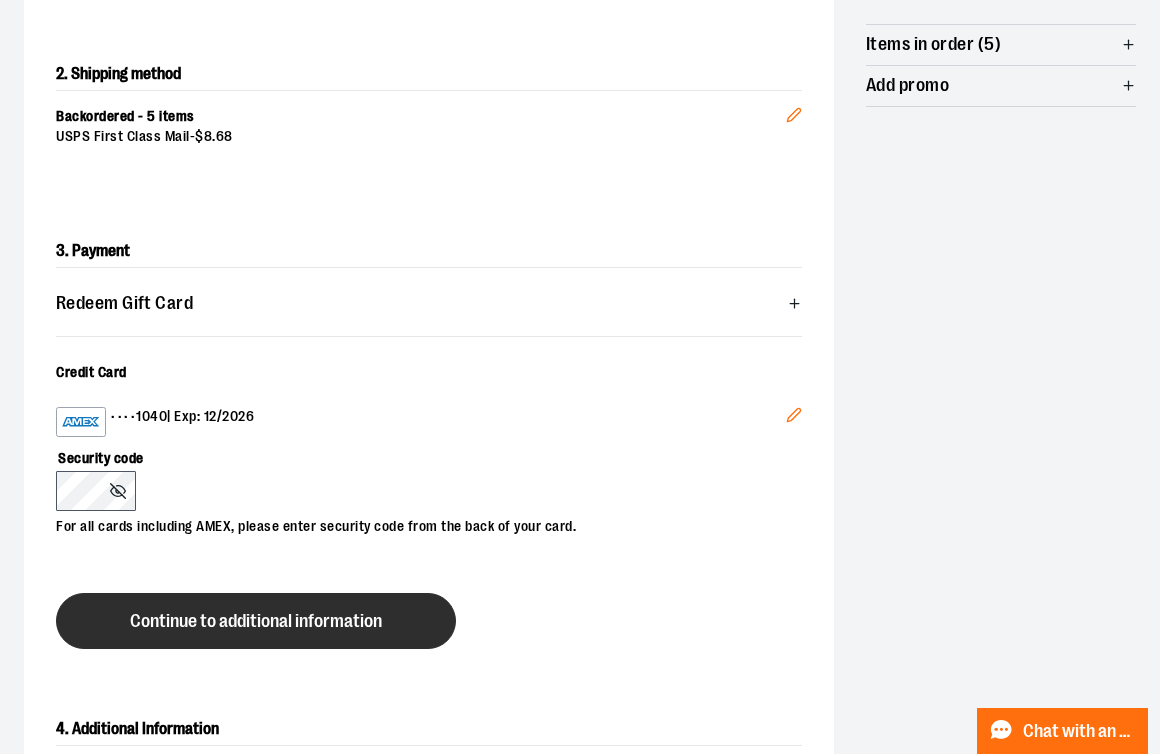 click on "Continue to additional information" at bounding box center (256, 621) 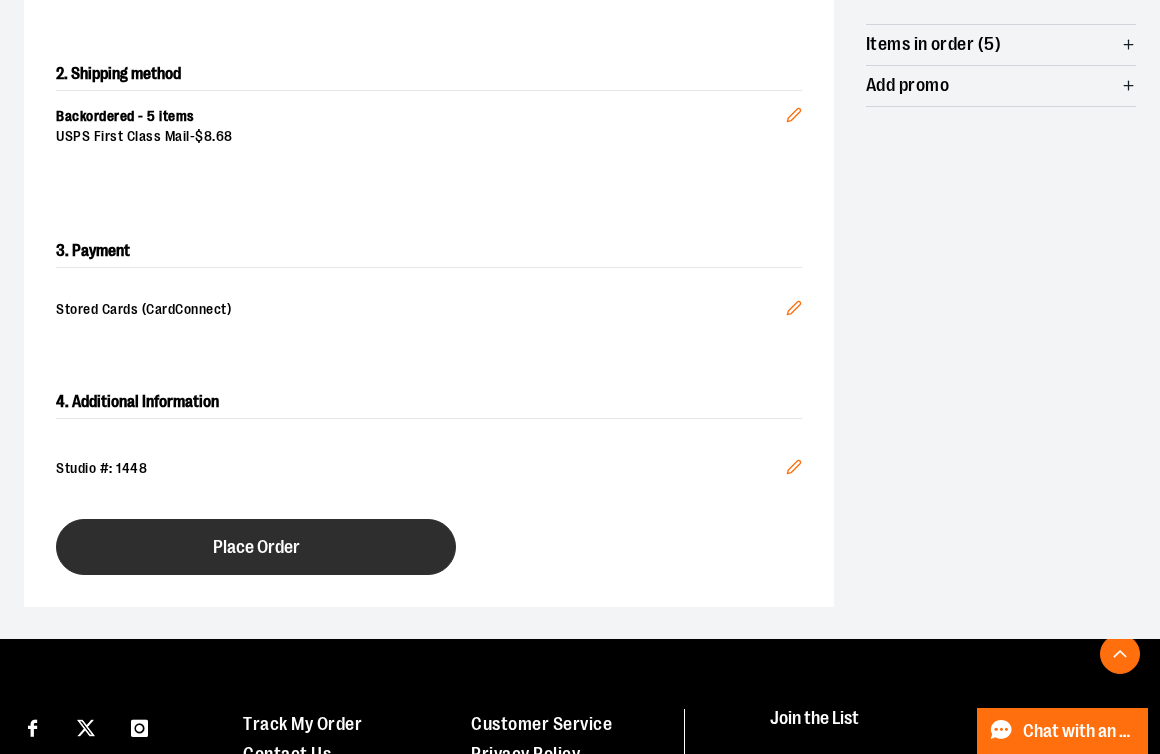 click on "Place Order" at bounding box center (256, 547) 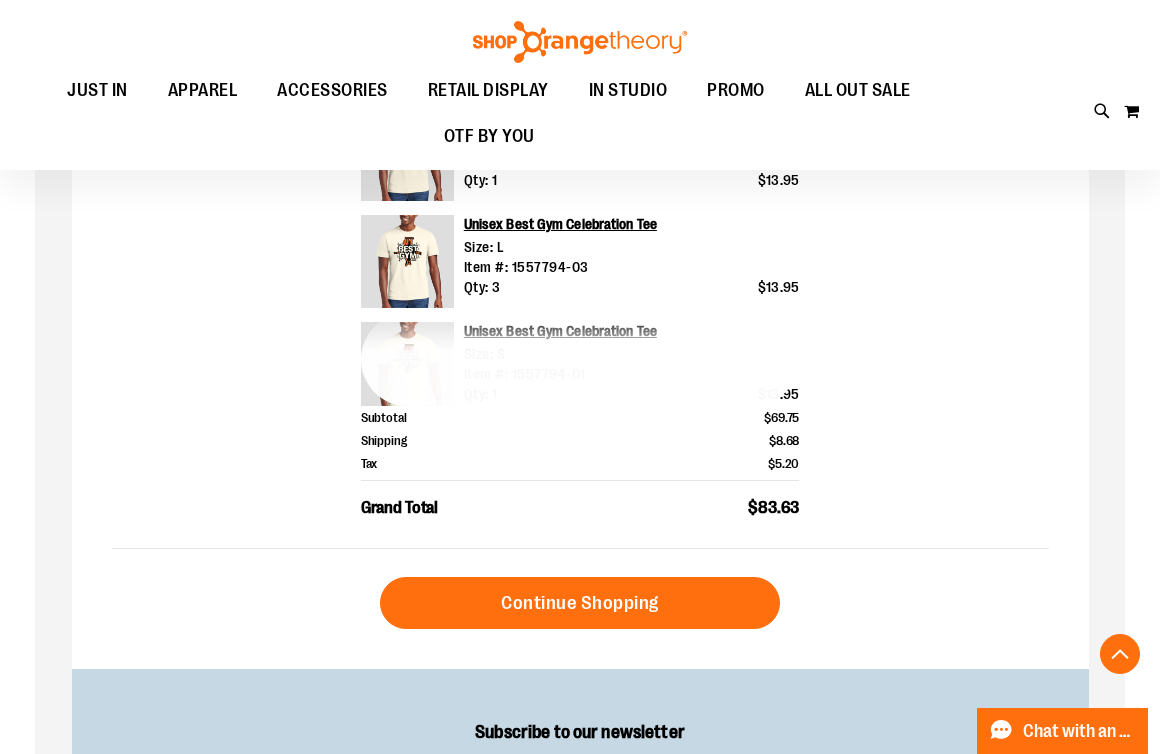 scroll, scrollTop: 774, scrollLeft: 0, axis: vertical 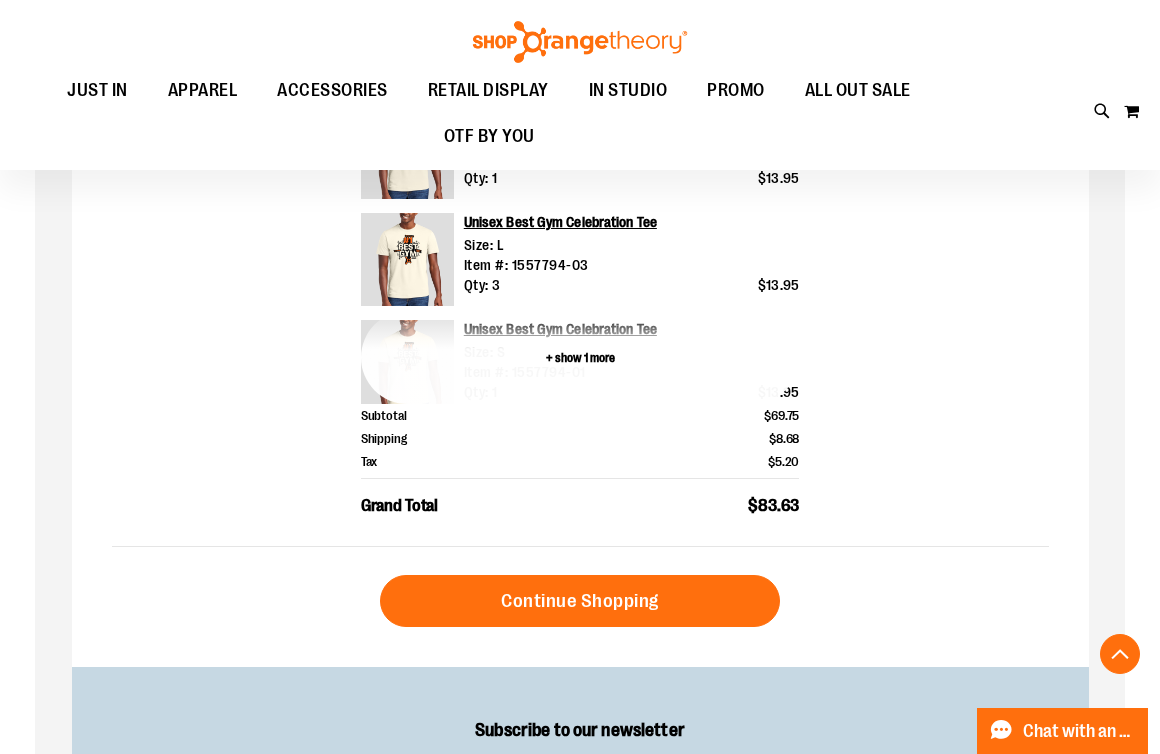 click on "+ show 1 more" at bounding box center (580, 357) 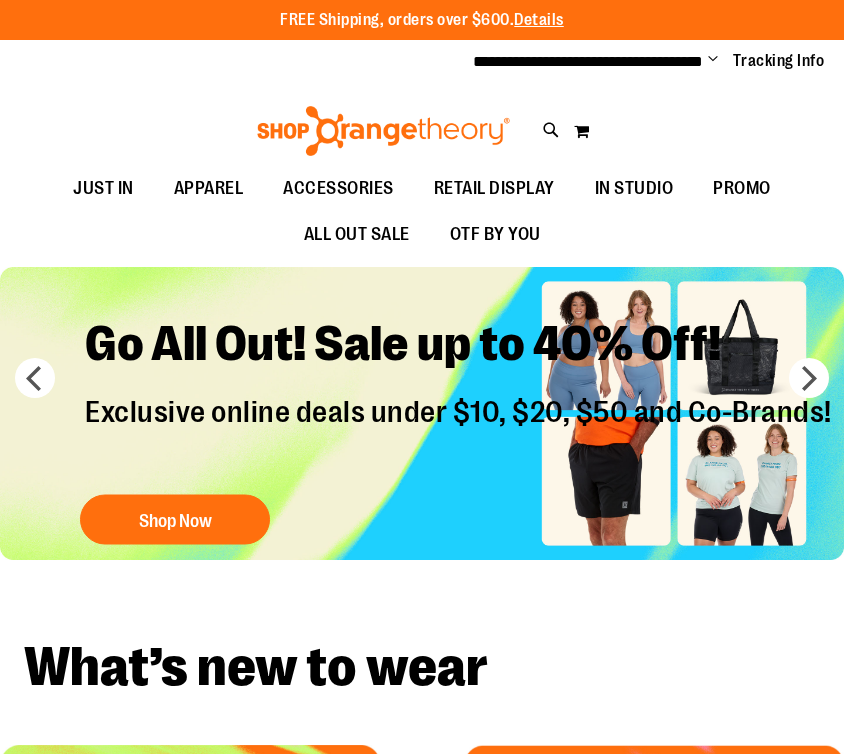 scroll, scrollTop: 0, scrollLeft: 0, axis: both 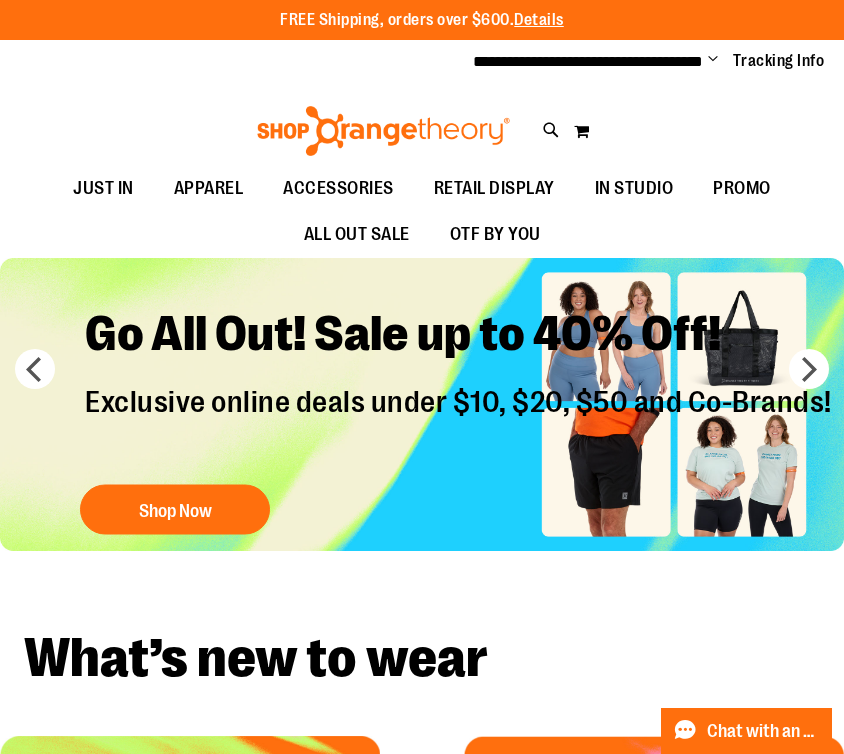 click on "Change" at bounding box center (713, 60) 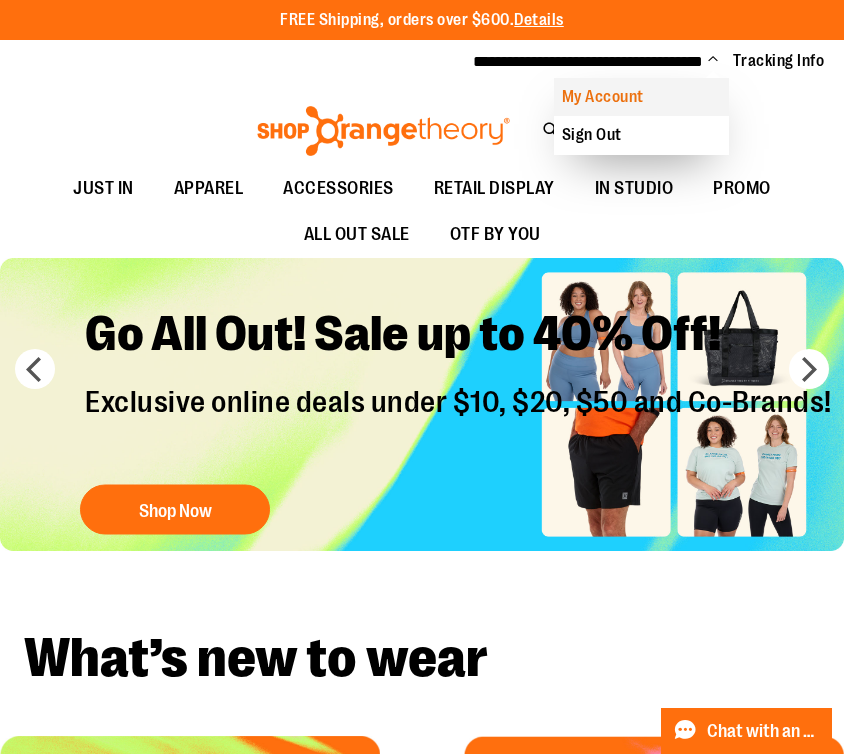 click on "My Account" at bounding box center [641, 97] 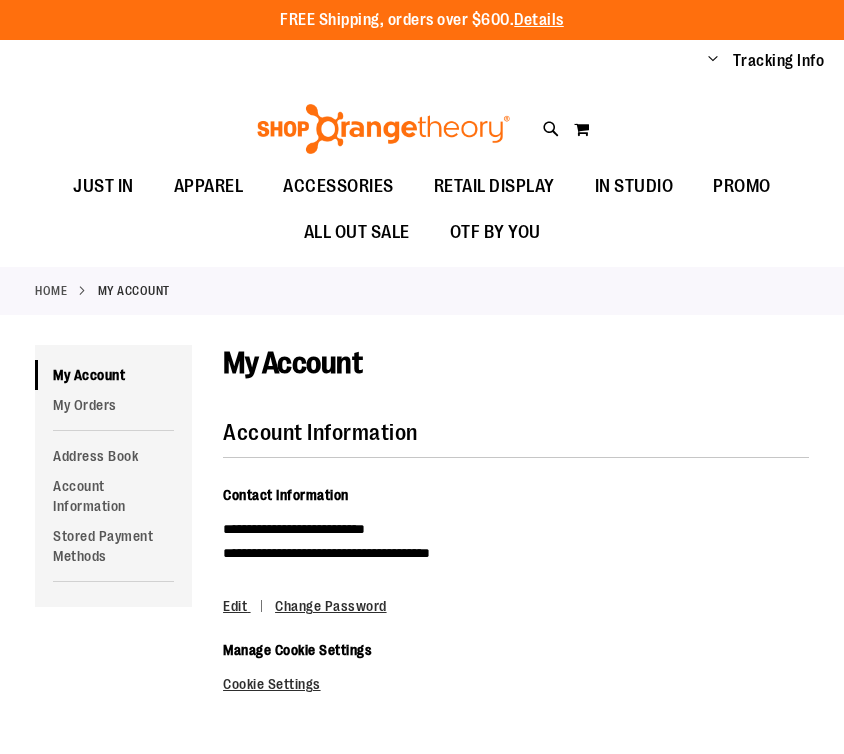 scroll, scrollTop: 0, scrollLeft: 0, axis: both 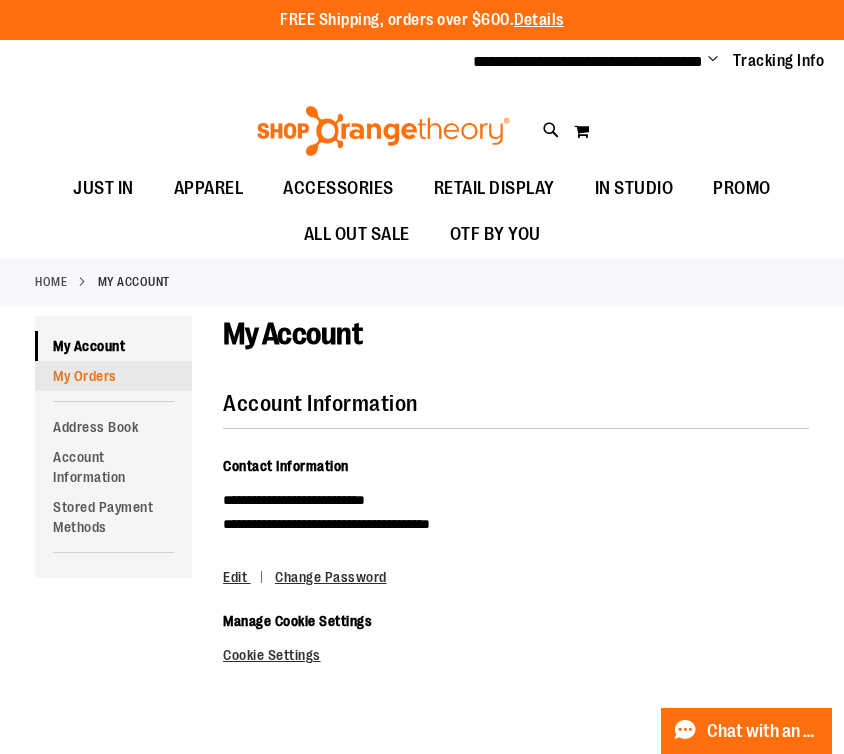 click on "My Orders" at bounding box center [113, 376] 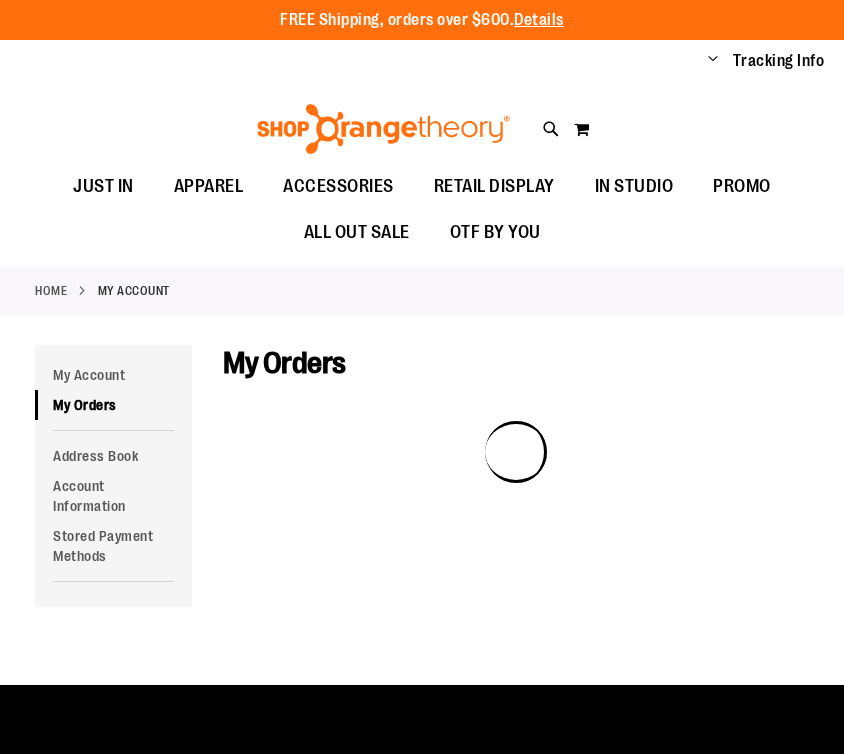 scroll, scrollTop: 0, scrollLeft: 0, axis: both 